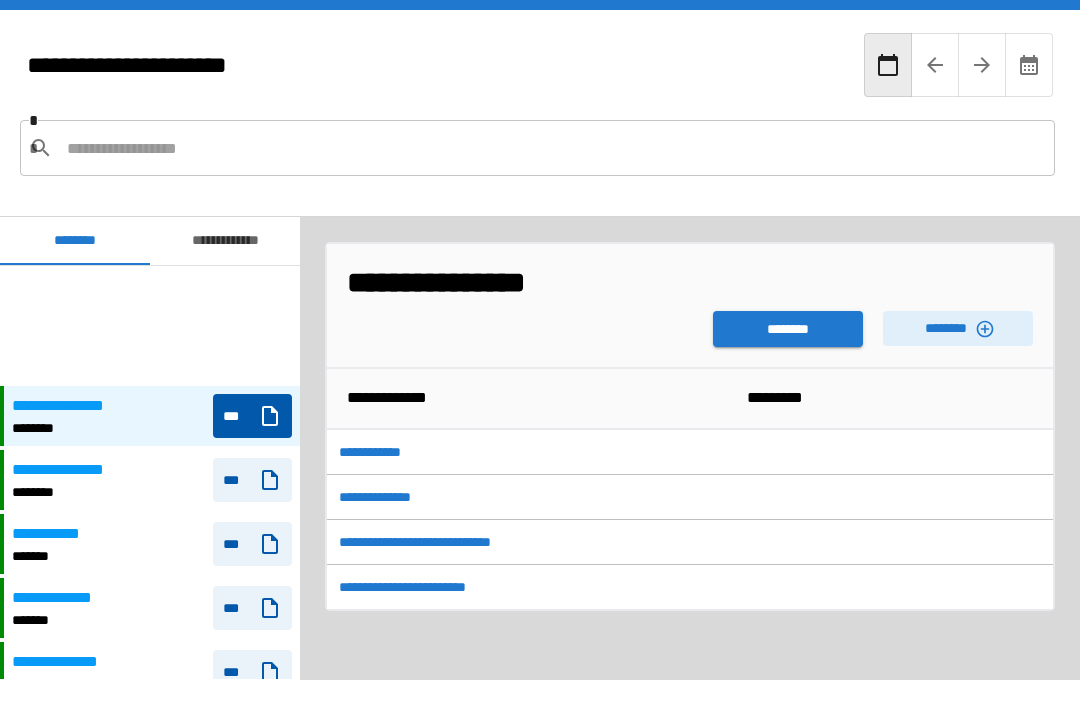 scroll, scrollTop: 64, scrollLeft: 0, axis: vertical 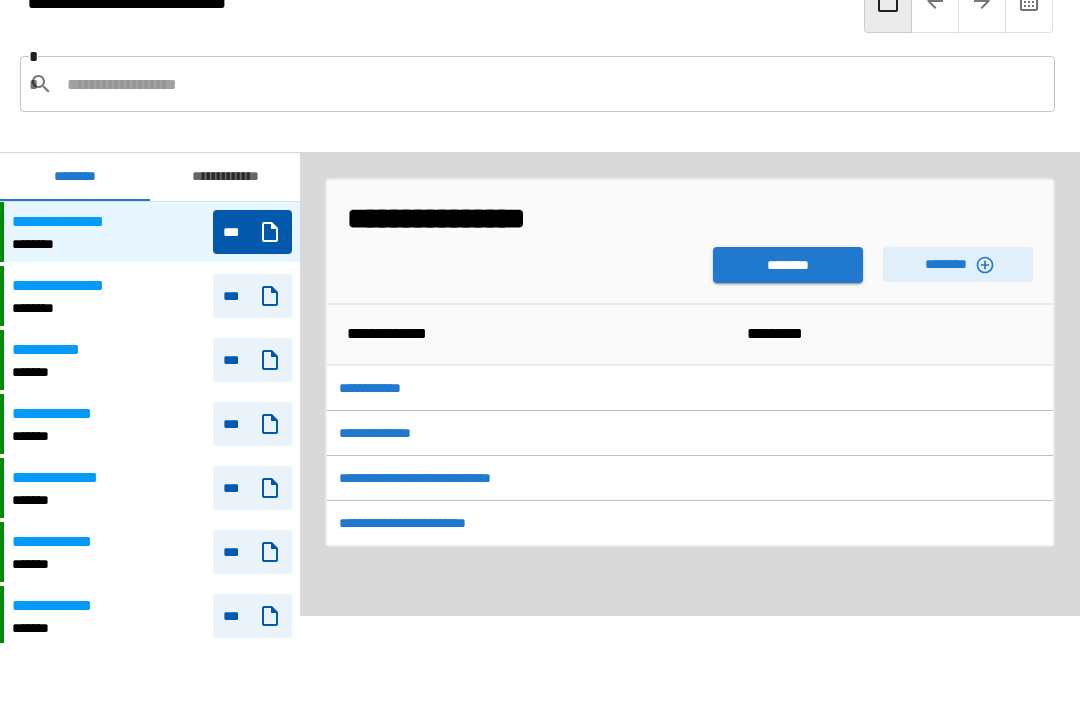 click on "********" at bounding box center [788, 265] 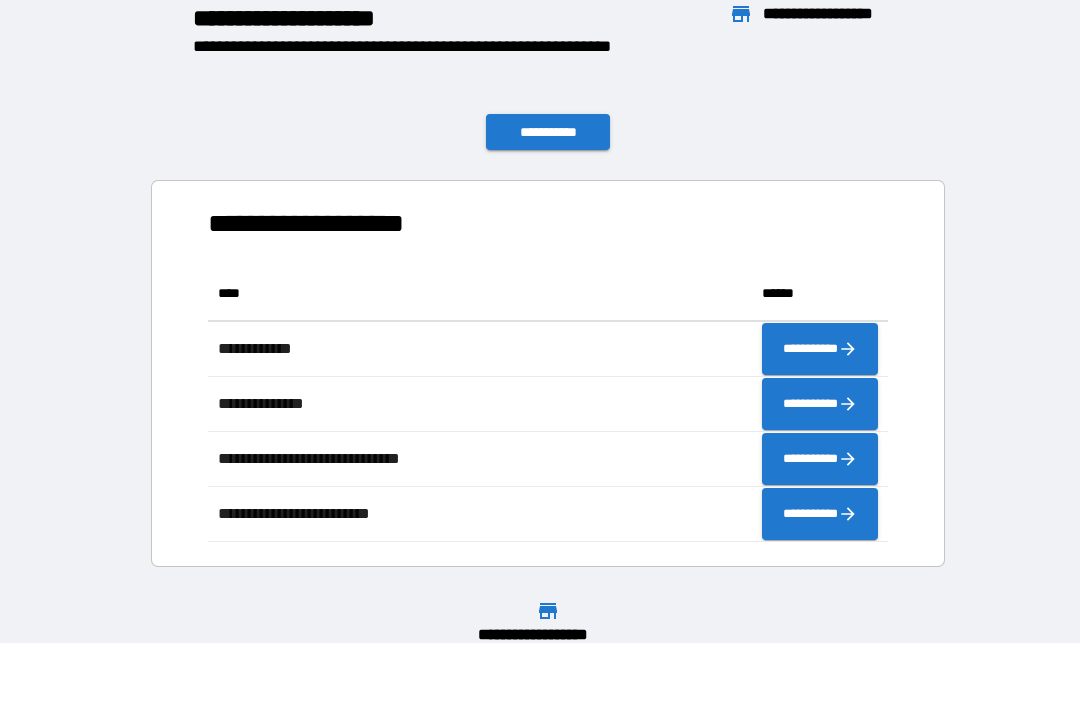 scroll, scrollTop: 276, scrollLeft: 680, axis: both 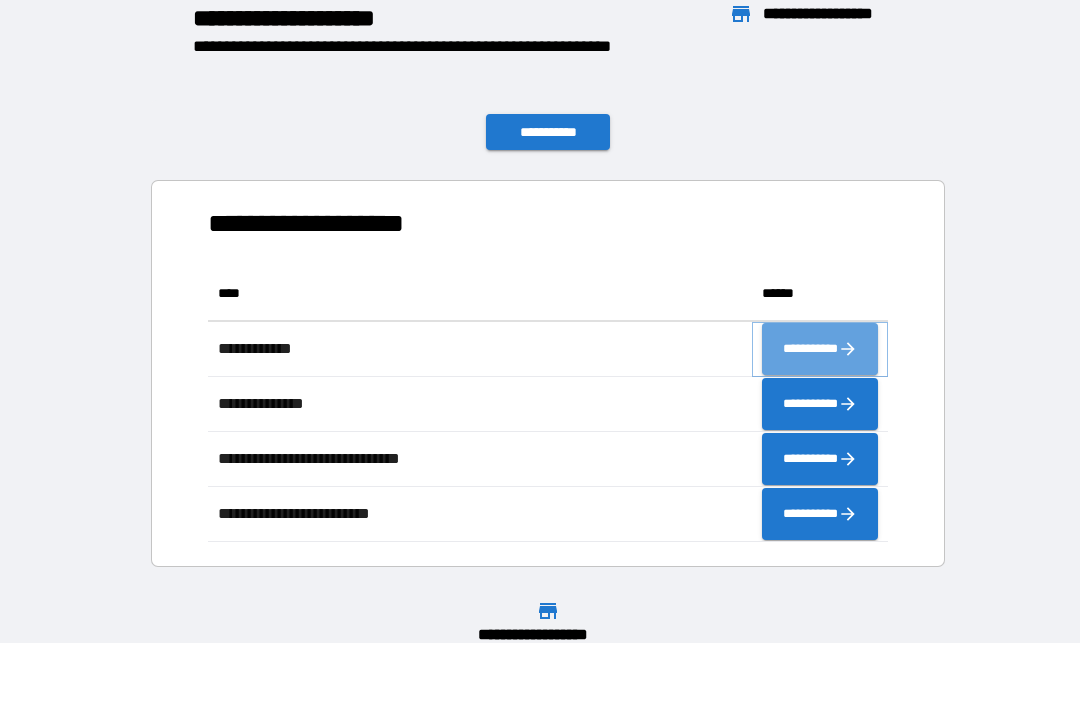 click on "**********" at bounding box center [820, 349] 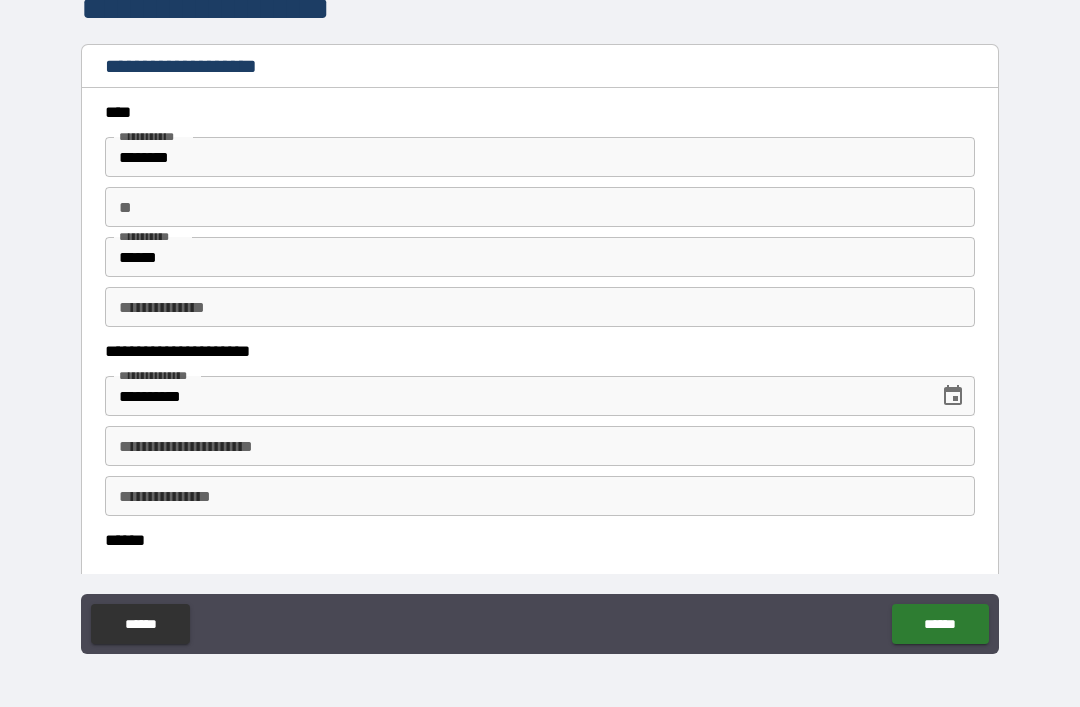 click on "**********" at bounding box center (540, 446) 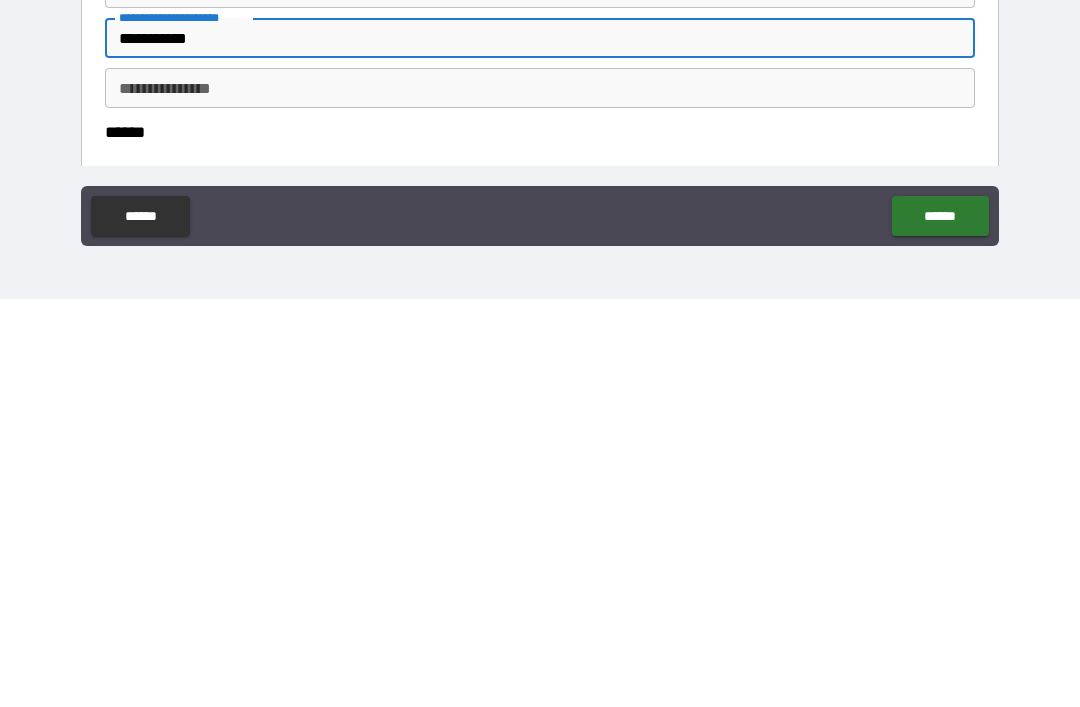 type on "**********" 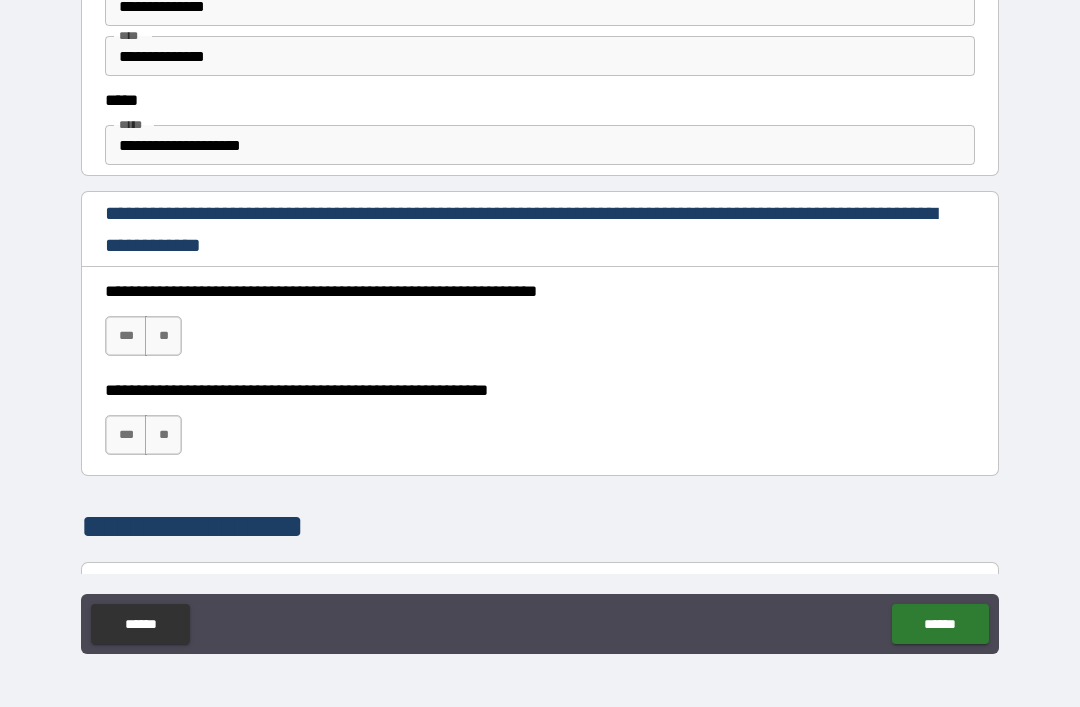 scroll, scrollTop: 1156, scrollLeft: 0, axis: vertical 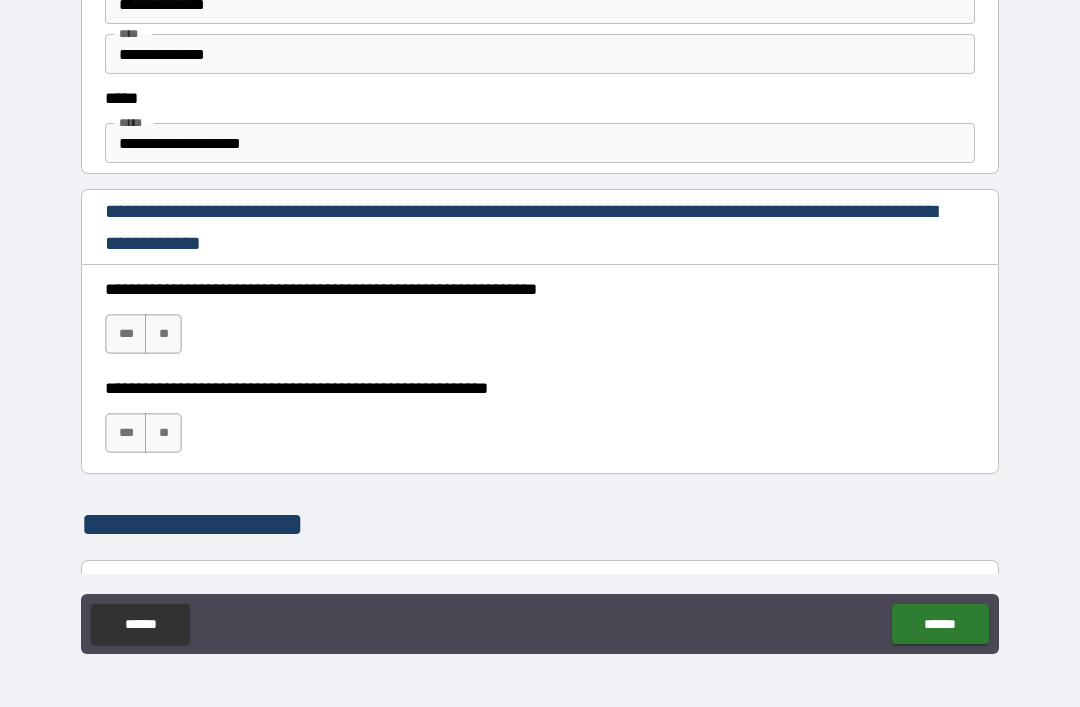 click on "***" at bounding box center (126, 334) 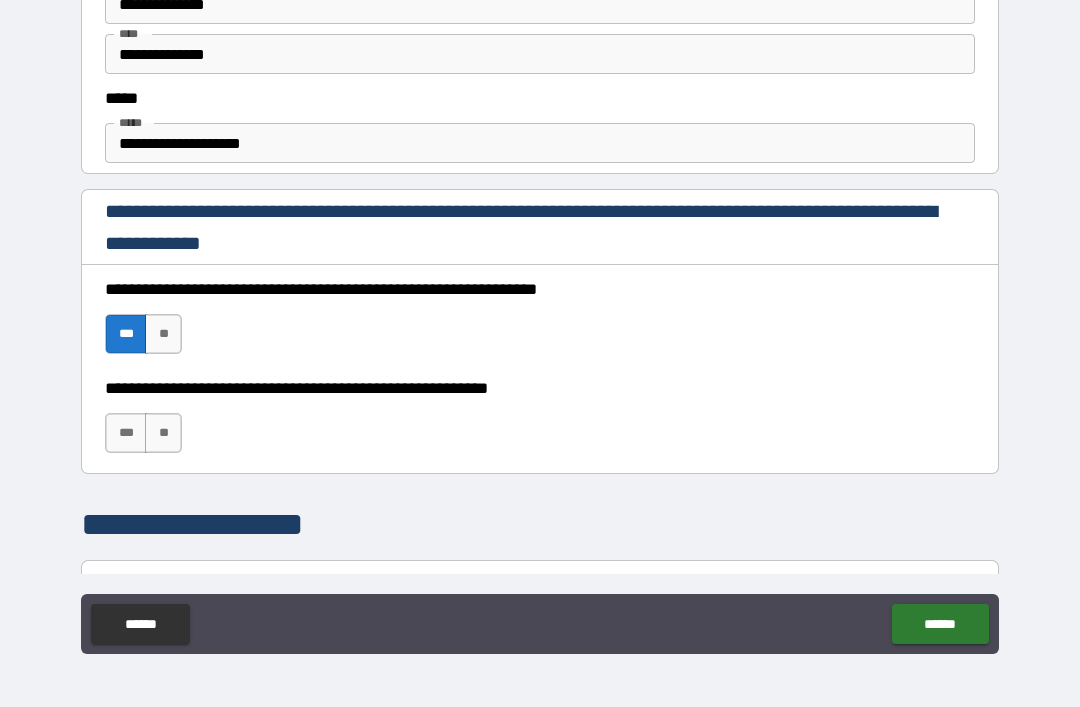 click on "***" at bounding box center [126, 433] 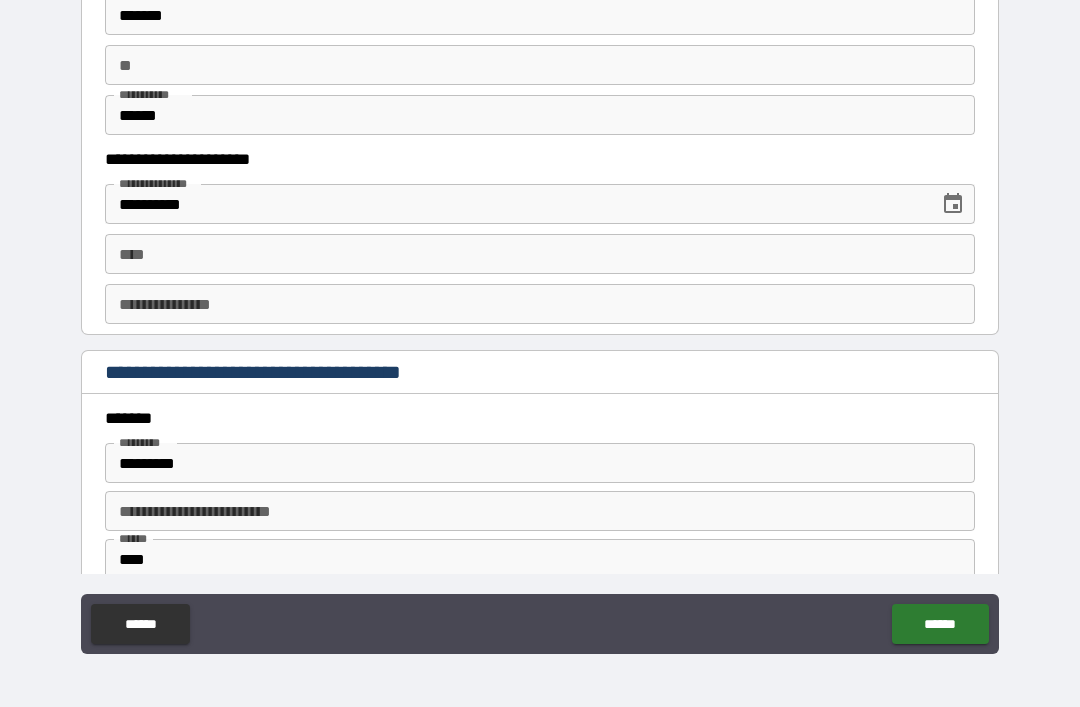 scroll, scrollTop: 2012, scrollLeft: 0, axis: vertical 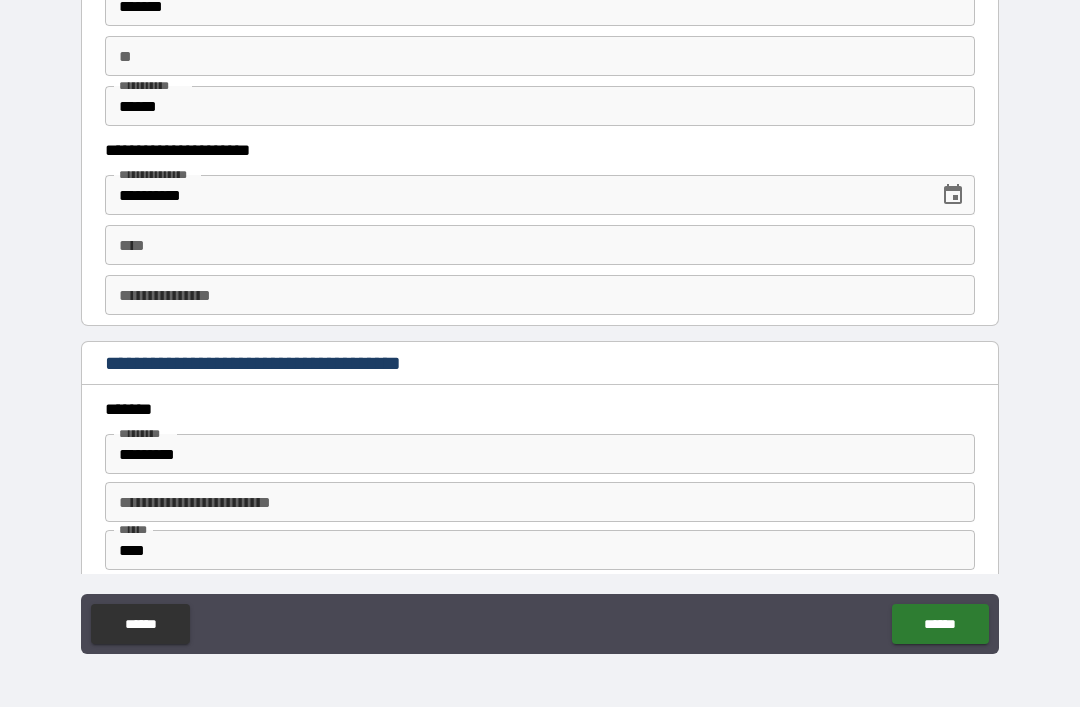 click on "****" at bounding box center [540, 245] 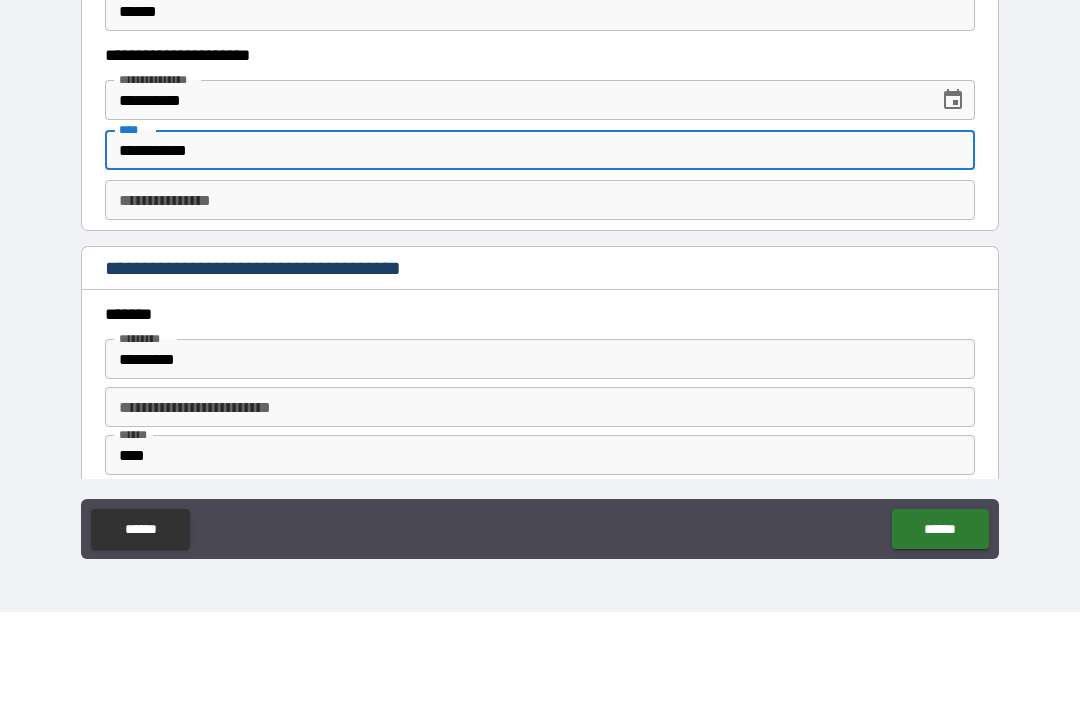 type on "**********" 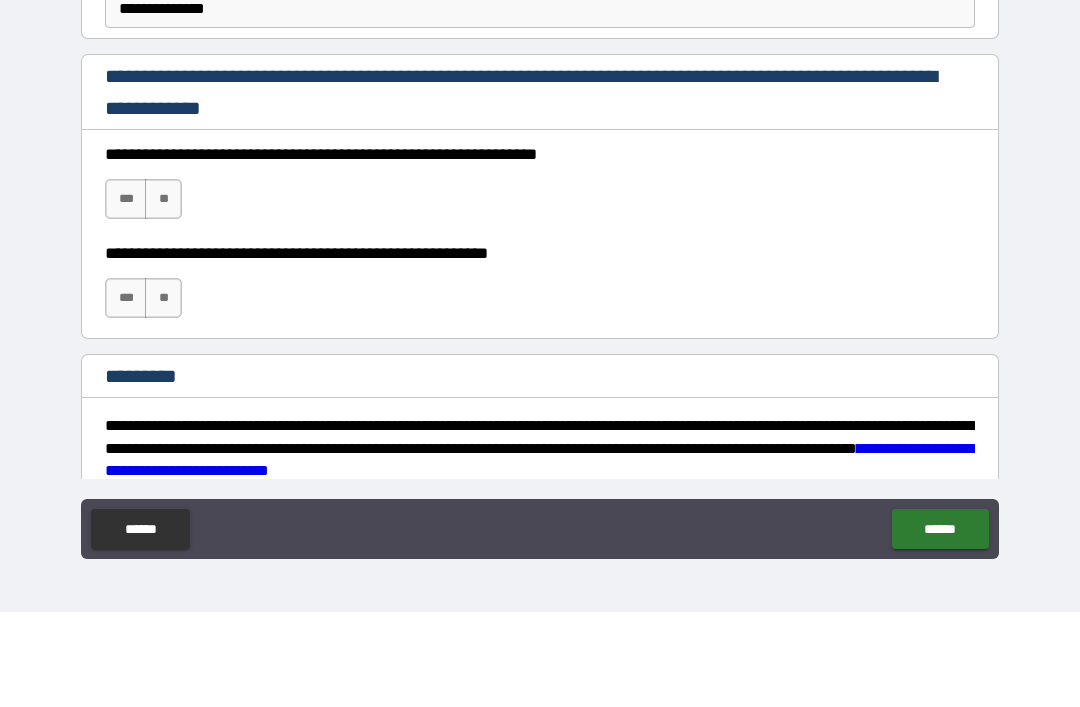 scroll, scrollTop: 2837, scrollLeft: 0, axis: vertical 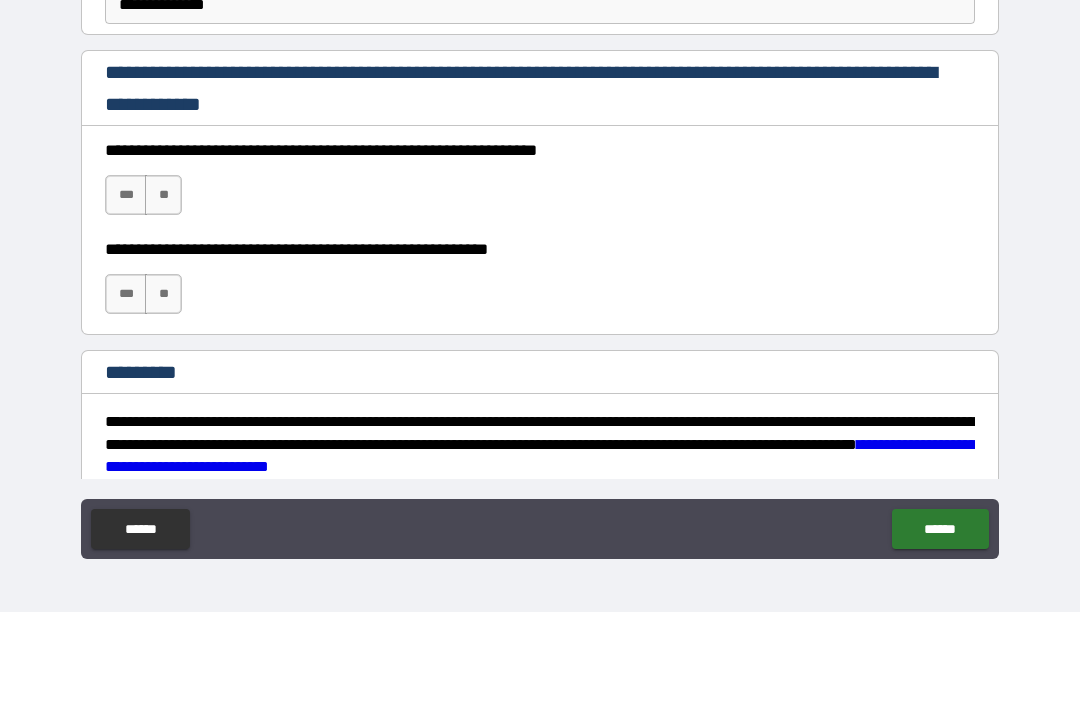 type on "*********" 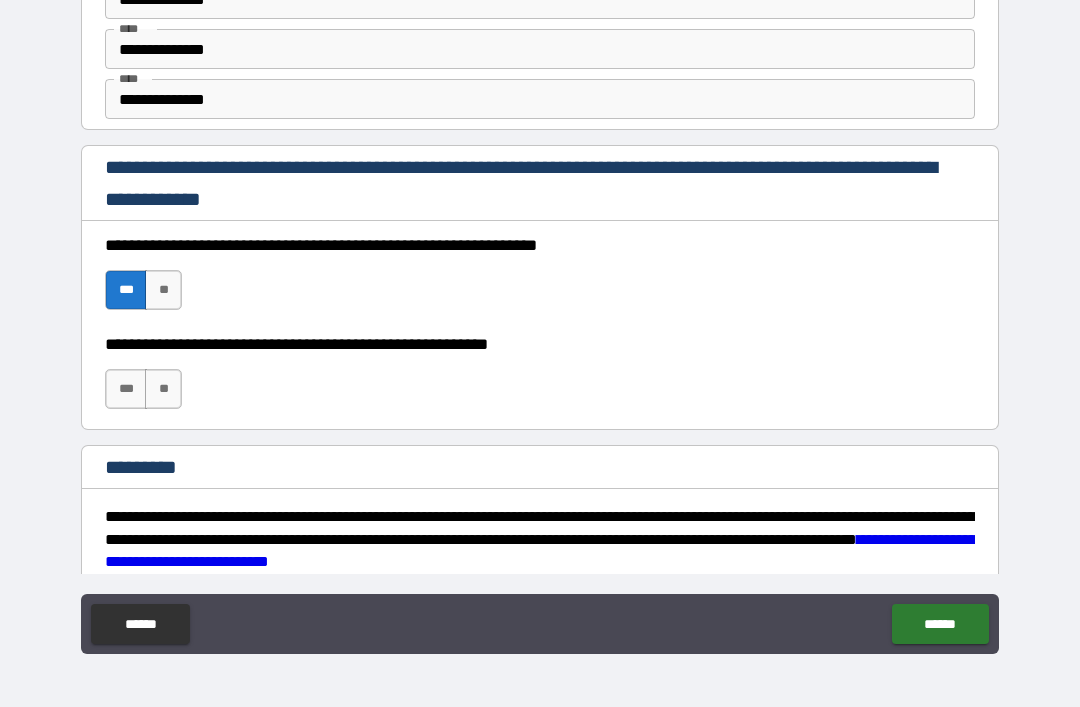 click on "***" at bounding box center [126, 389] 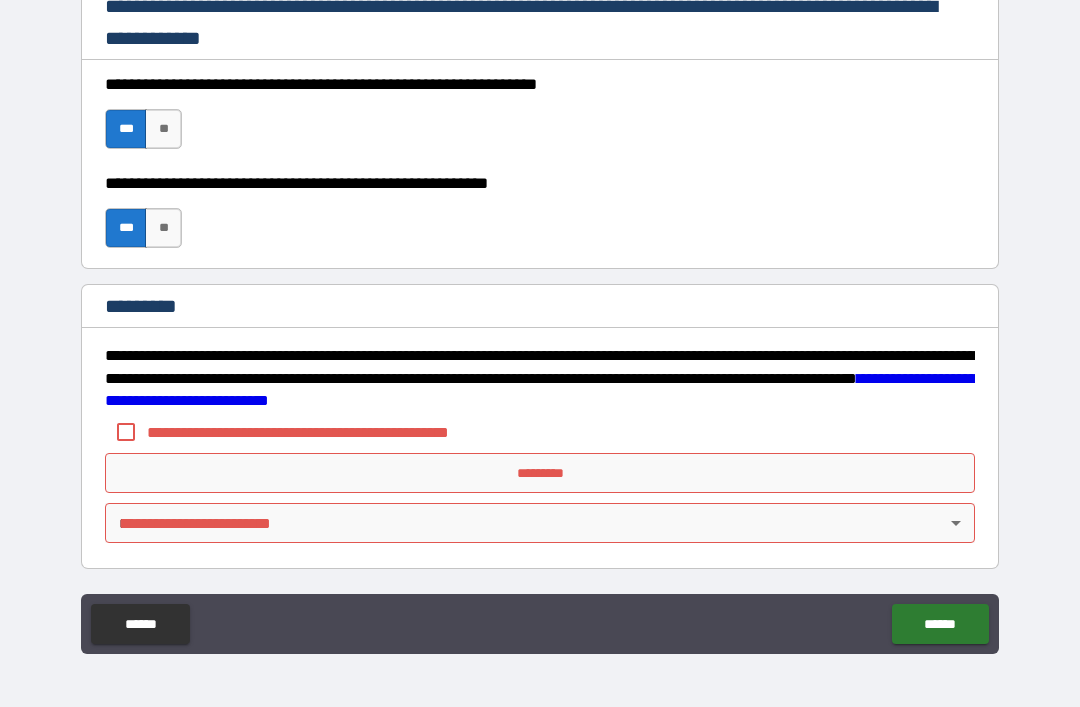 scroll, scrollTop: 2998, scrollLeft: 0, axis: vertical 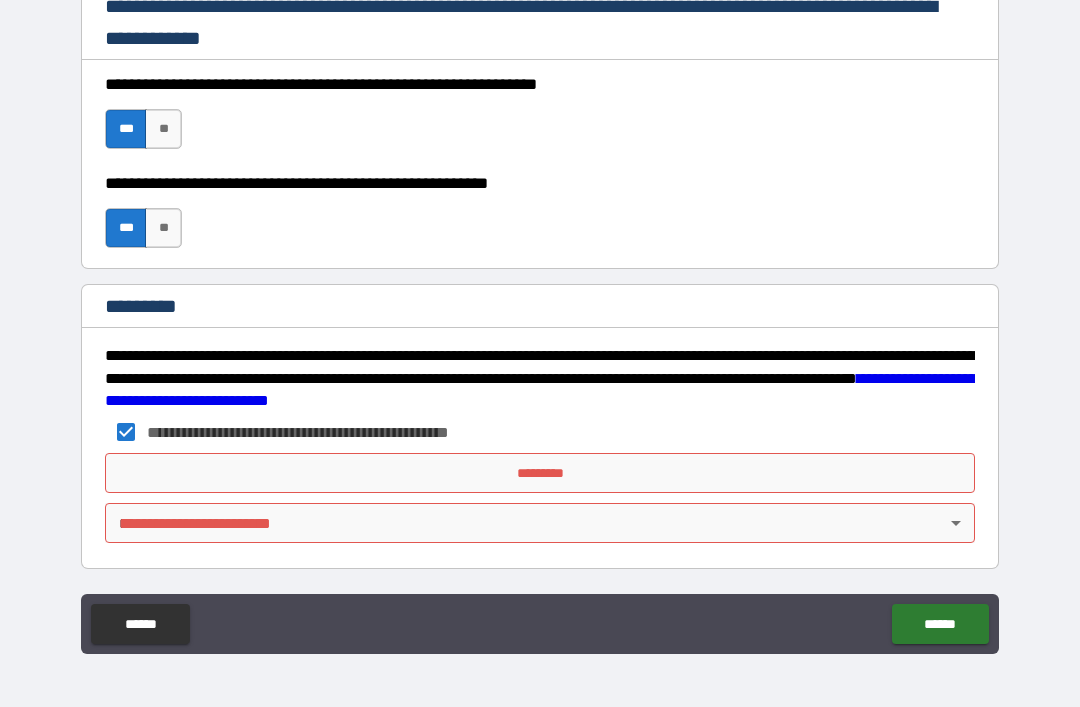 click on "*********" at bounding box center (540, 473) 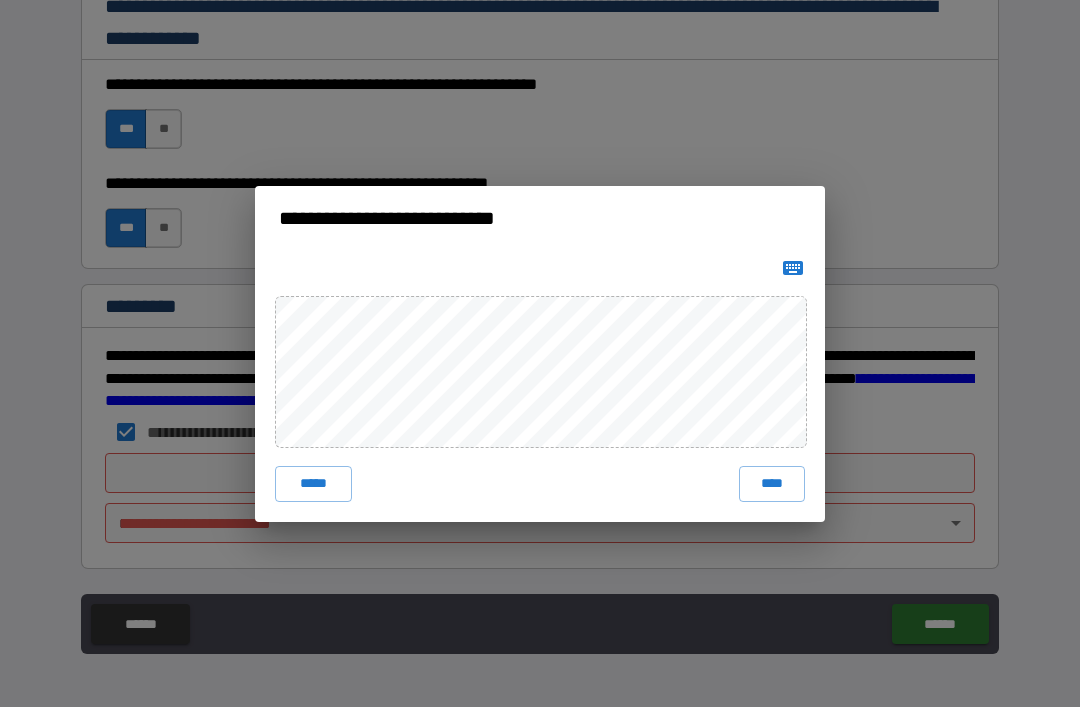 click on "****" at bounding box center [772, 484] 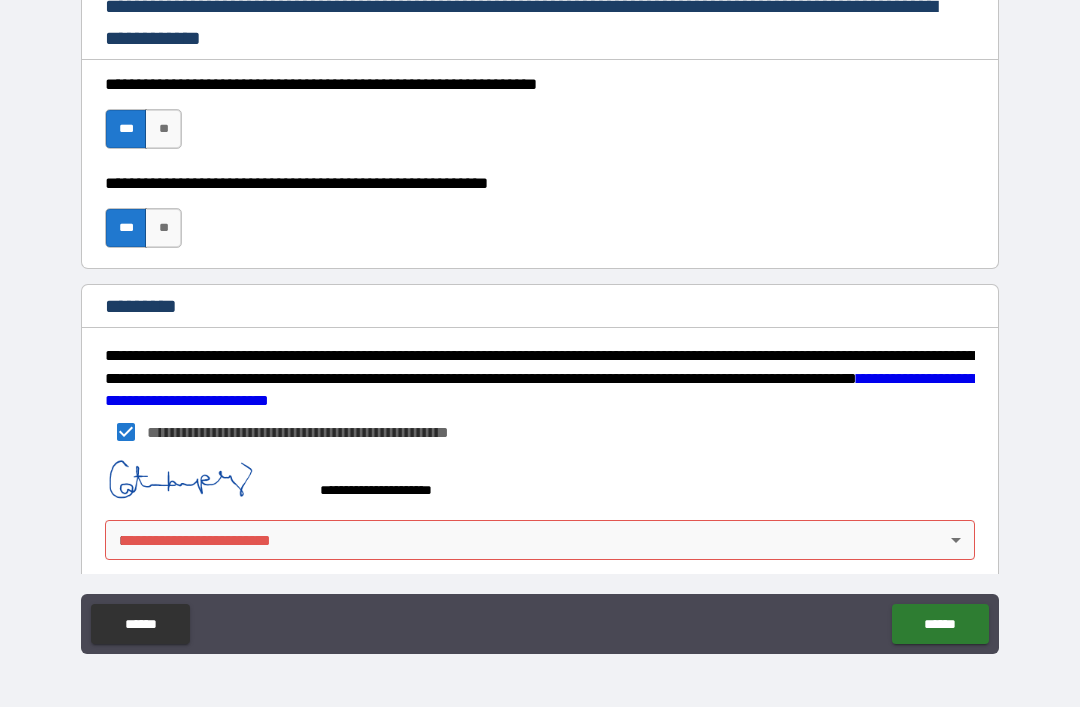scroll, scrollTop: 2988, scrollLeft: 0, axis: vertical 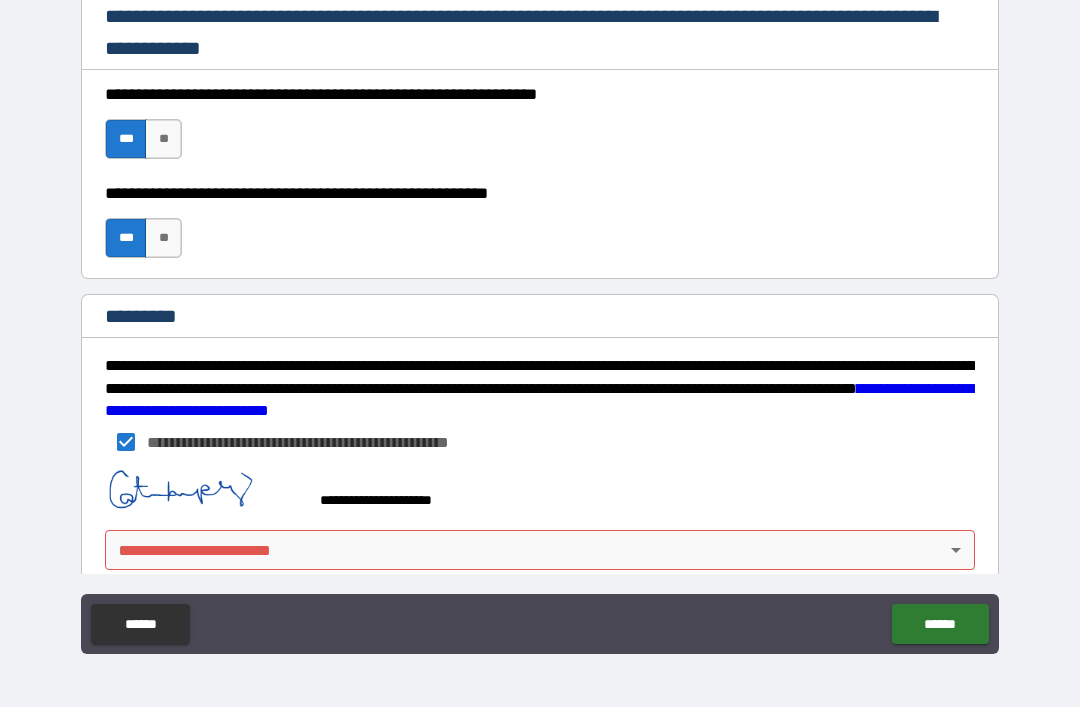 click on "**********" at bounding box center [540, 321] 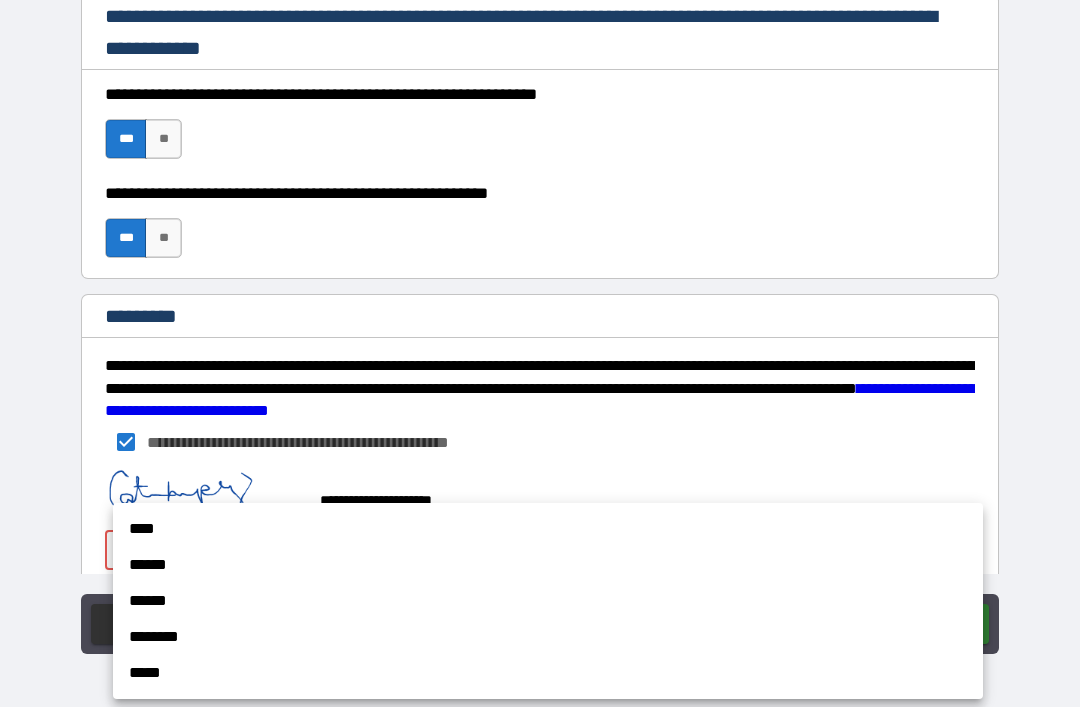 click on "******" at bounding box center (548, 565) 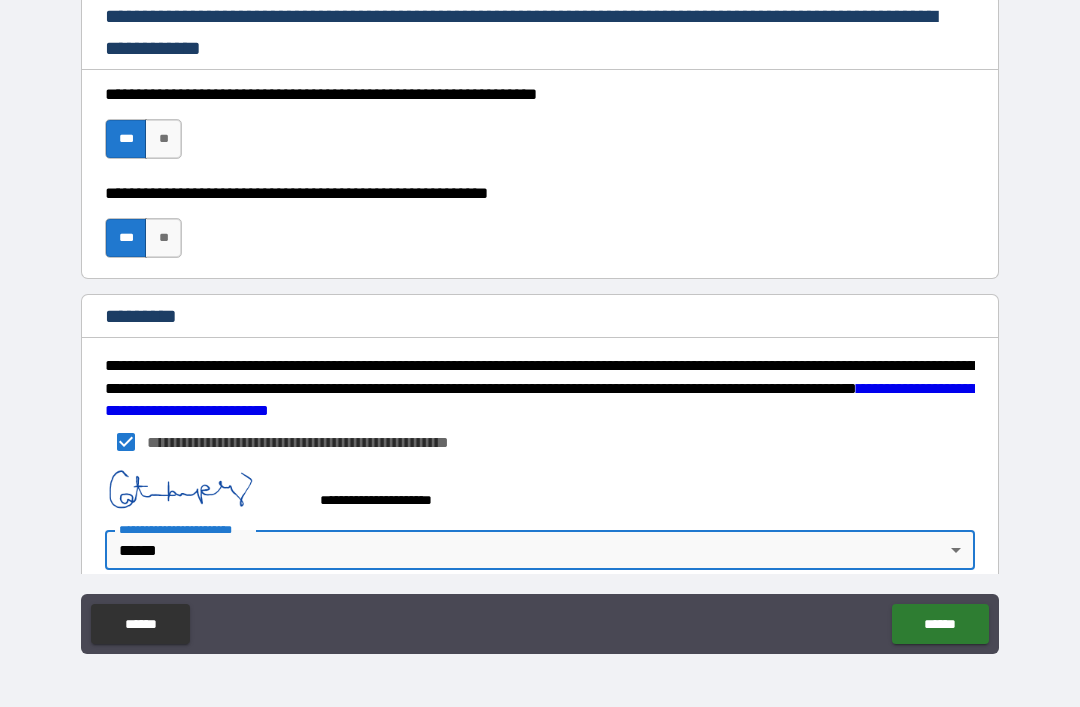 click on "******" at bounding box center (940, 624) 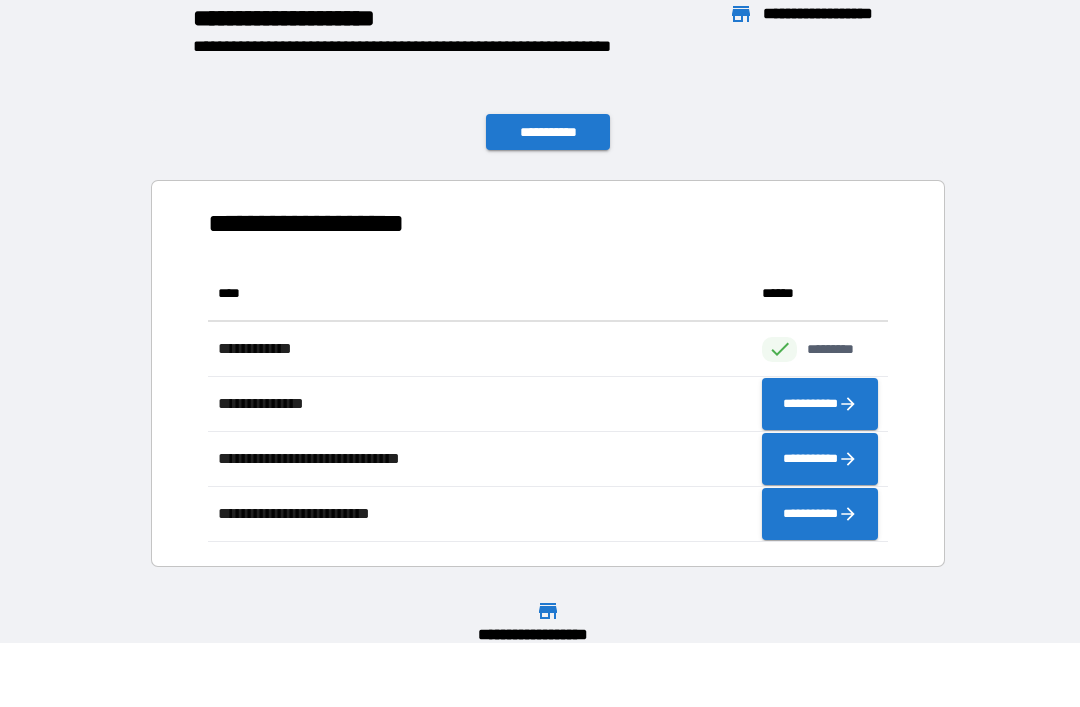 scroll, scrollTop: 1, scrollLeft: 1, axis: both 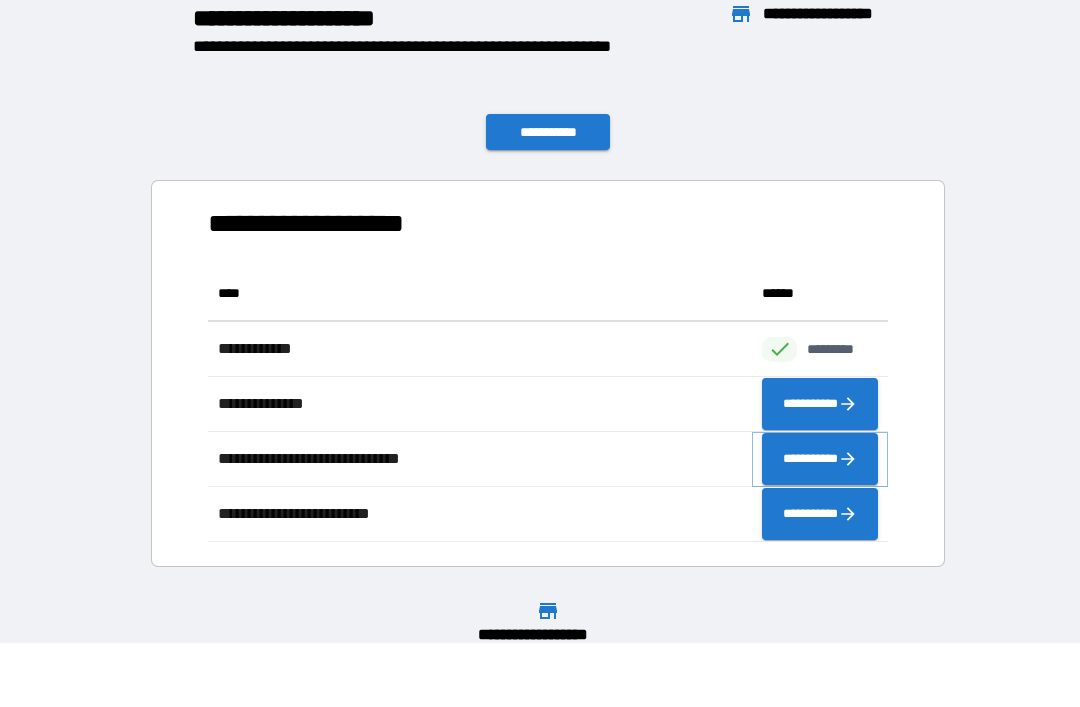 click on "**********" at bounding box center [820, 459] 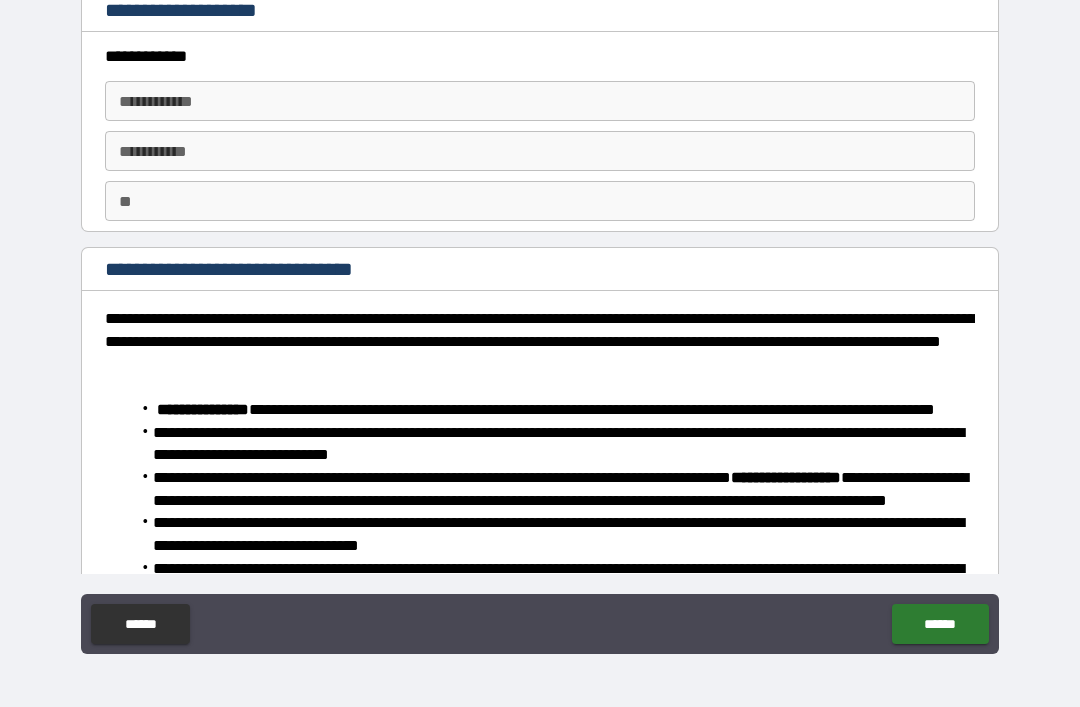 click on "**********" at bounding box center (540, 101) 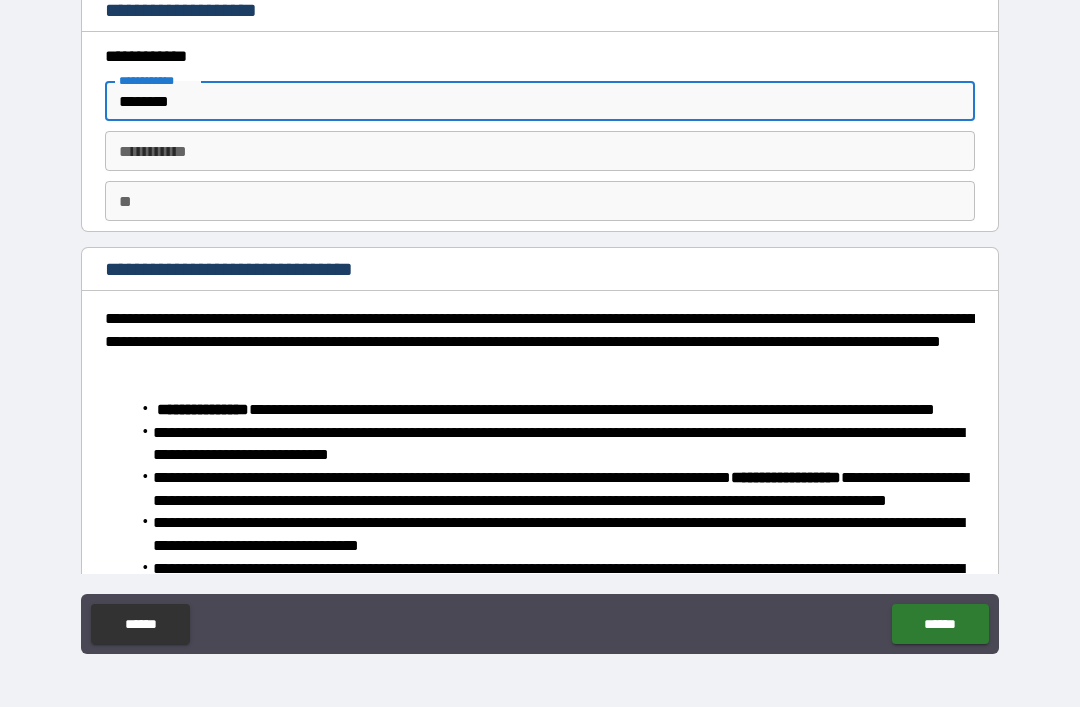 type on "********" 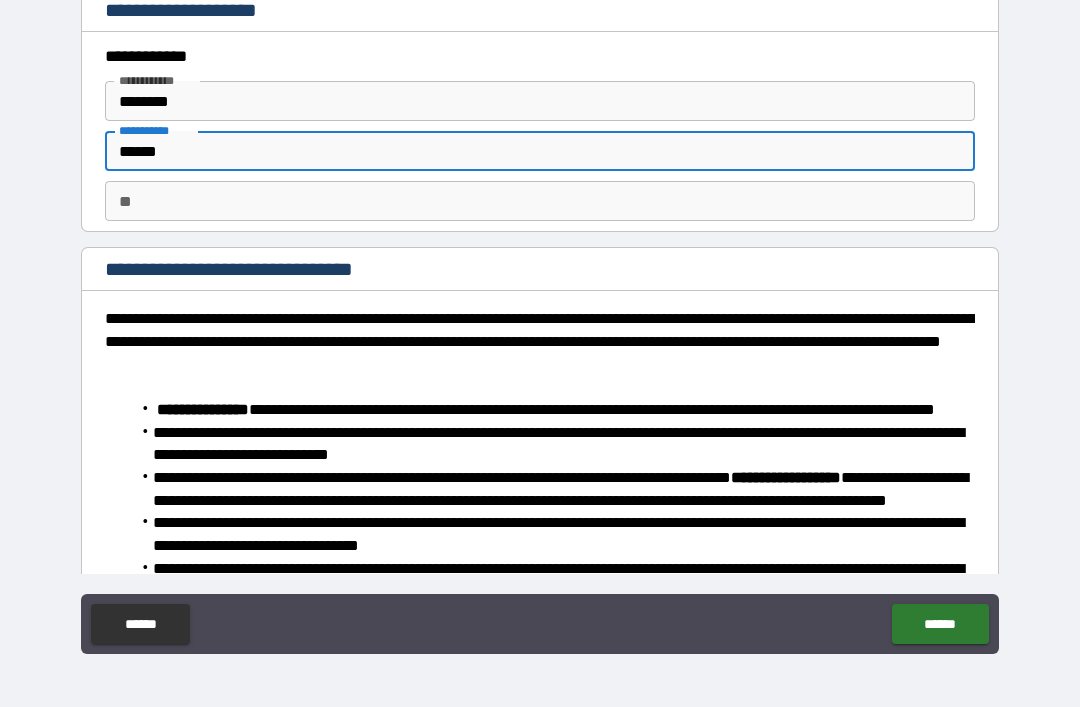 type on "******" 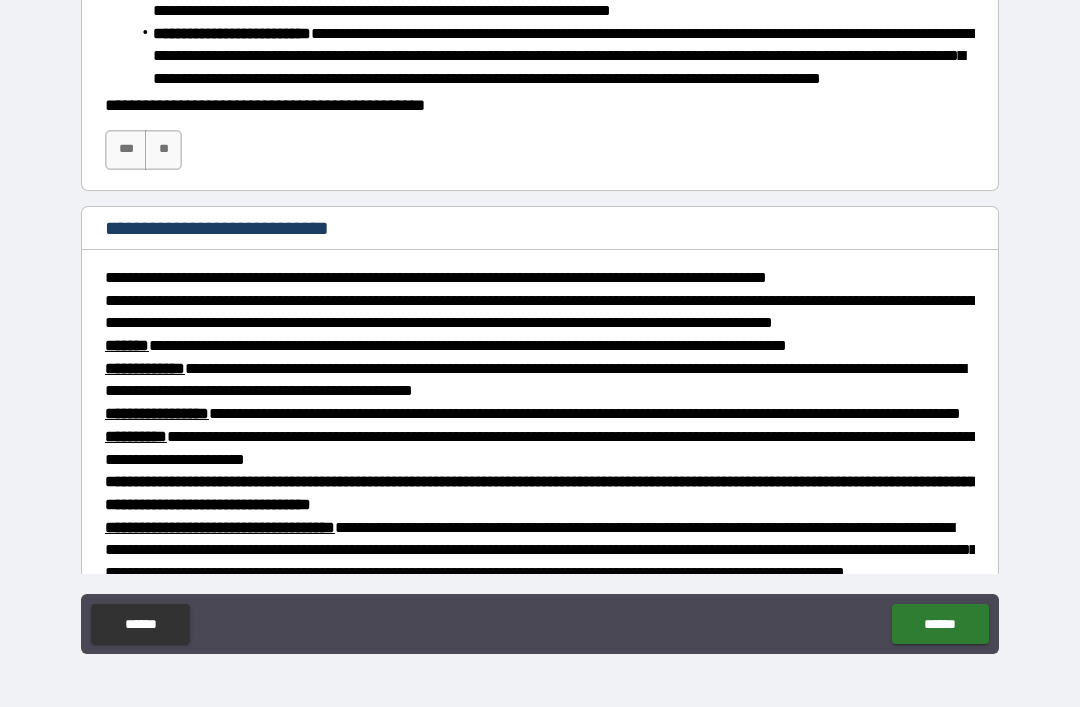 scroll, scrollTop: 887, scrollLeft: 0, axis: vertical 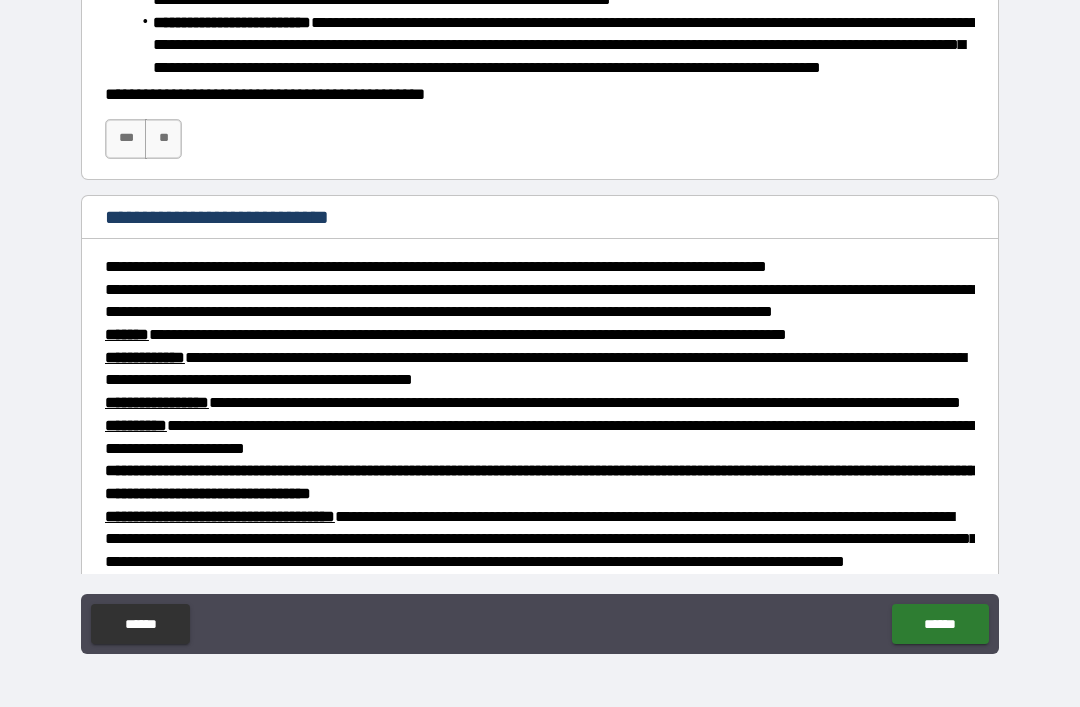 type on "*" 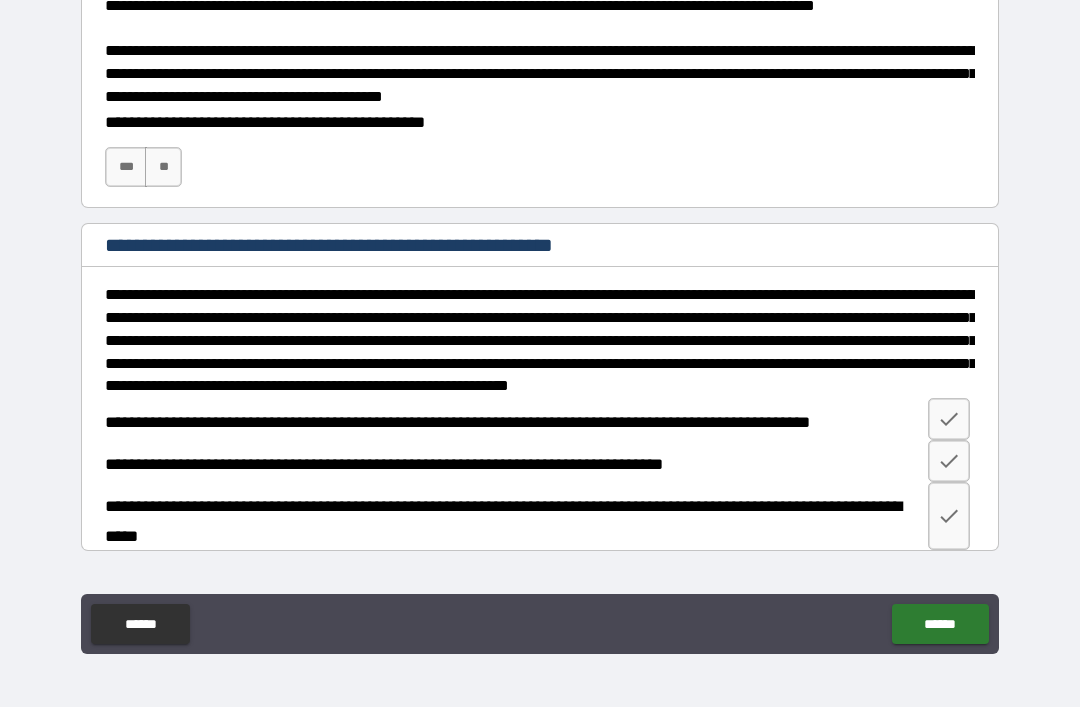 click on "***" at bounding box center [126, 167] 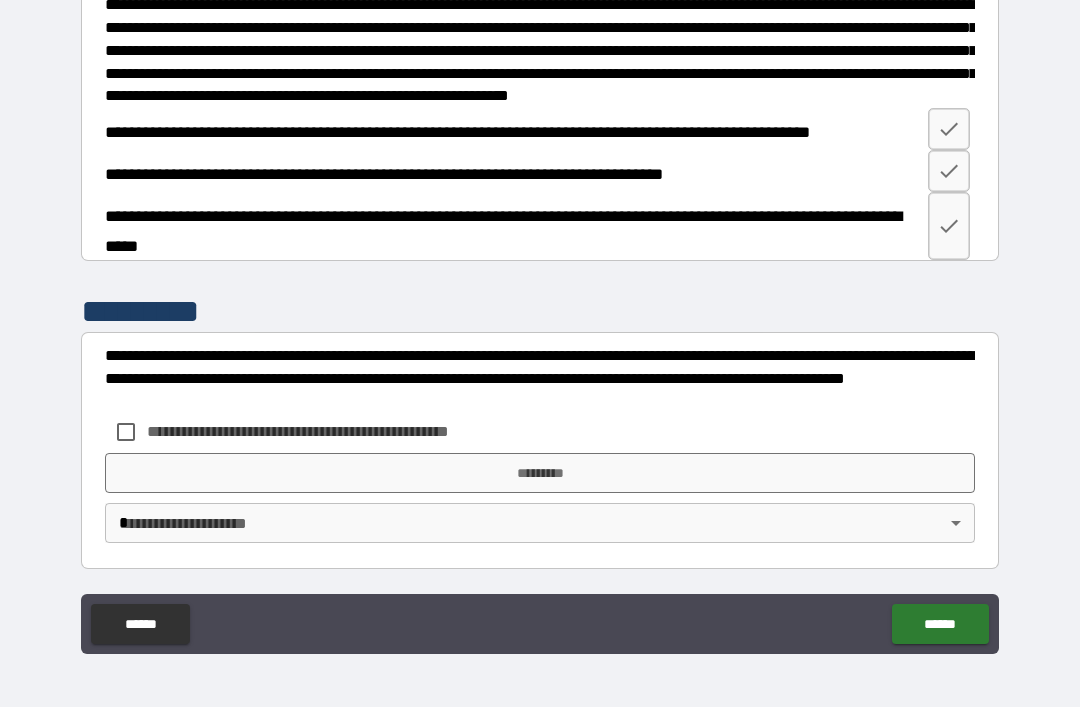 scroll, scrollTop: 2026, scrollLeft: 0, axis: vertical 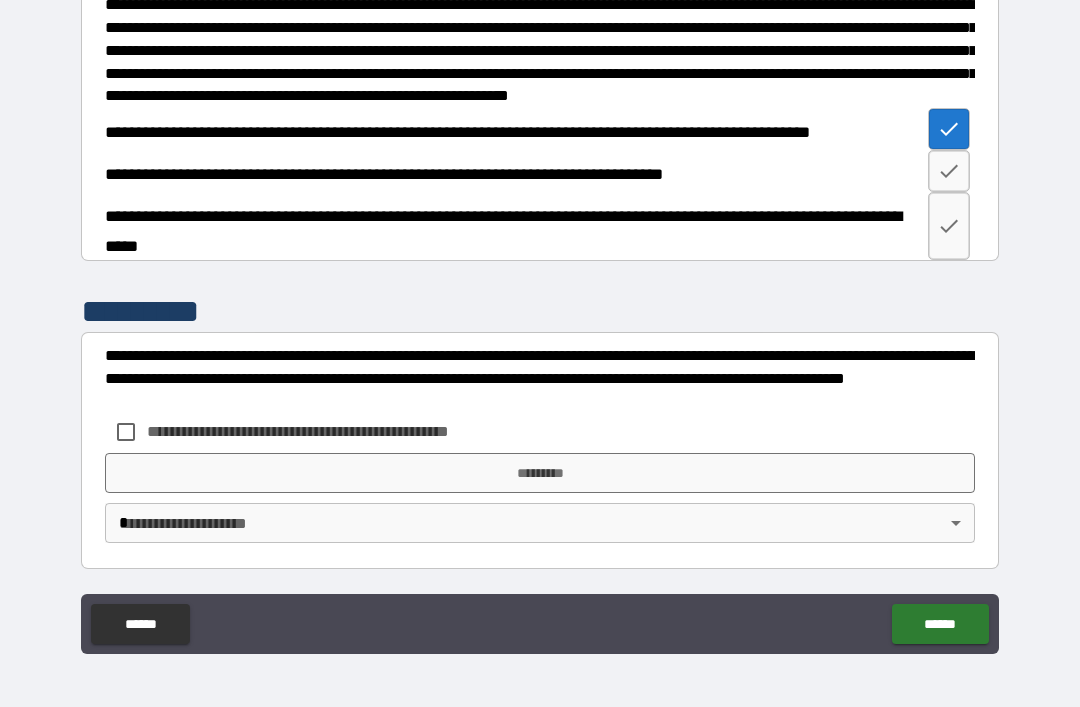 click 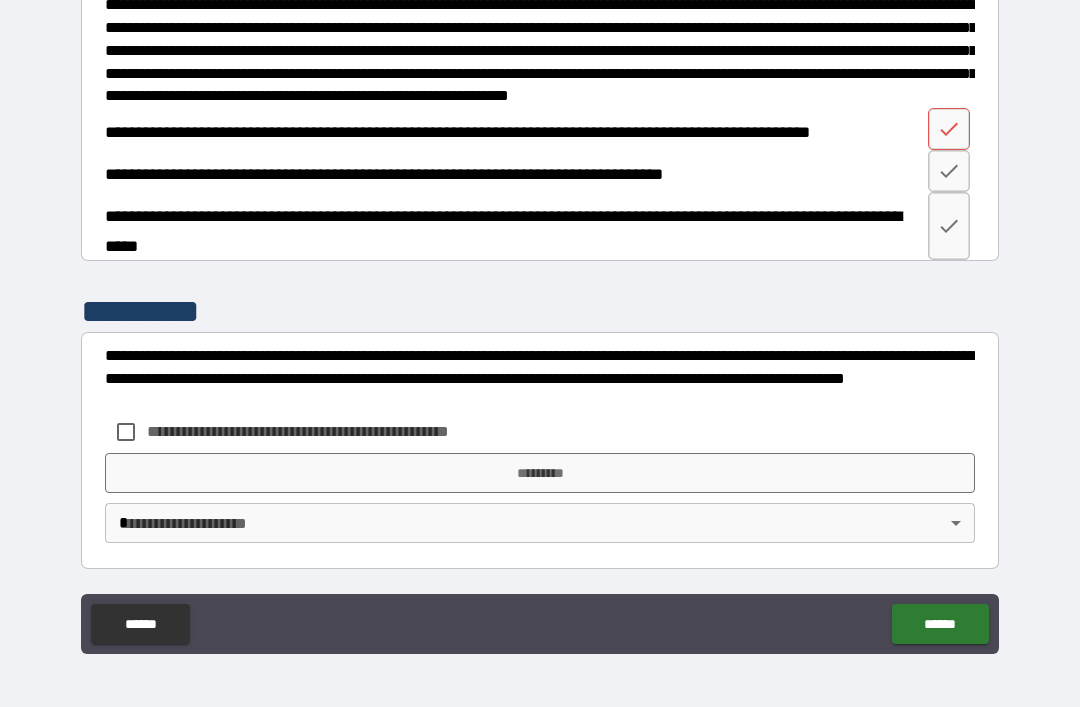click 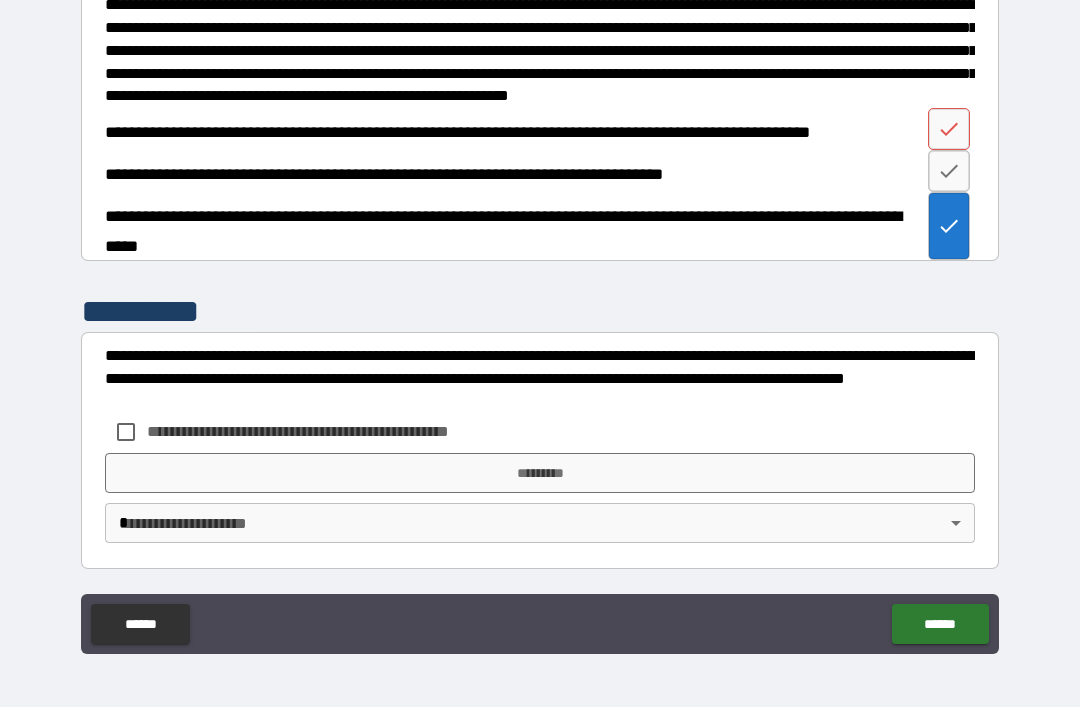 click 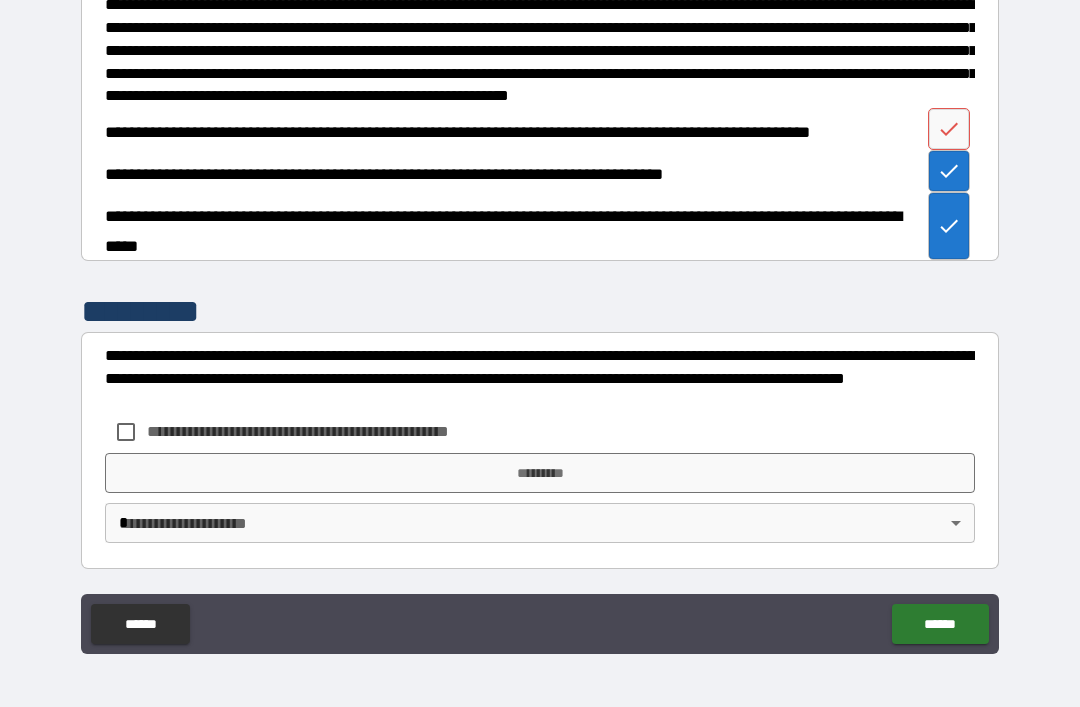 click 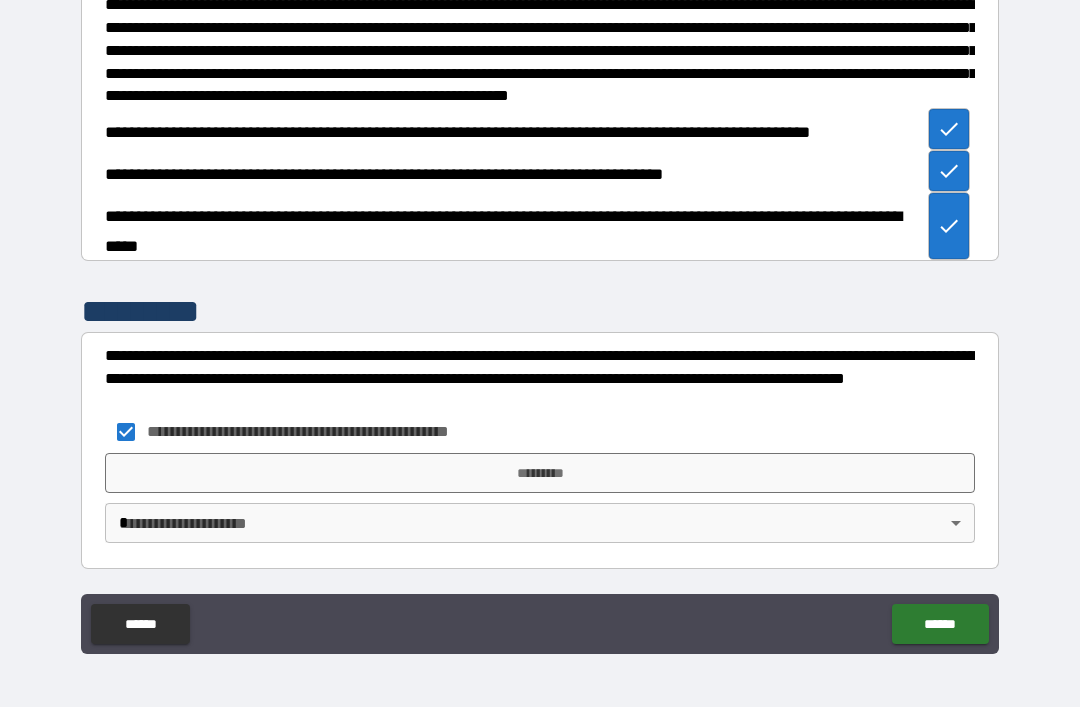 click on "*********" at bounding box center [540, 473] 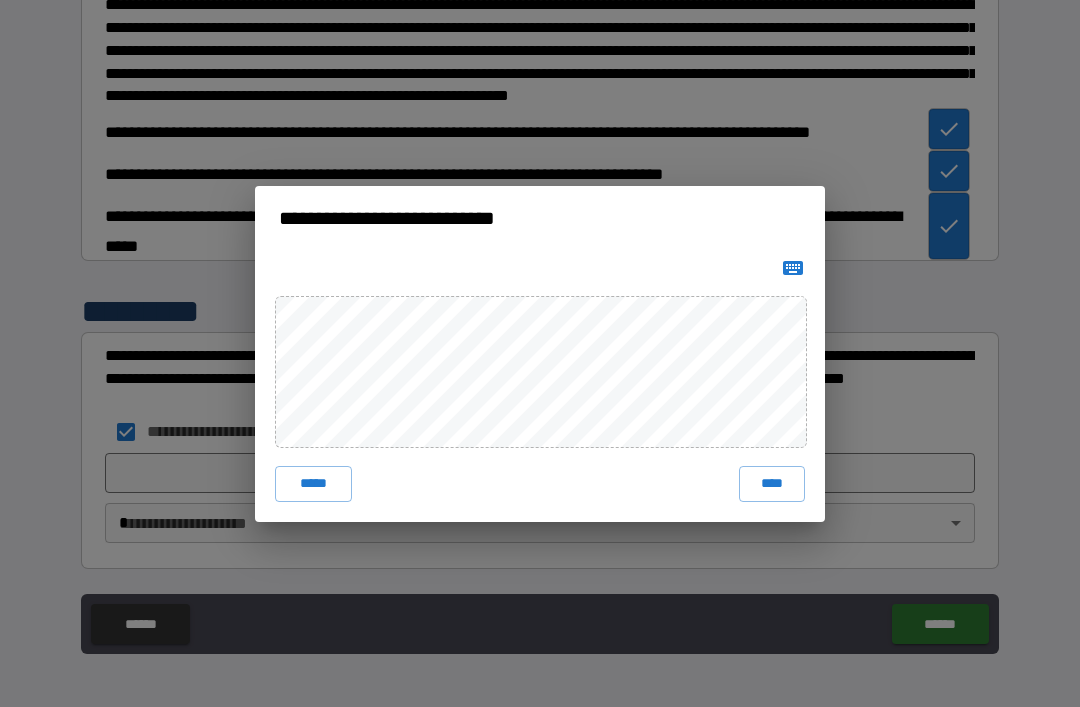 click on "****" at bounding box center [772, 484] 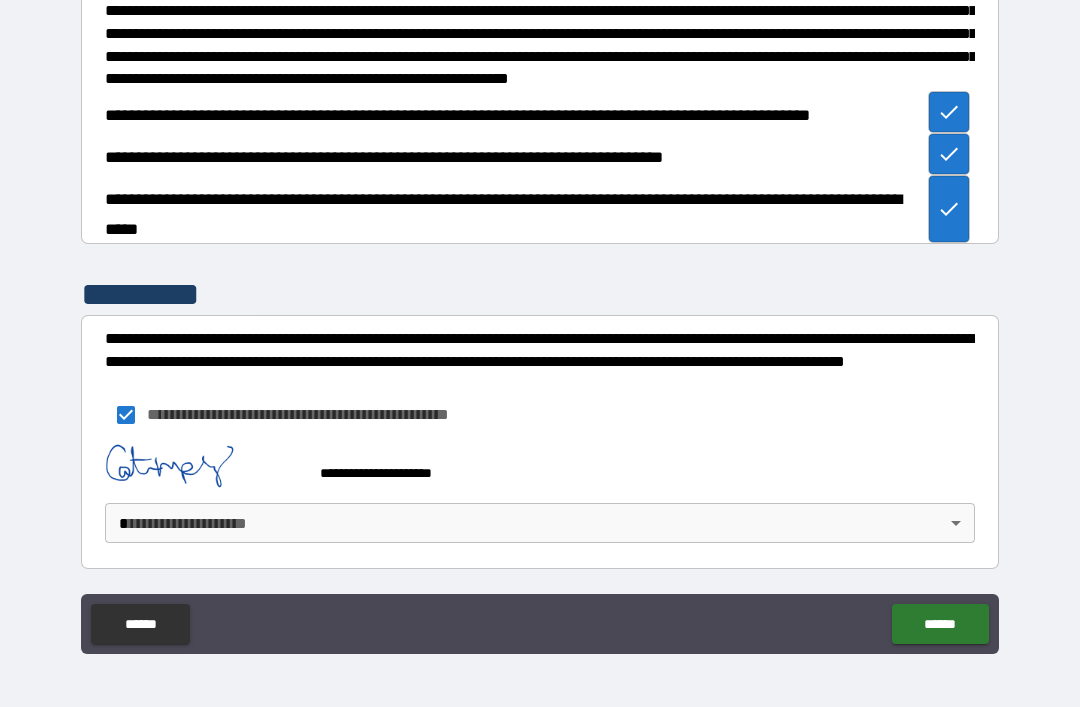 scroll, scrollTop: 2016, scrollLeft: 0, axis: vertical 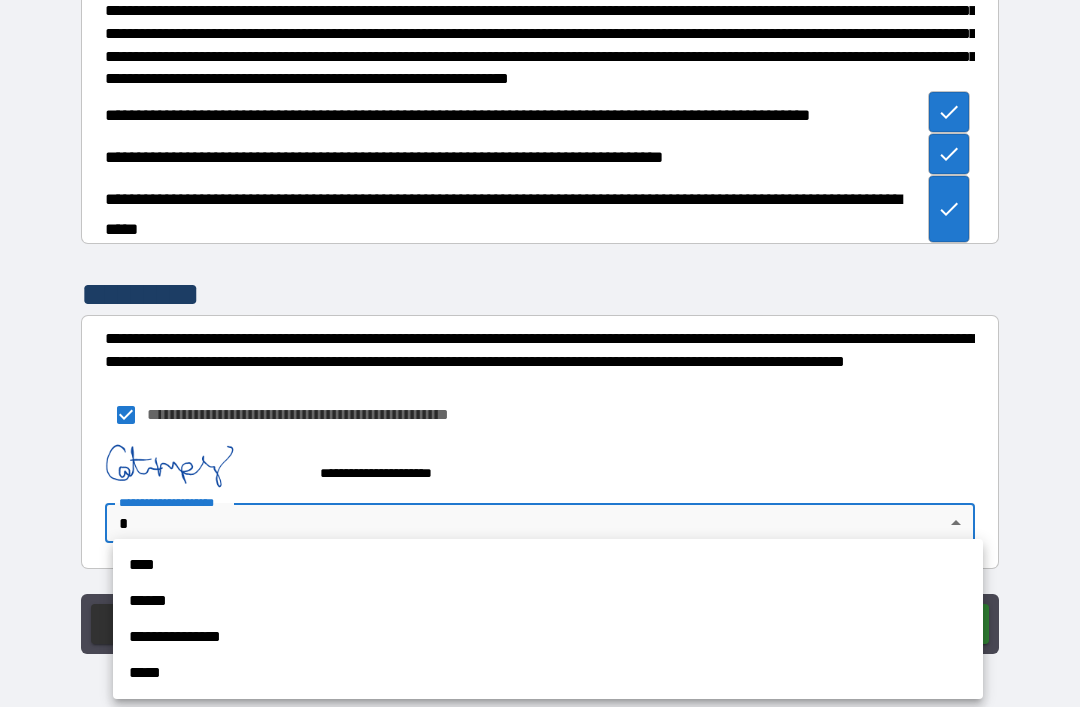 click on "**********" at bounding box center (548, 637) 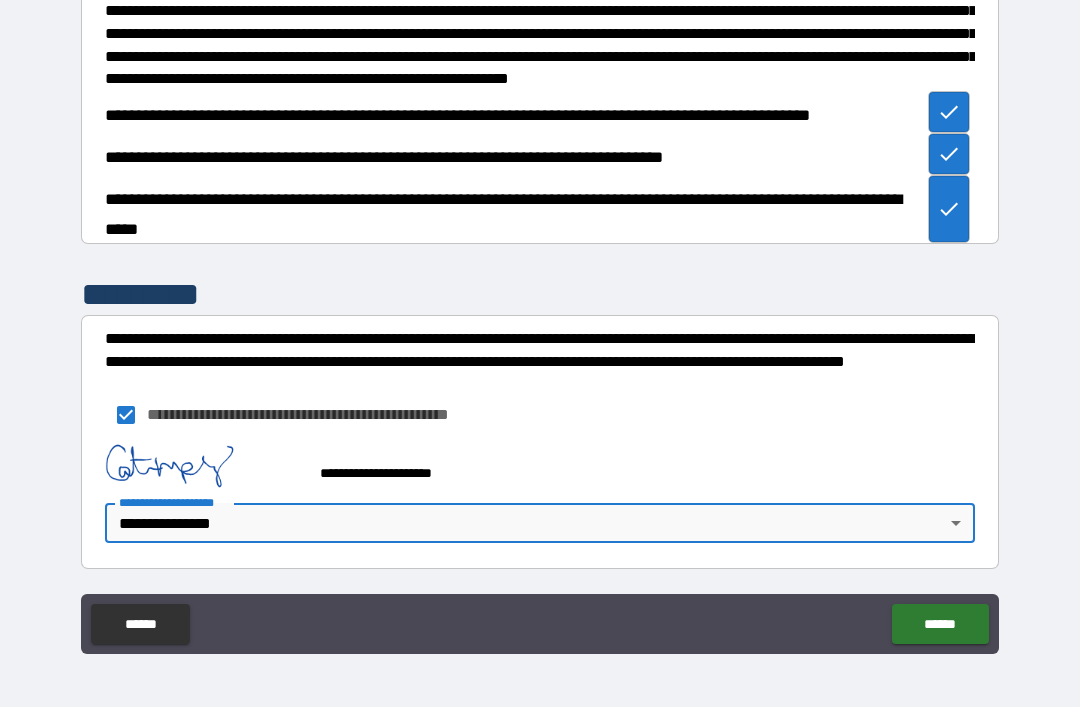 scroll, scrollTop: 2044, scrollLeft: 0, axis: vertical 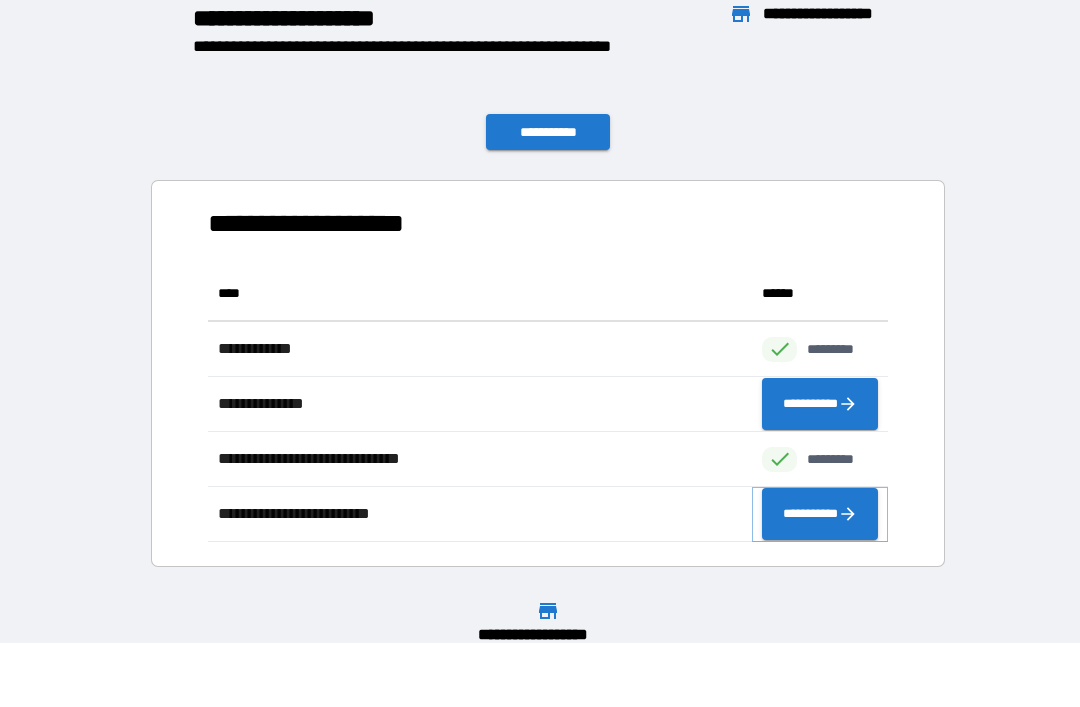 click on "**********" at bounding box center (820, 514) 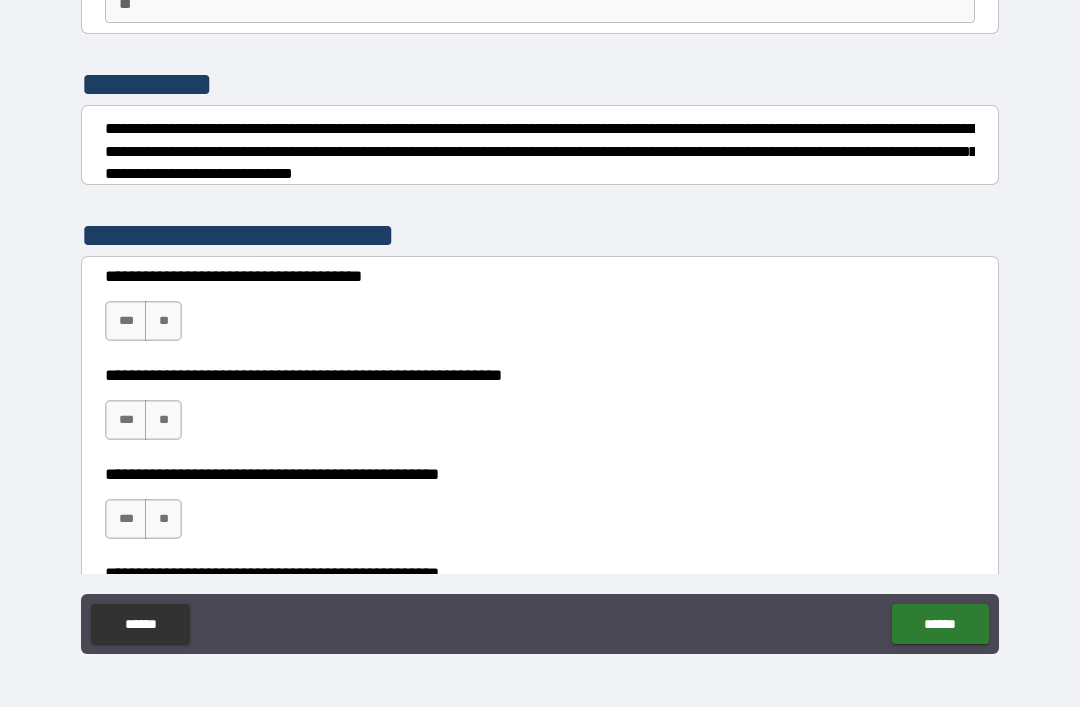 scroll, scrollTop: 199, scrollLeft: 0, axis: vertical 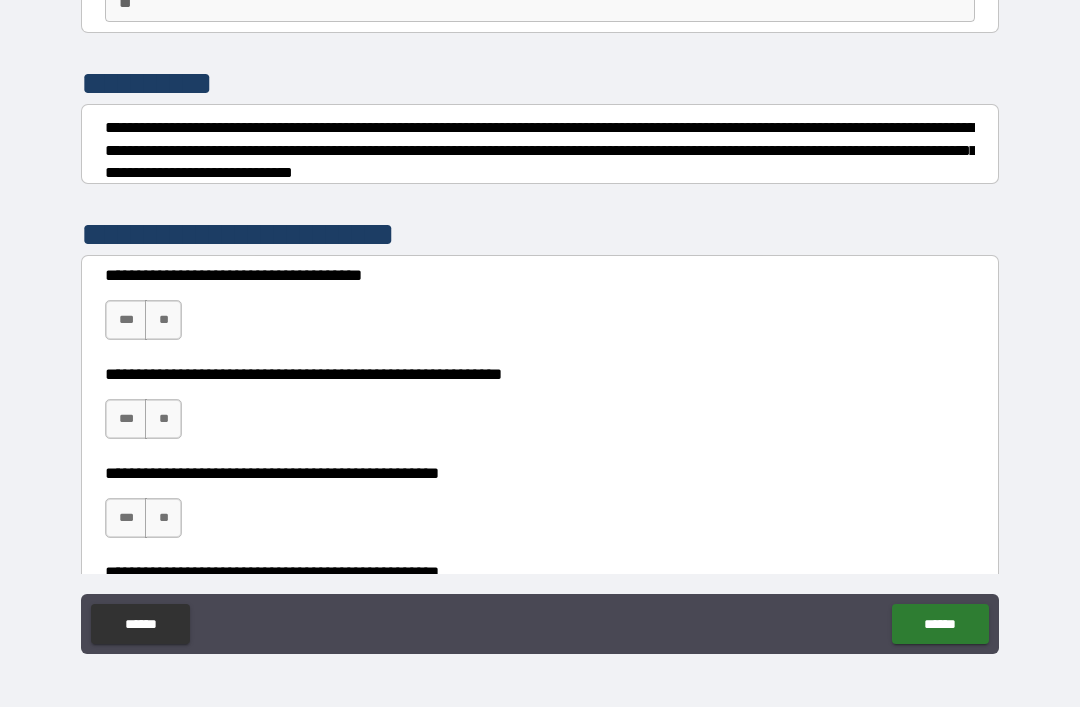 click on "***" at bounding box center (126, 320) 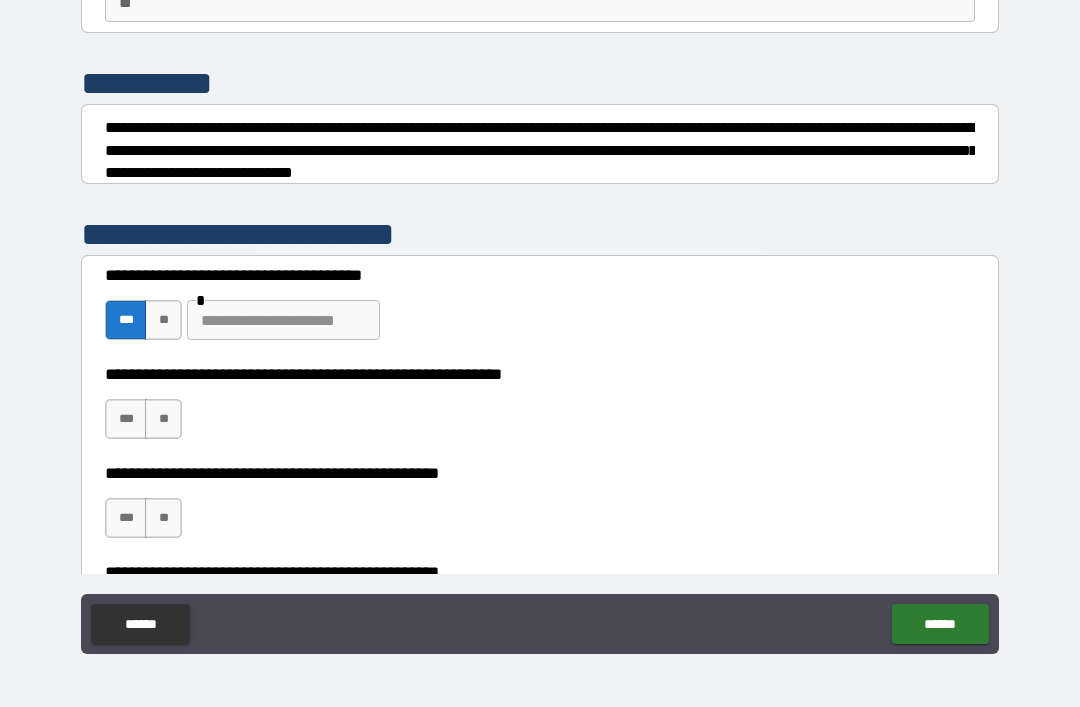 click on "**" at bounding box center (163, 320) 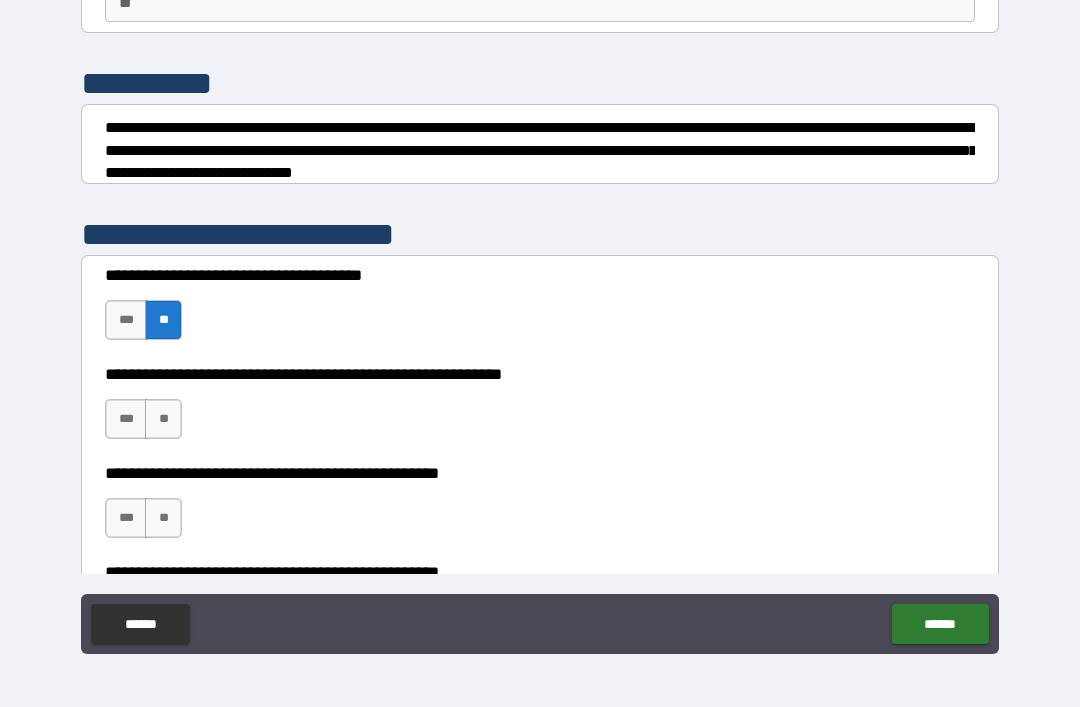 click on "**" at bounding box center [163, 419] 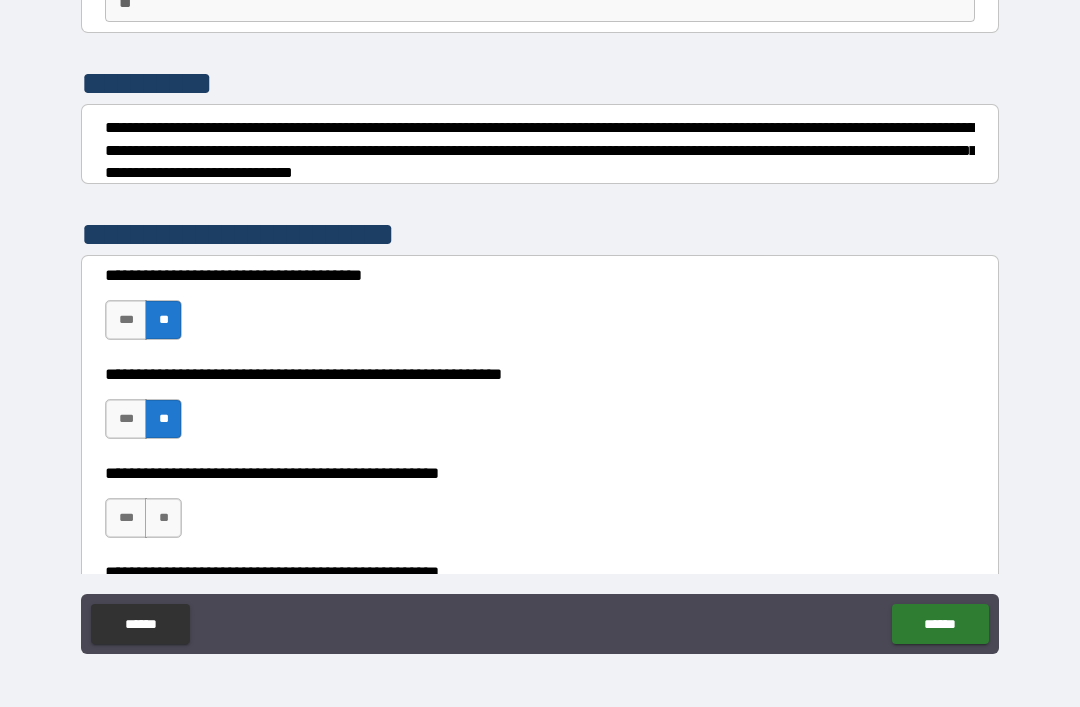 click on "**" at bounding box center (163, 518) 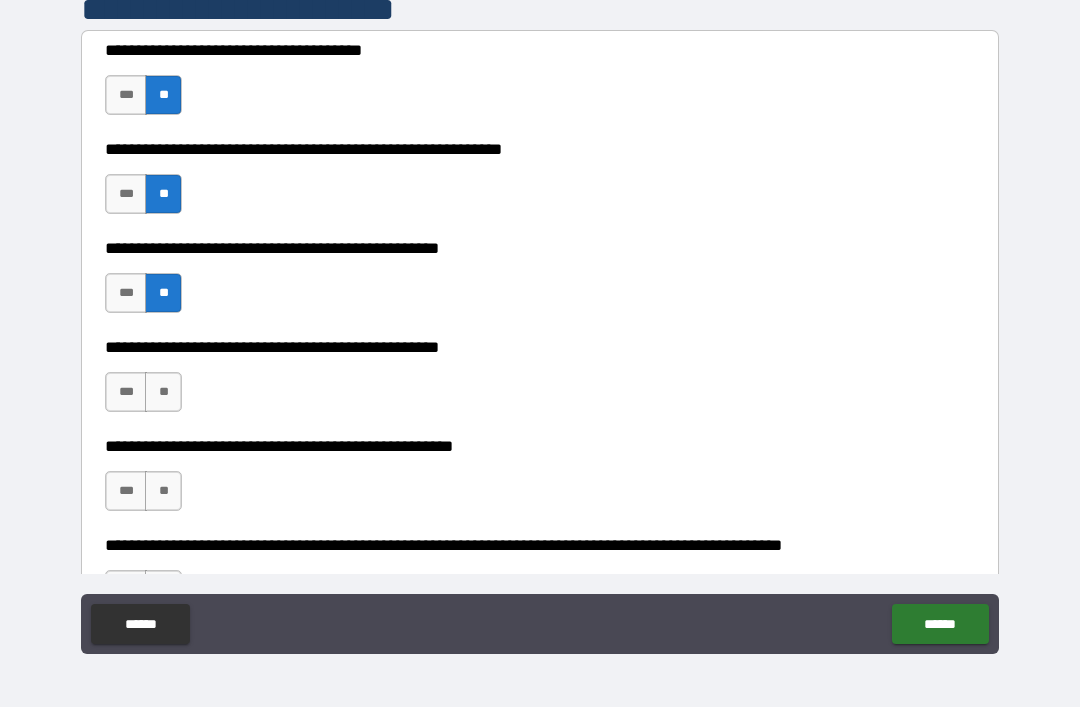 scroll, scrollTop: 426, scrollLeft: 0, axis: vertical 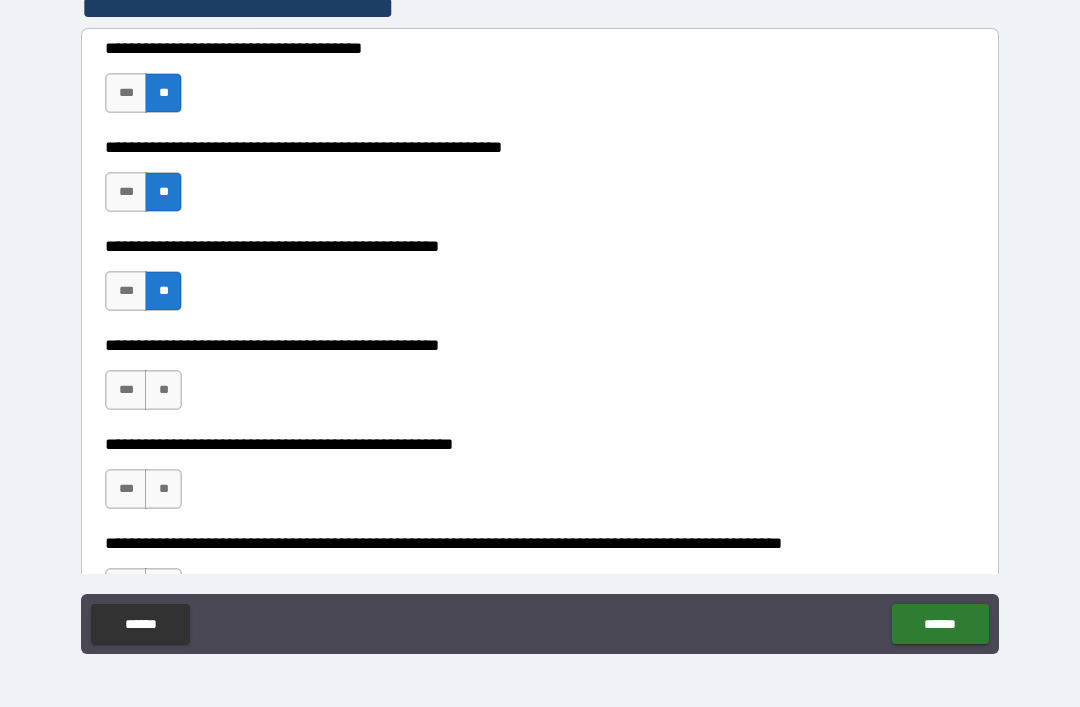 click on "**" at bounding box center (163, 390) 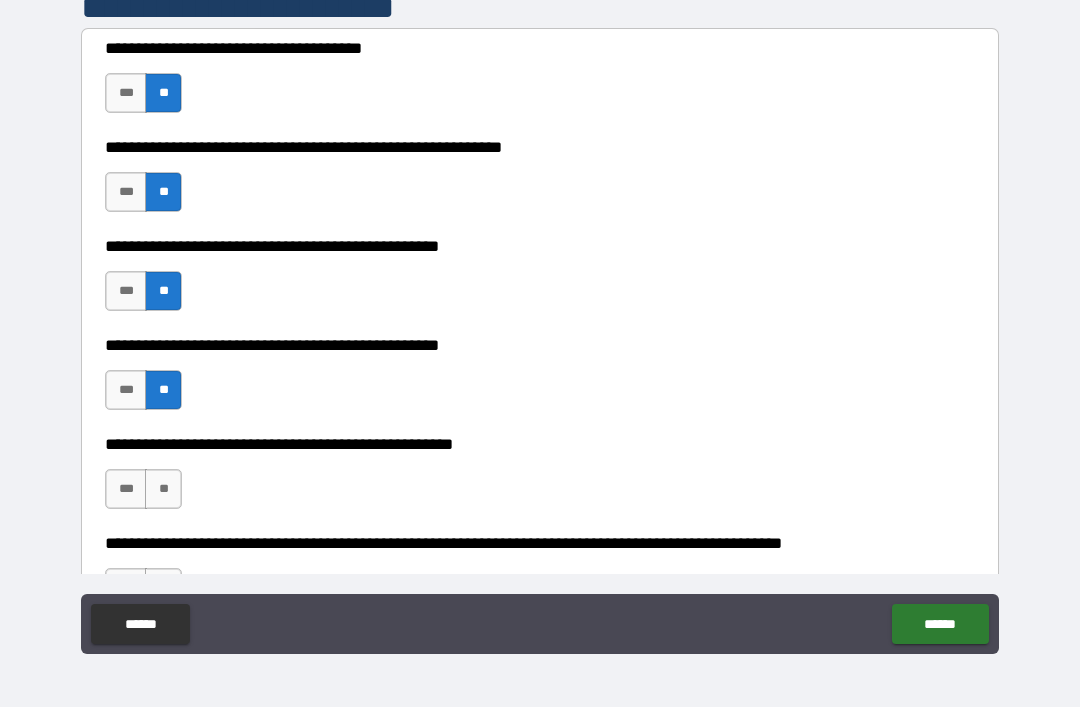click on "**" at bounding box center [163, 489] 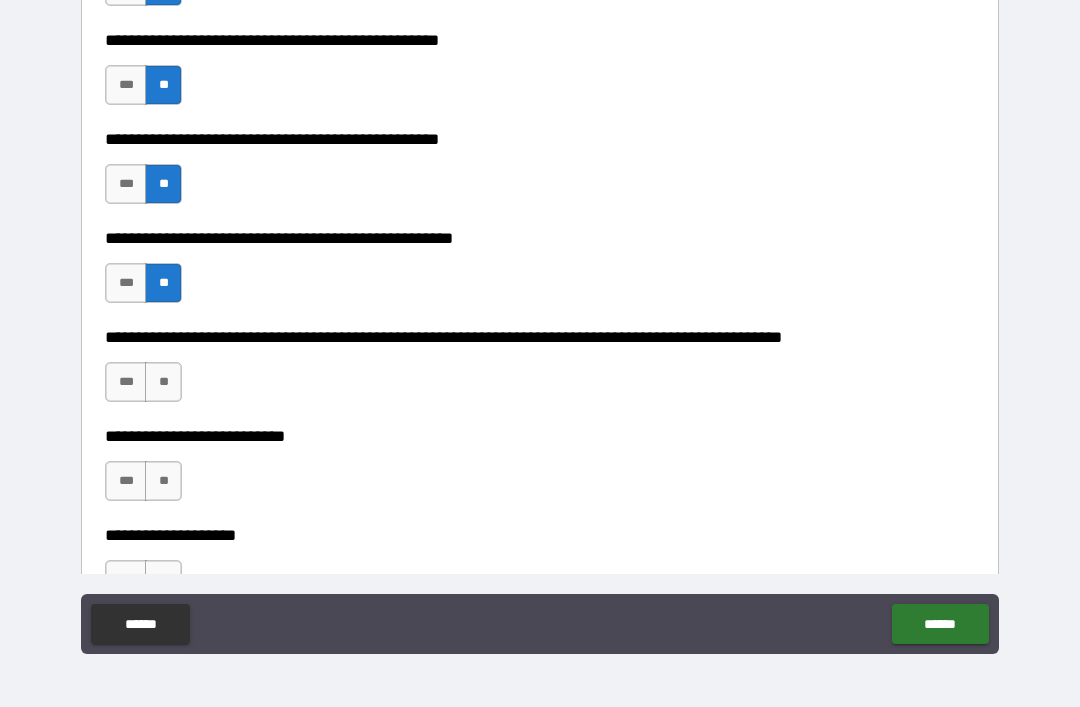 scroll, scrollTop: 634, scrollLeft: 0, axis: vertical 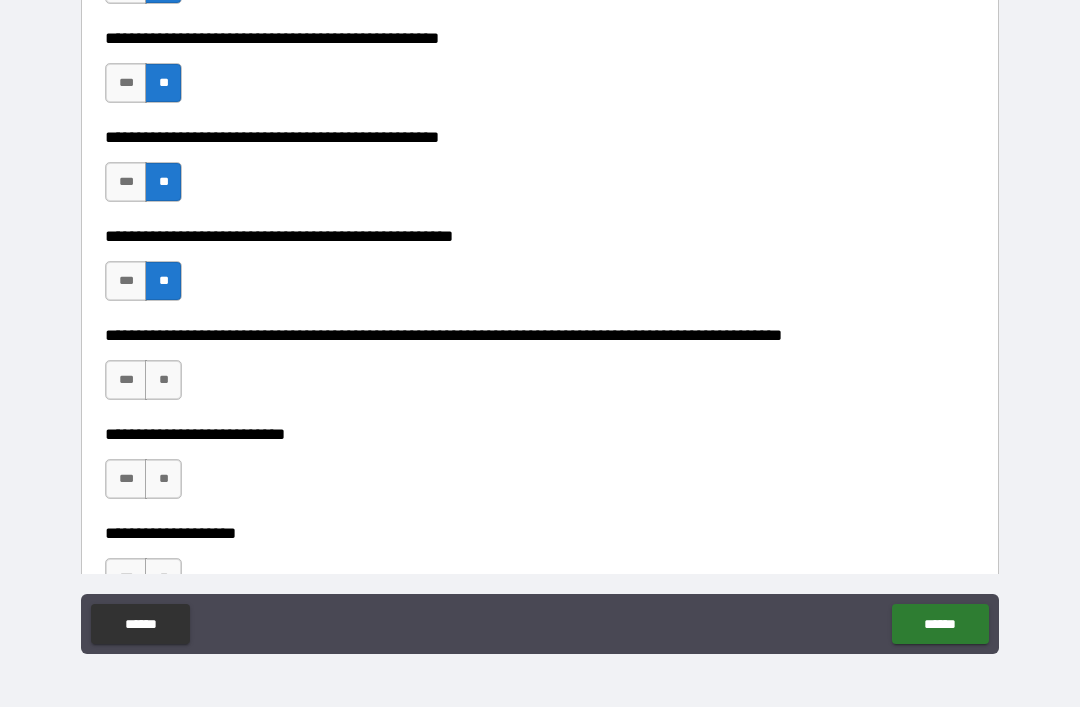 click on "**" at bounding box center [163, 380] 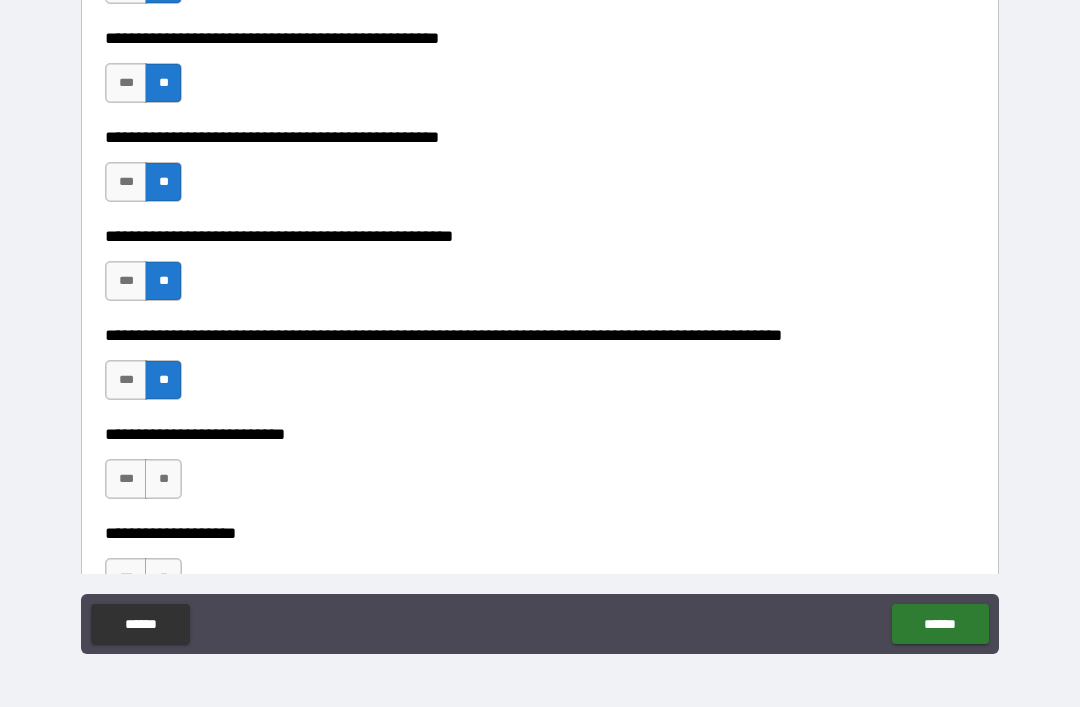 click on "**" at bounding box center [163, 479] 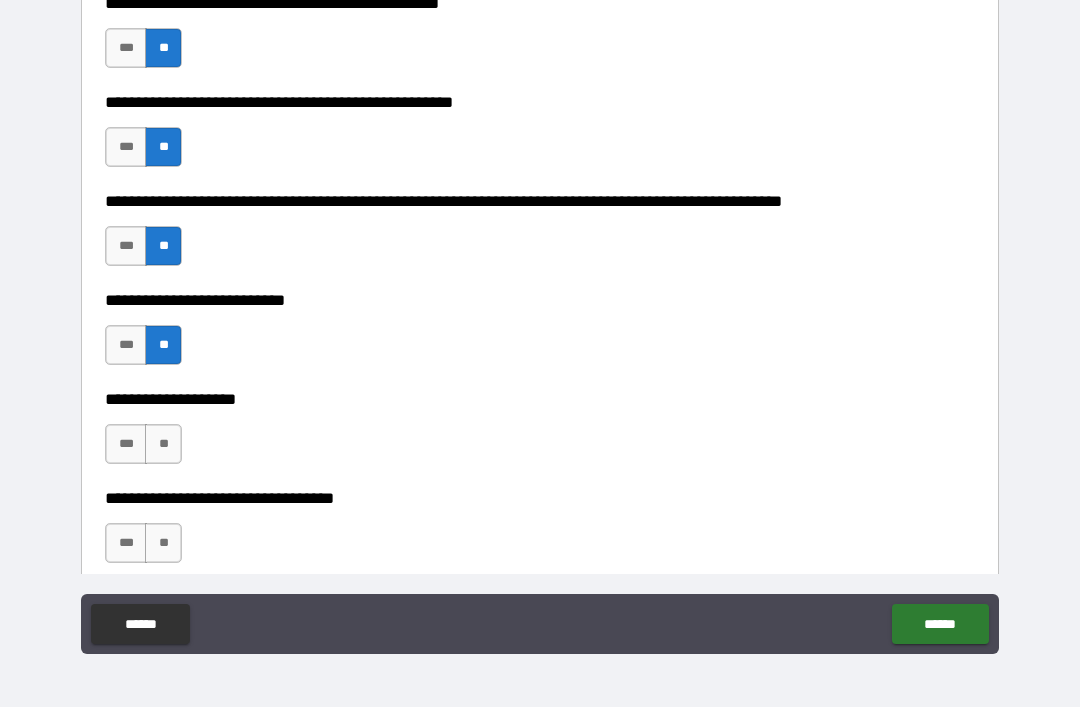 scroll, scrollTop: 796, scrollLeft: 0, axis: vertical 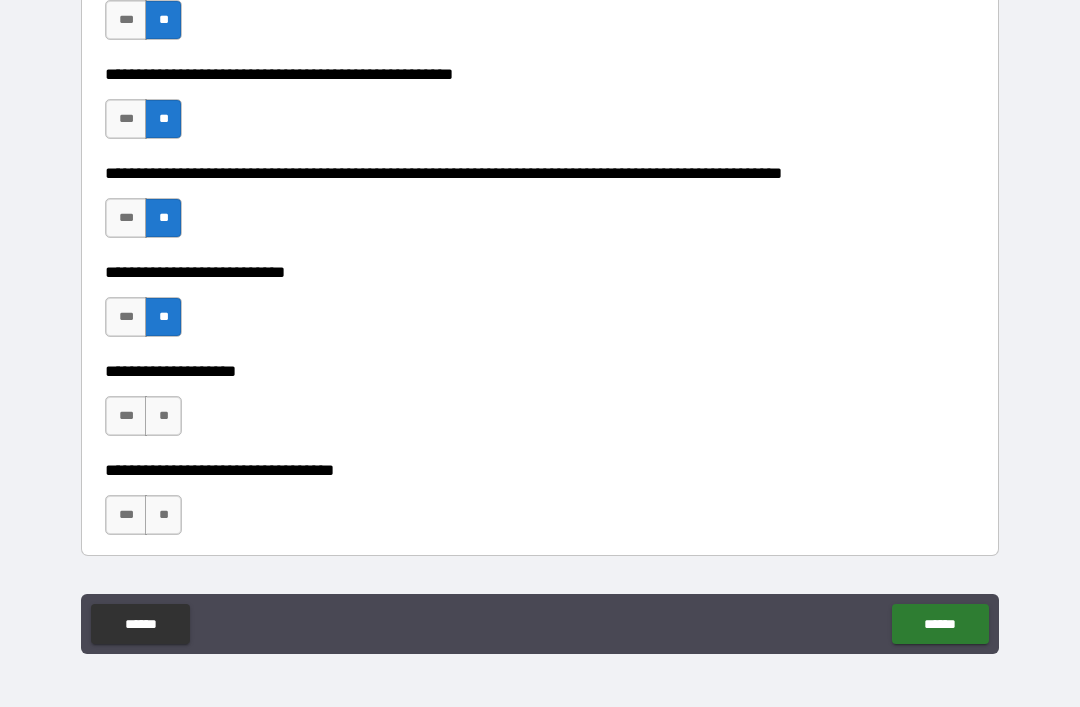 click on "**" at bounding box center [163, 416] 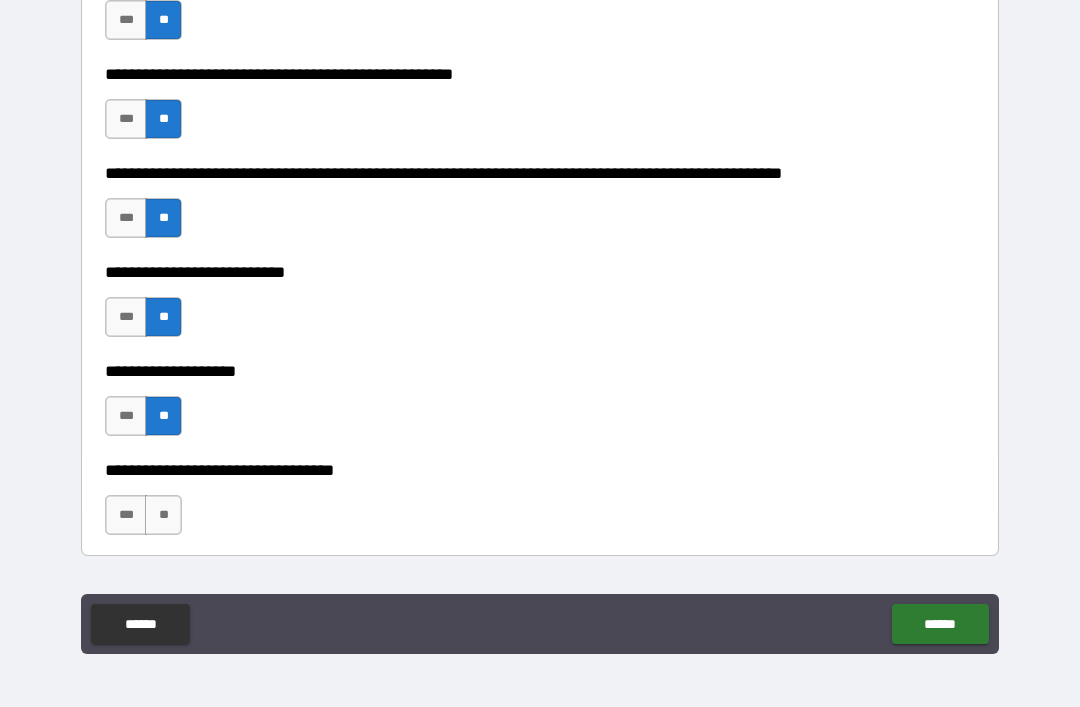 click on "**" at bounding box center [163, 515] 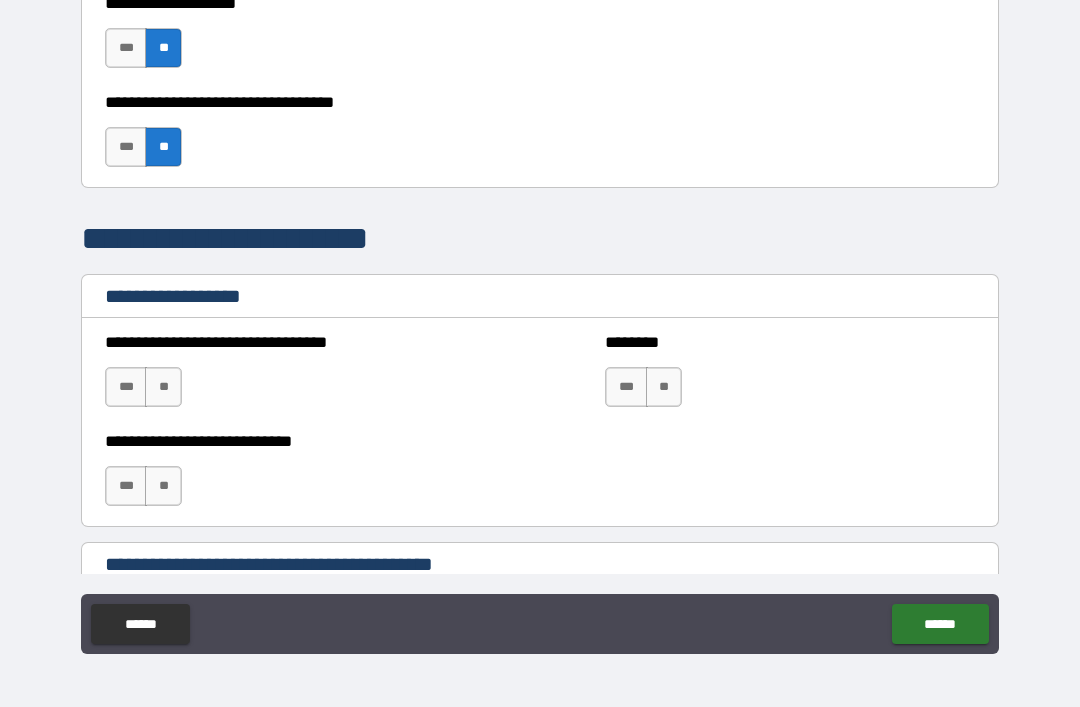 scroll, scrollTop: 1189, scrollLeft: 0, axis: vertical 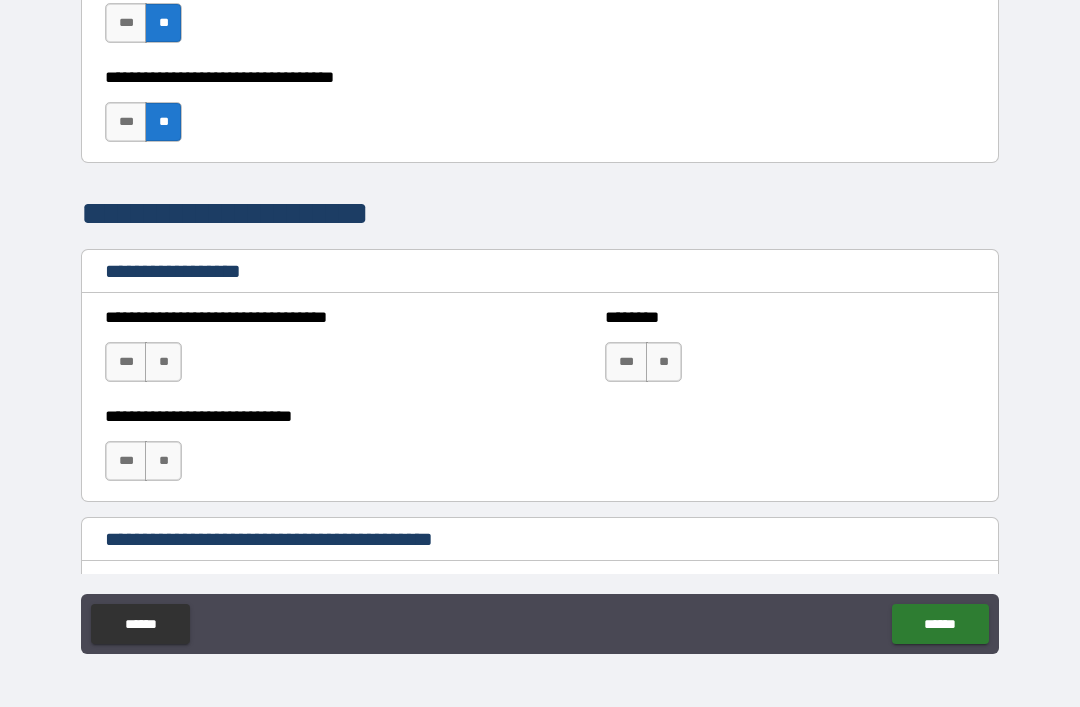 click on "**" at bounding box center (163, 362) 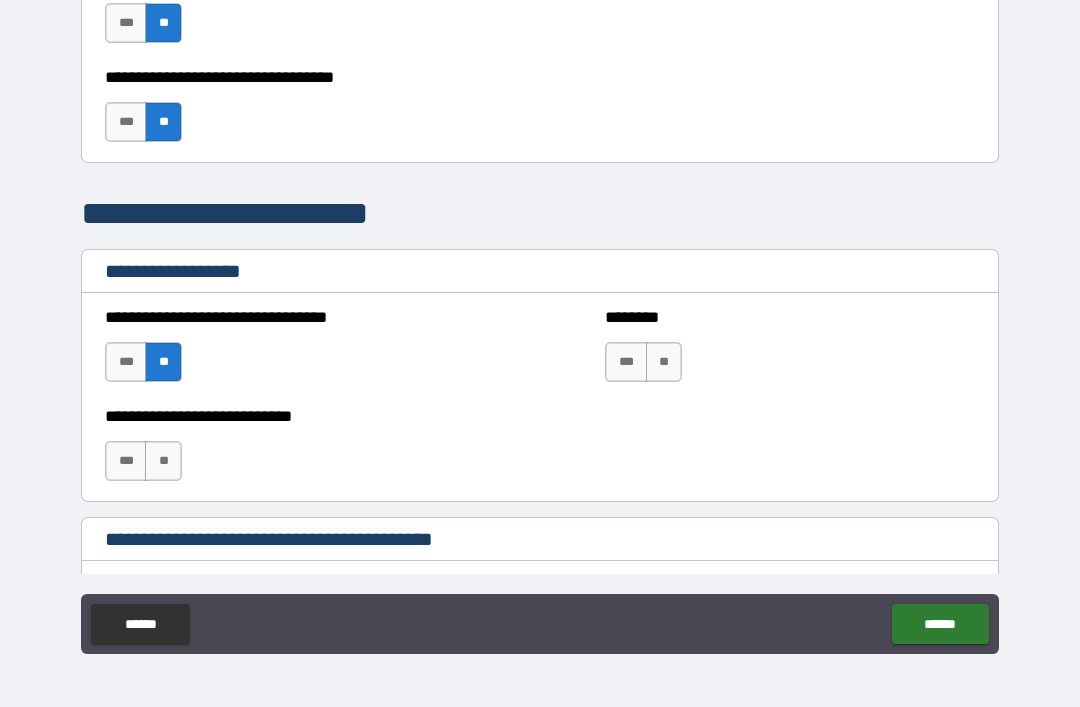 click on "**" at bounding box center (163, 461) 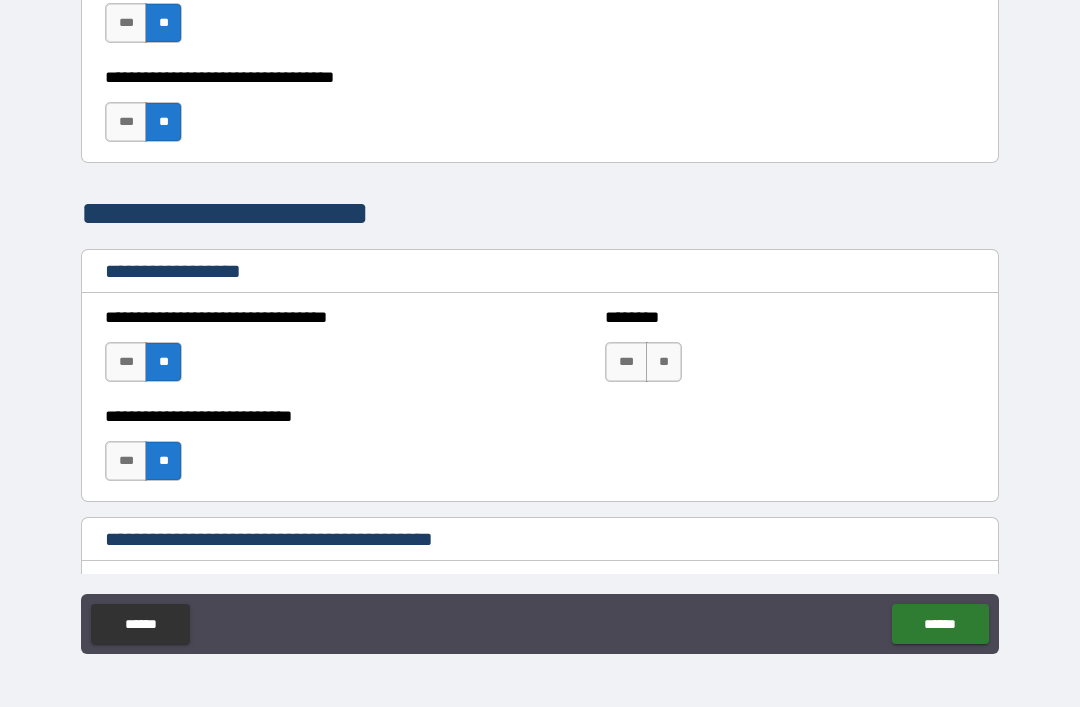 click on "**" at bounding box center [664, 362] 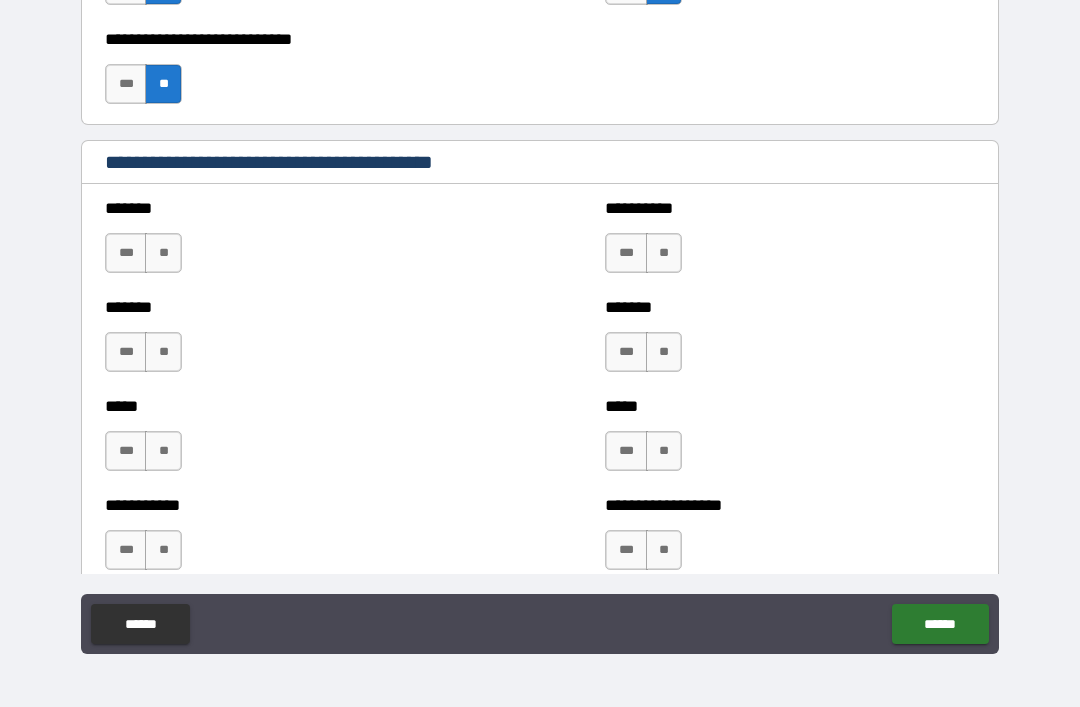 scroll, scrollTop: 1568, scrollLeft: 0, axis: vertical 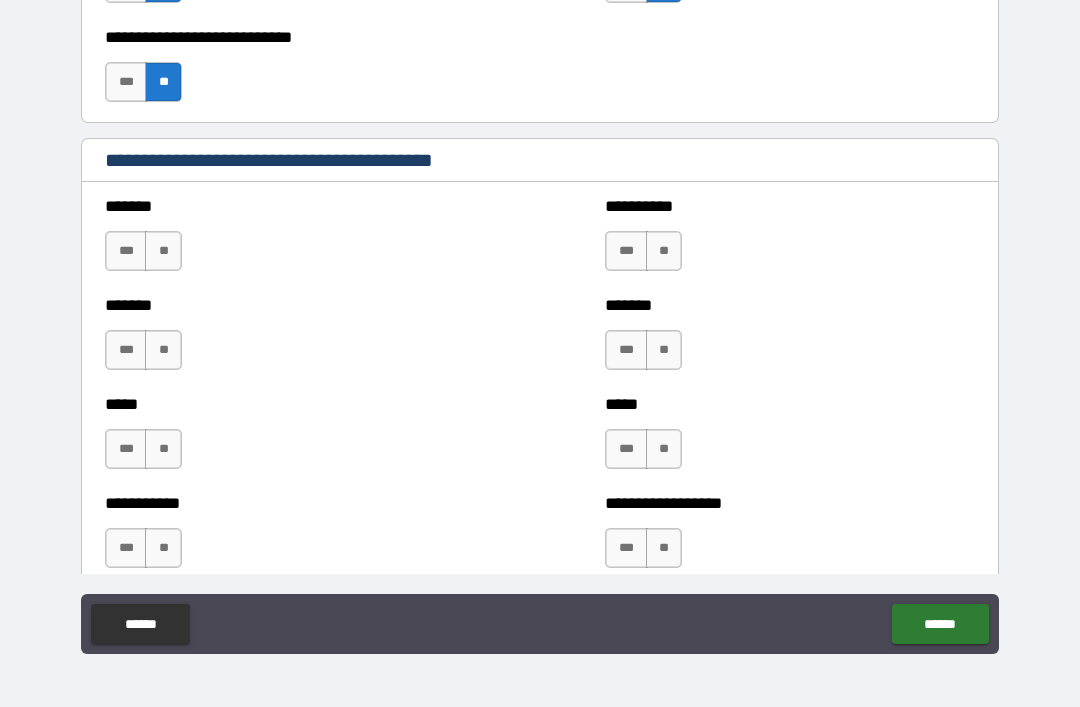 click on "**" at bounding box center (163, 251) 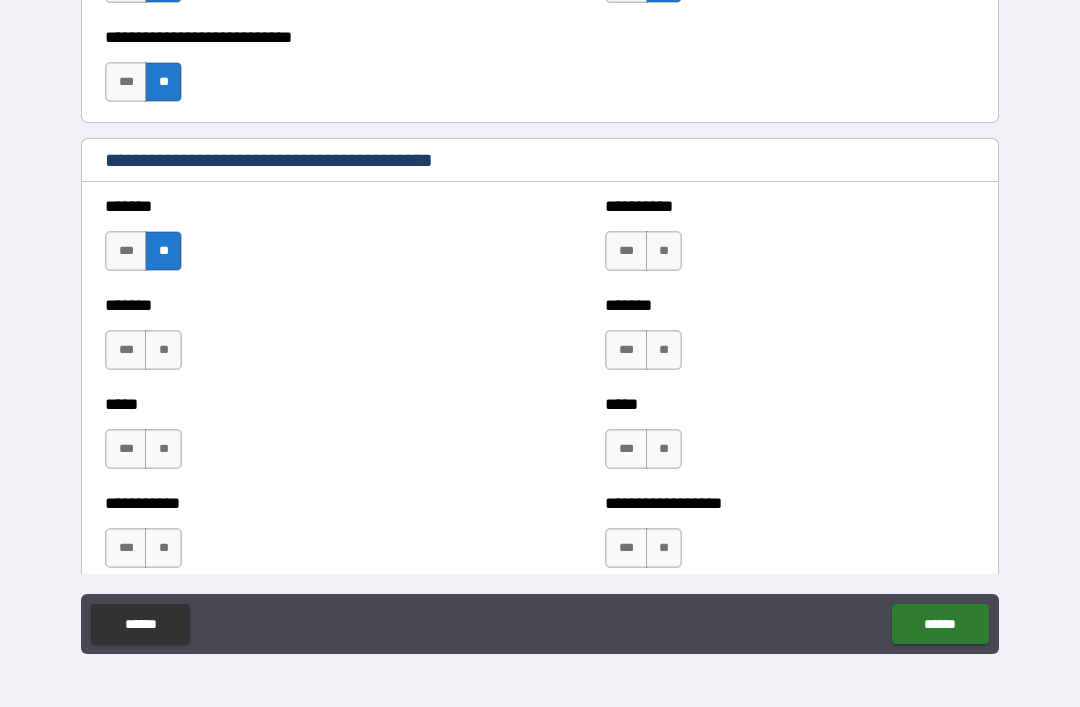 click on "**" at bounding box center (163, 350) 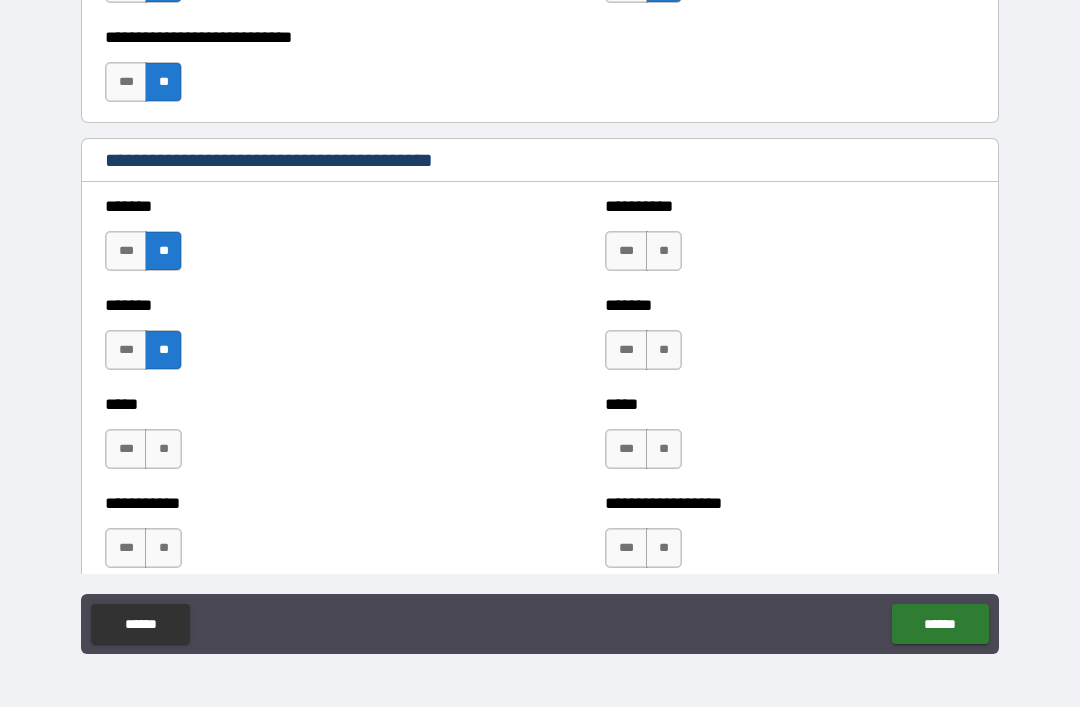click on "**" at bounding box center (163, 449) 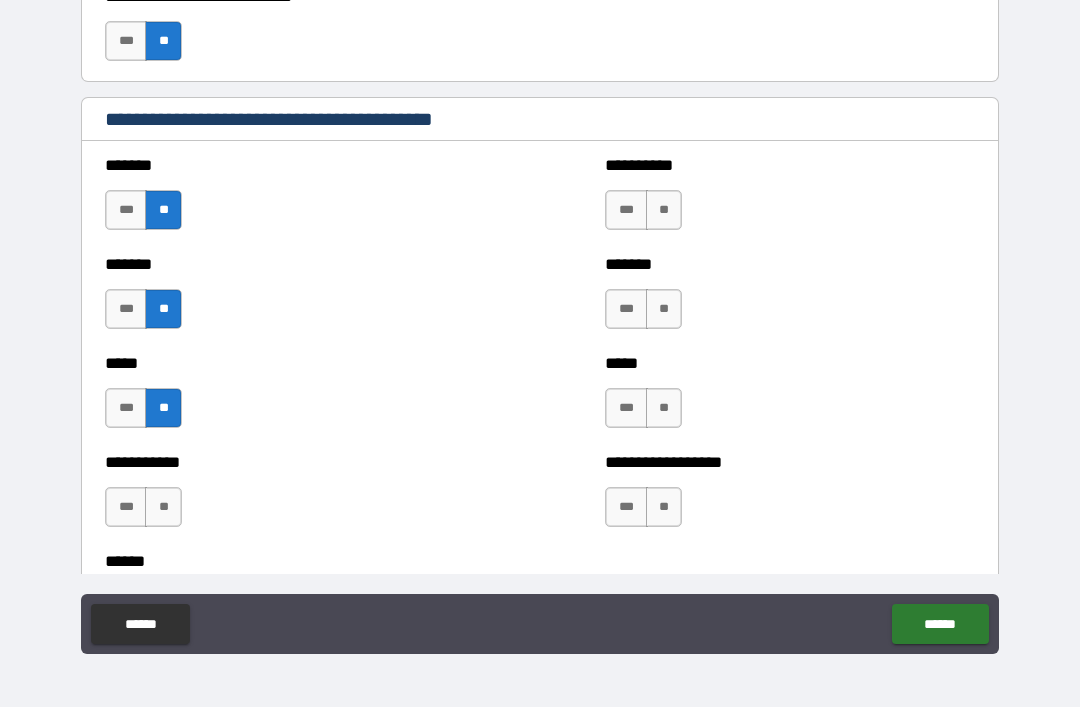 scroll, scrollTop: 1707, scrollLeft: 0, axis: vertical 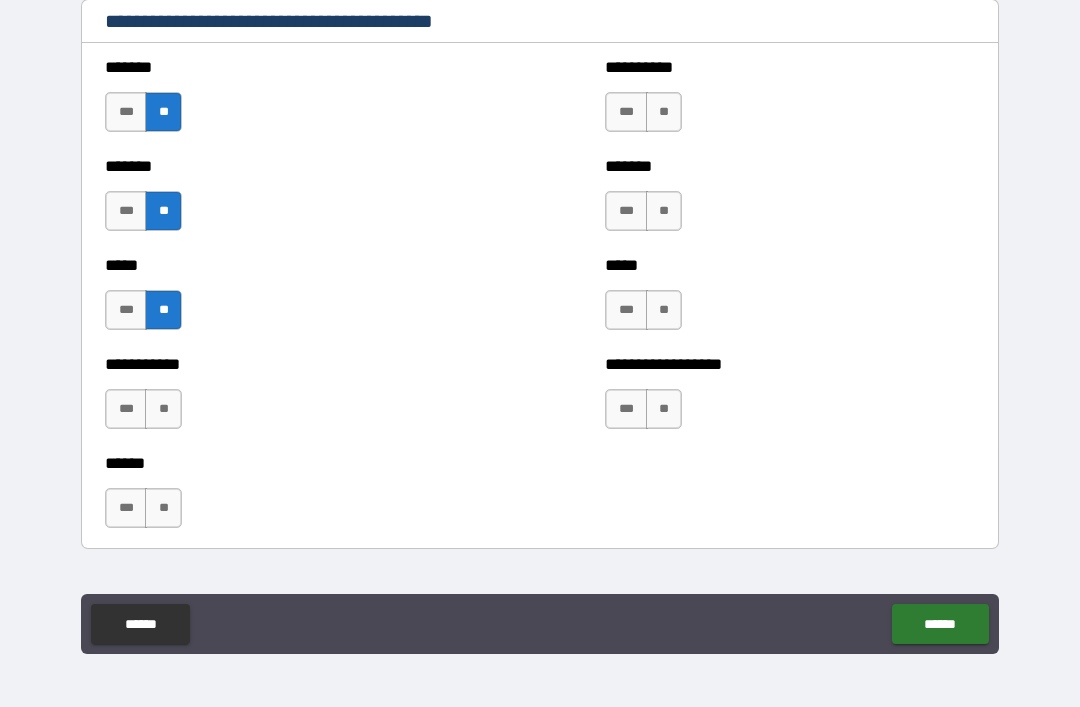 click on "**" at bounding box center [163, 409] 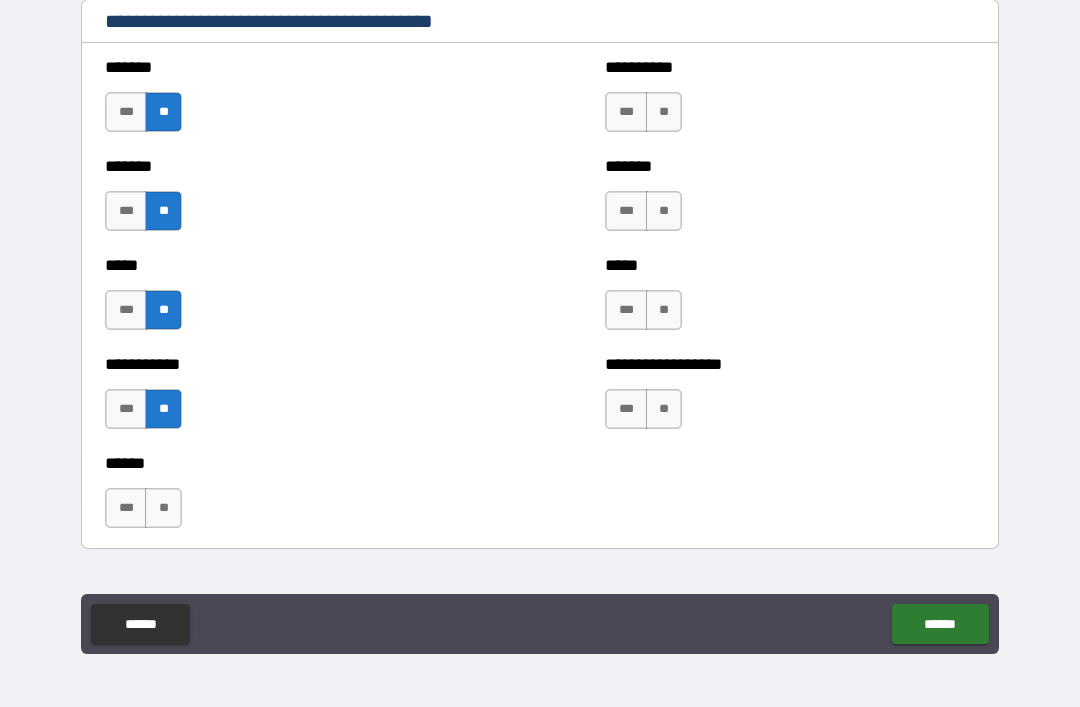 click on "***" at bounding box center [126, 508] 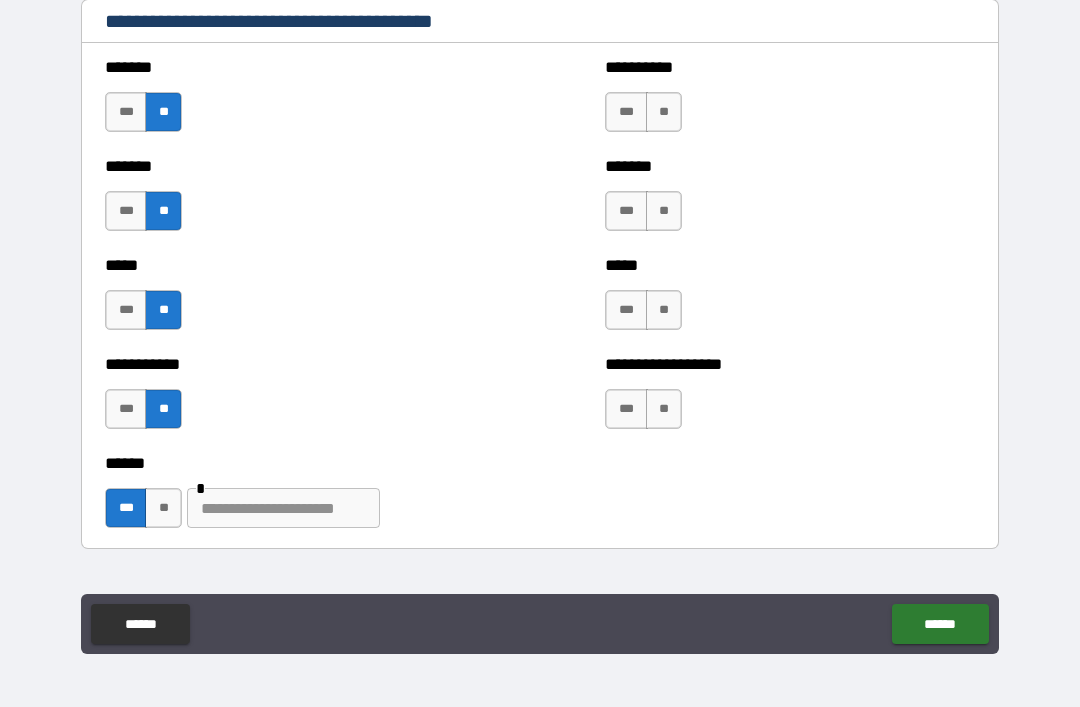 click at bounding box center (283, 508) 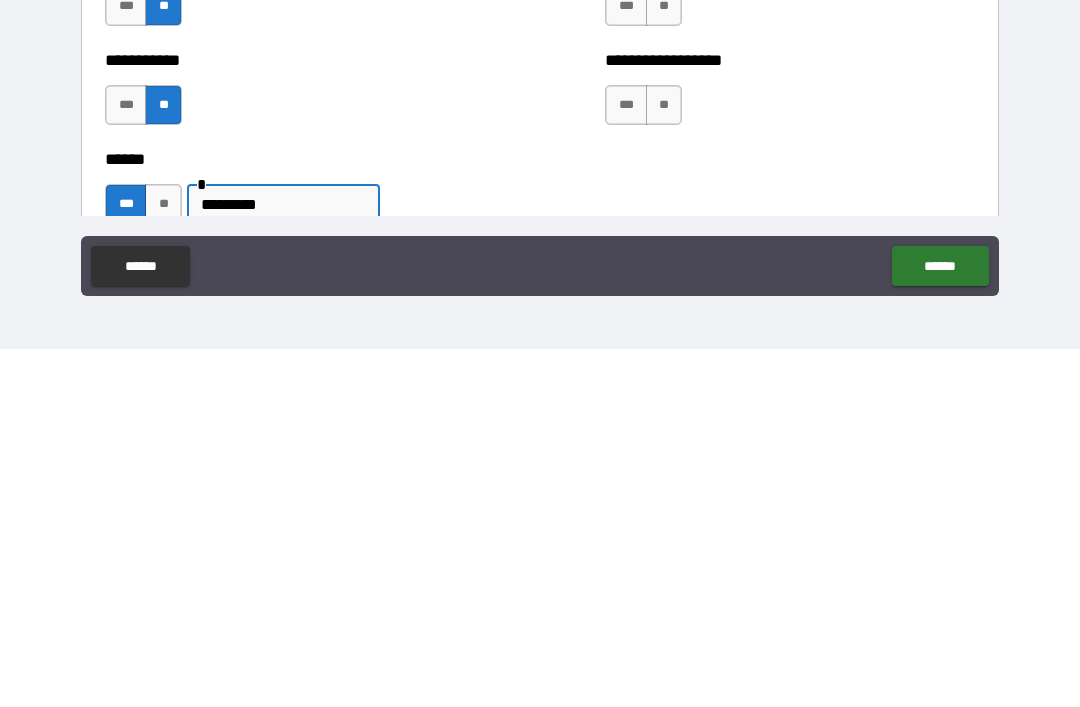scroll, scrollTop: 1649, scrollLeft: 0, axis: vertical 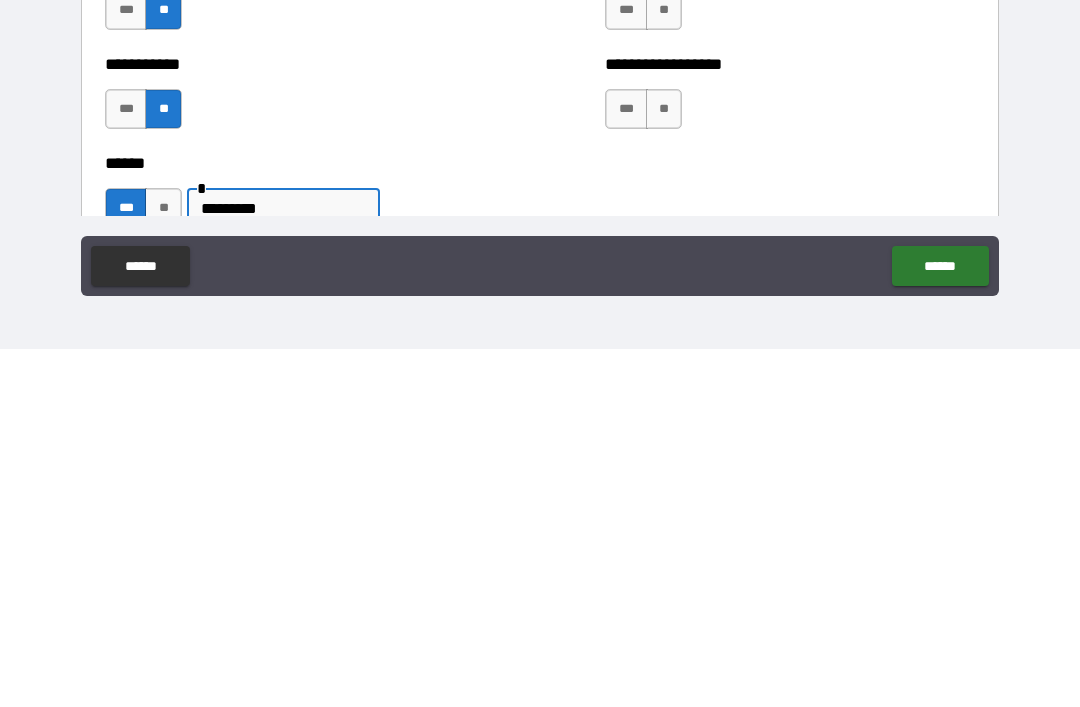 type on "*********" 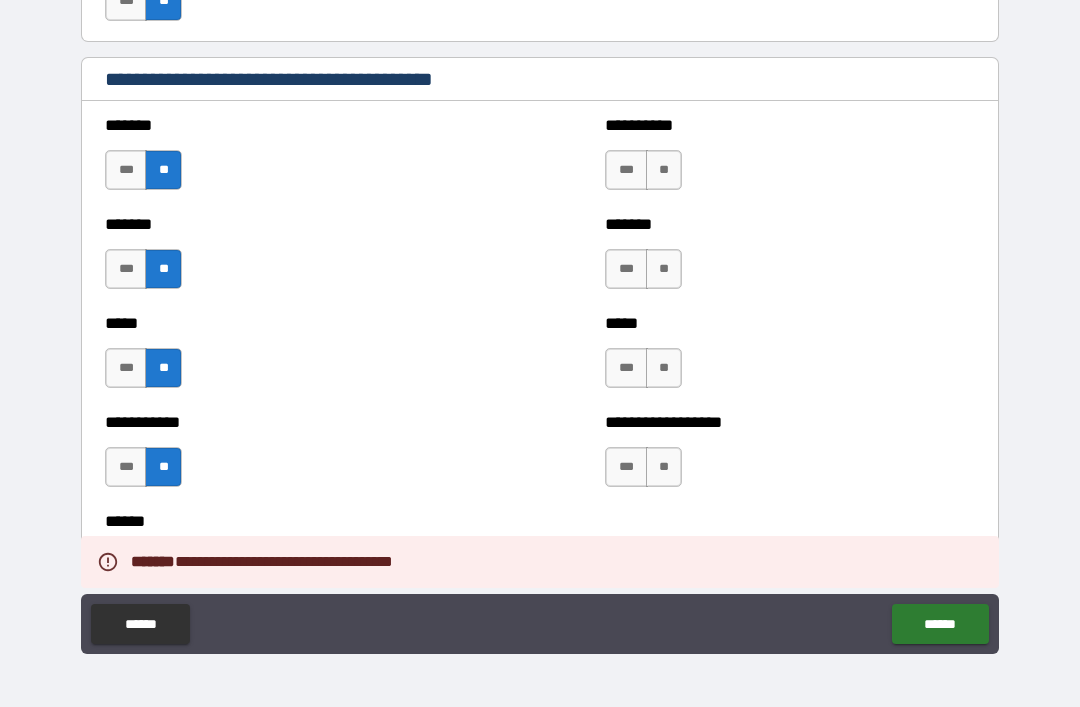 click on "**" at bounding box center (664, 170) 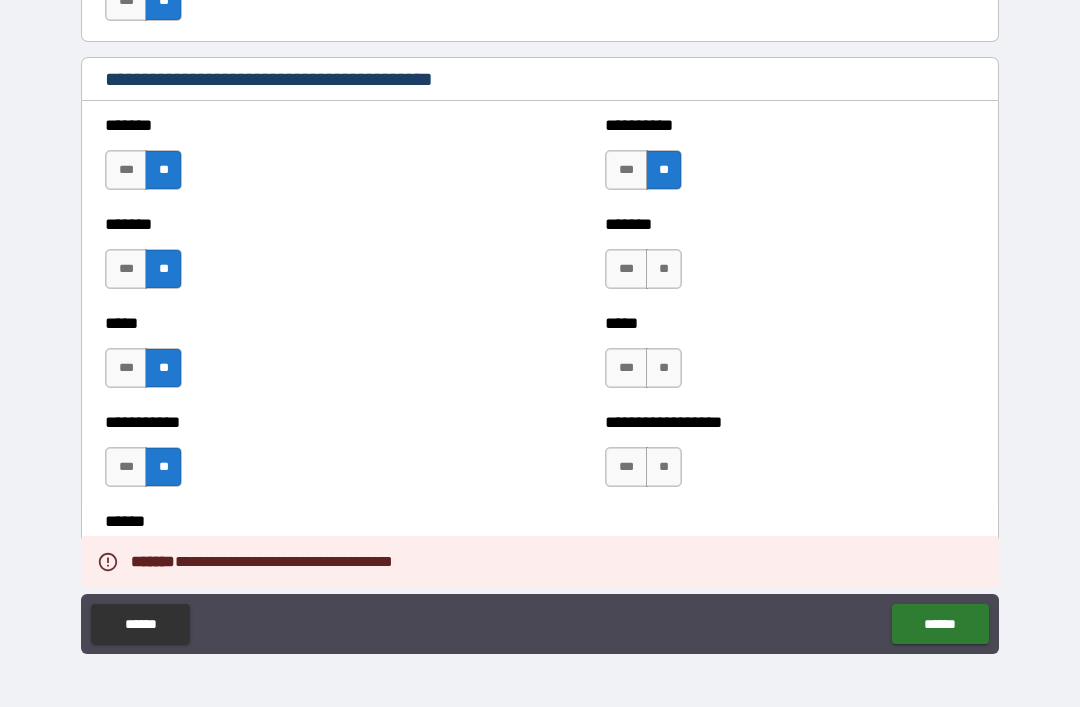 click on "**" at bounding box center [664, 269] 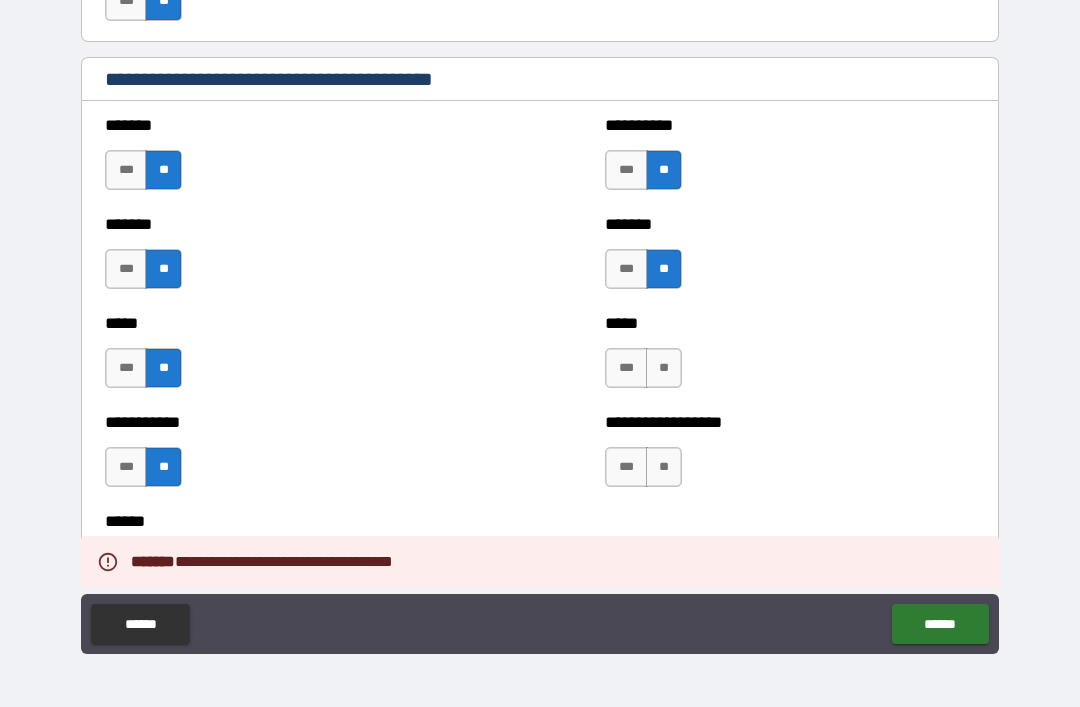 click on "**" at bounding box center (664, 368) 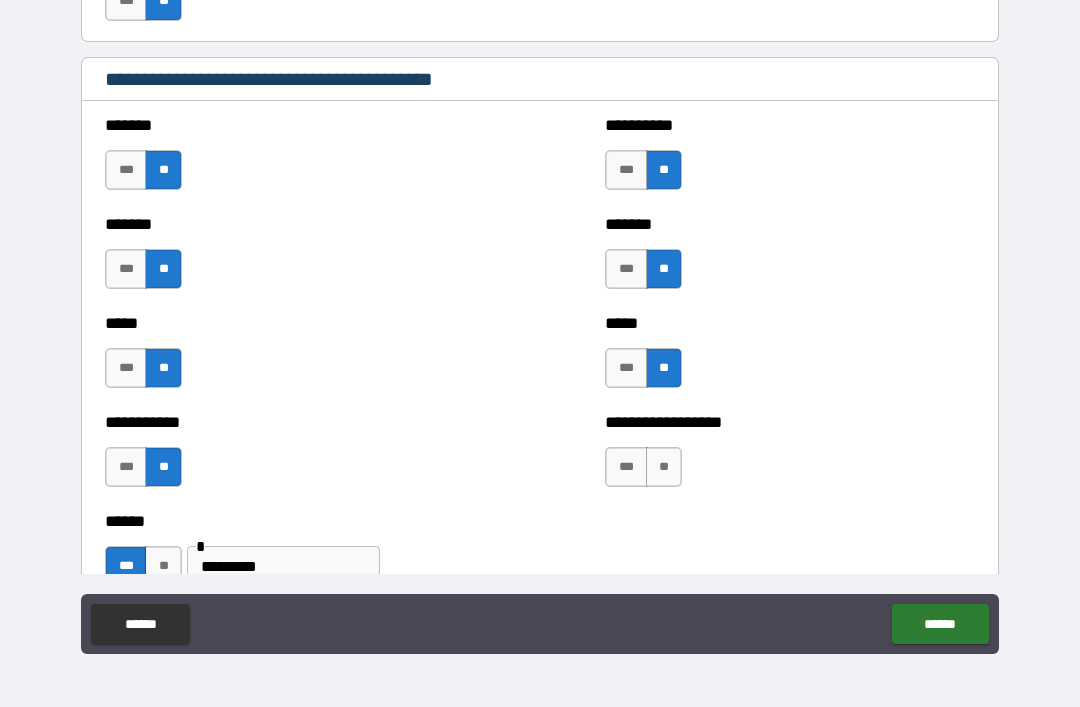 click on "**" at bounding box center [664, 467] 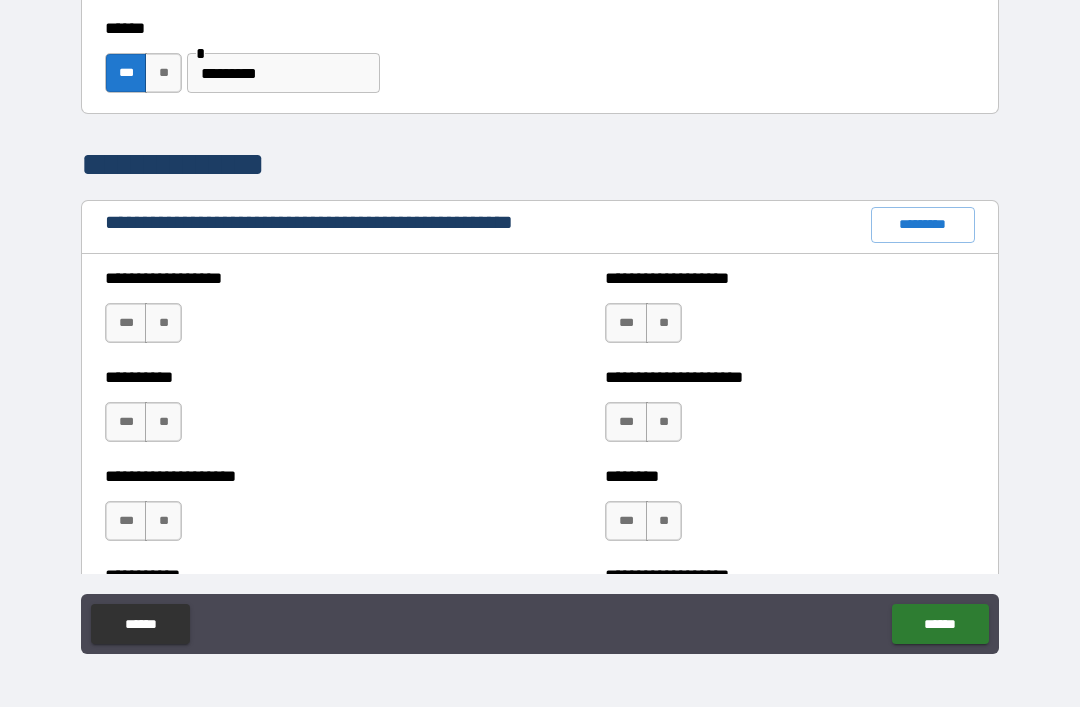 scroll, scrollTop: 2149, scrollLeft: 0, axis: vertical 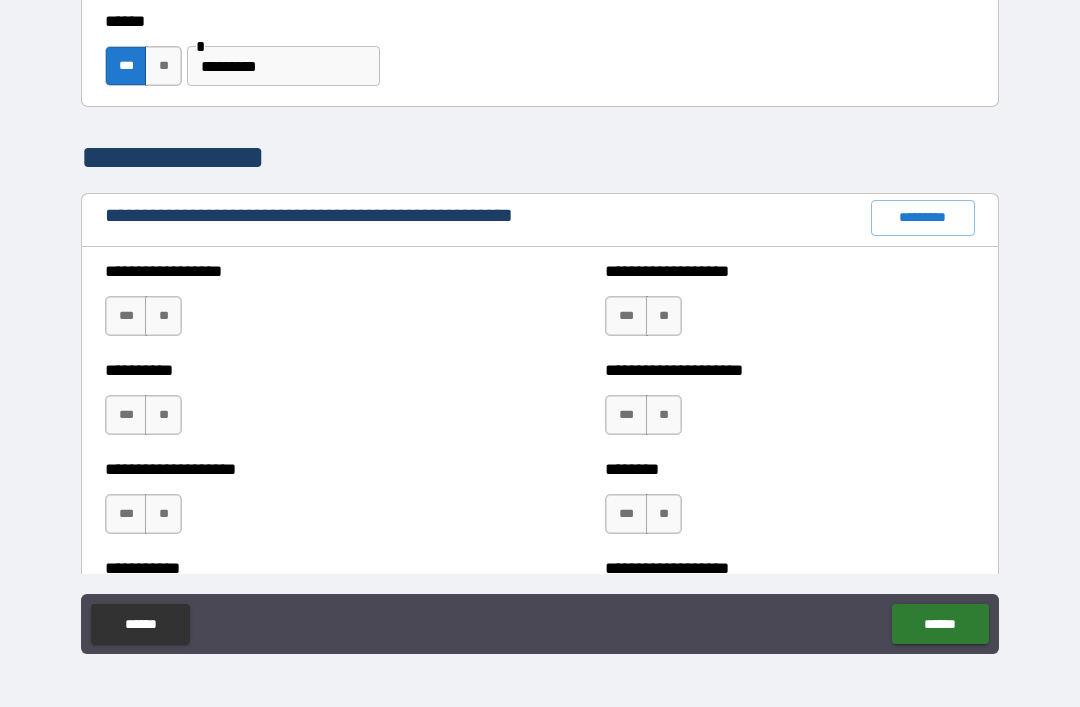click on "**" at bounding box center [163, 316] 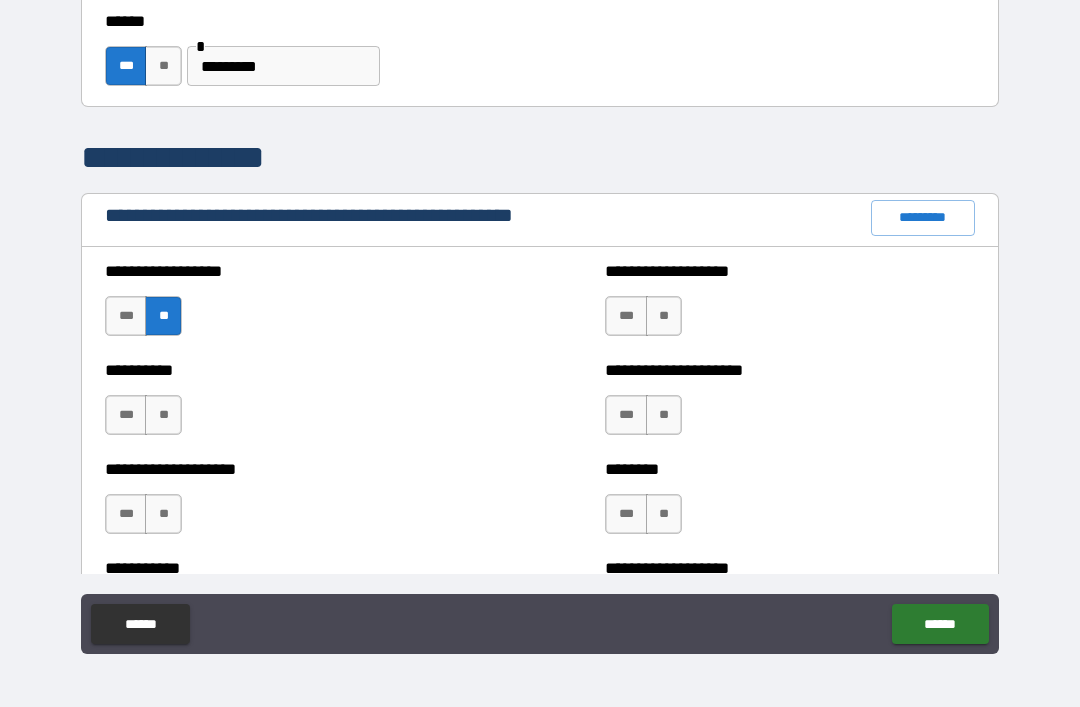 click on "**" at bounding box center (163, 415) 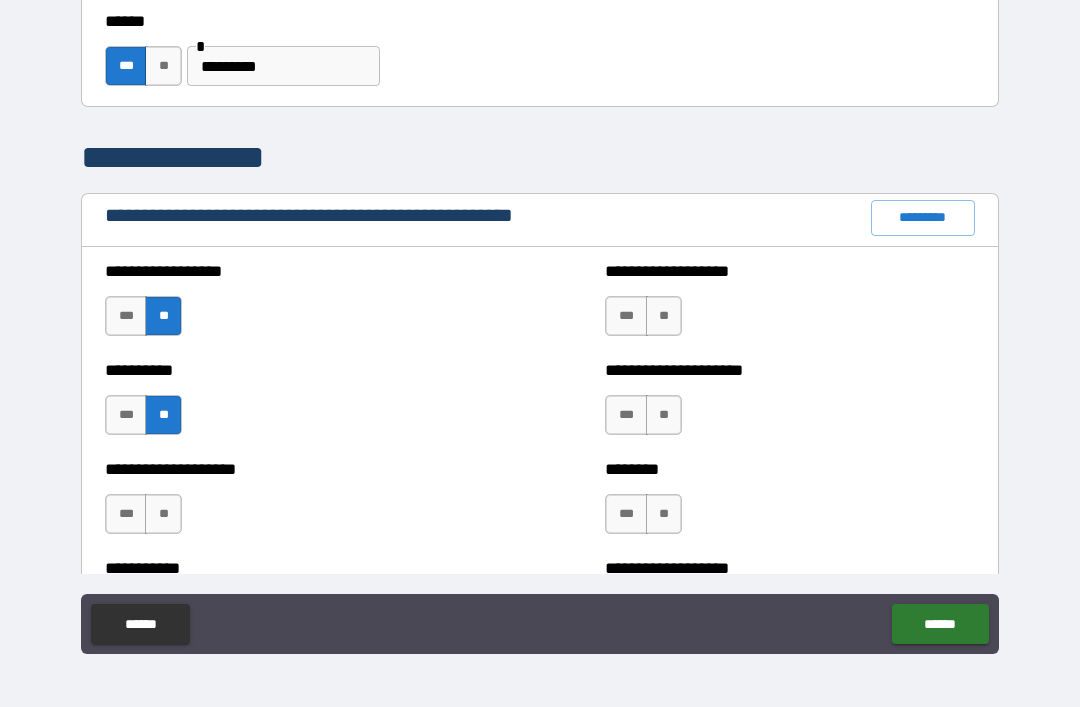 click on "**" at bounding box center (163, 514) 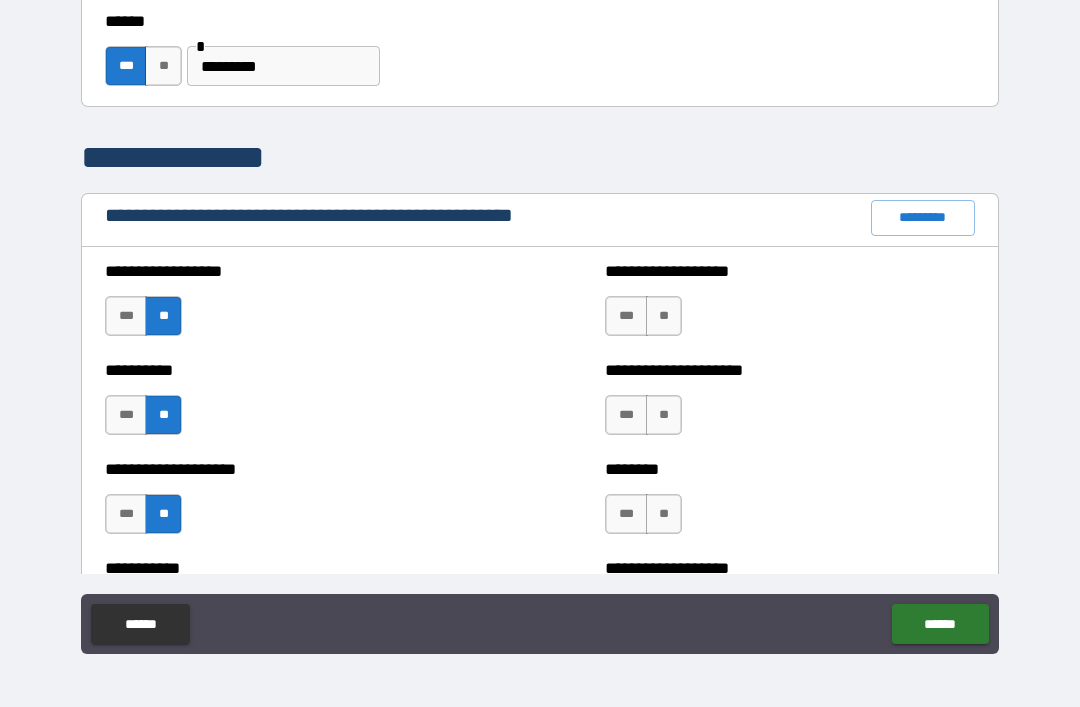 click on "**" at bounding box center (664, 316) 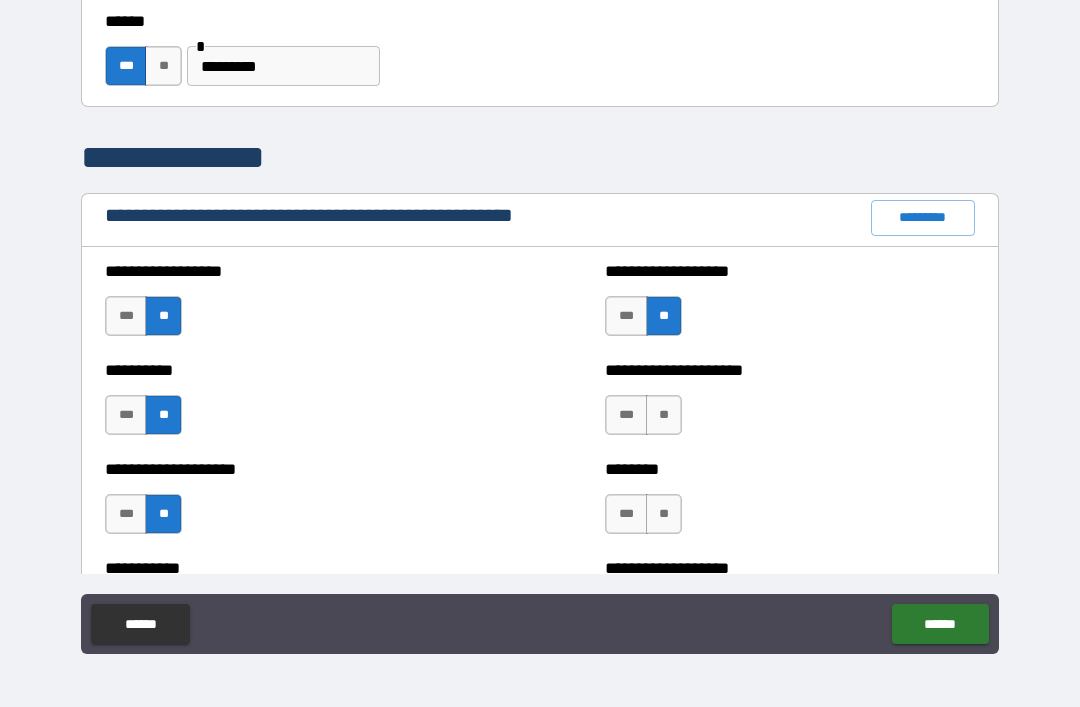 click on "**" at bounding box center (664, 415) 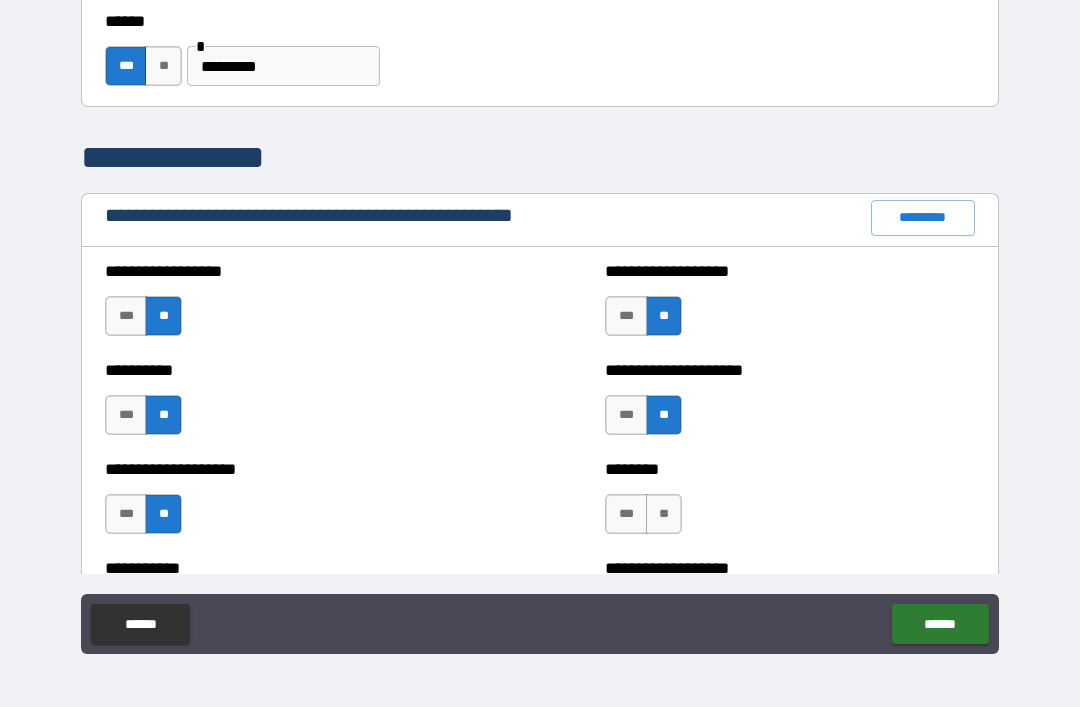 click on "**" at bounding box center (664, 514) 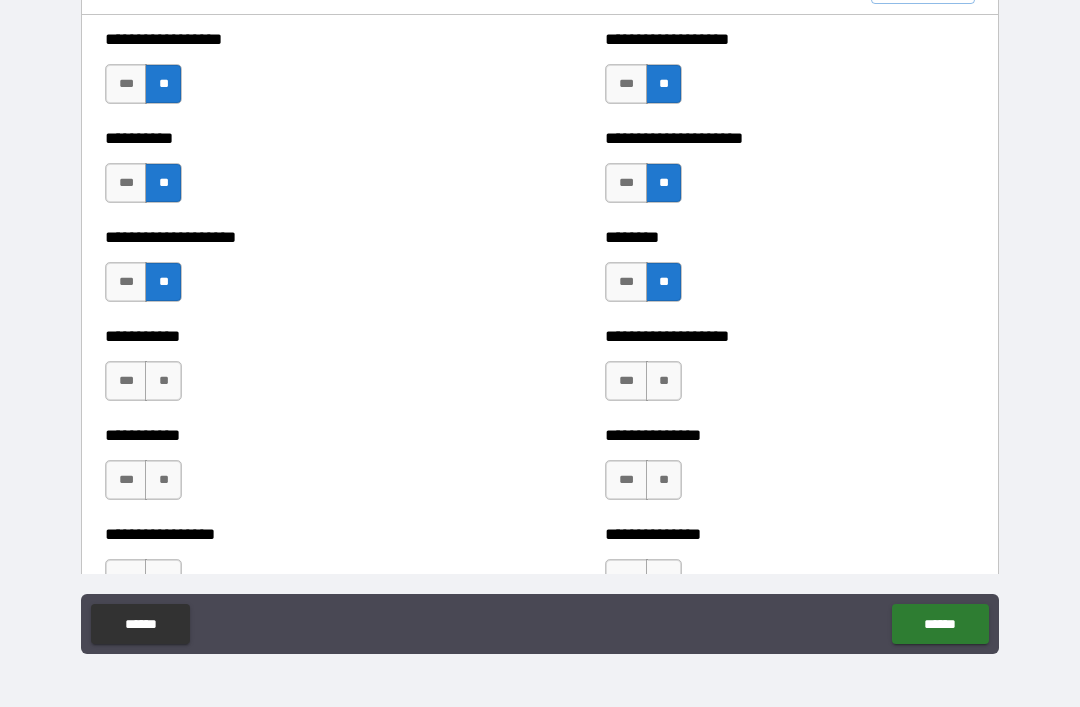 scroll, scrollTop: 2416, scrollLeft: 0, axis: vertical 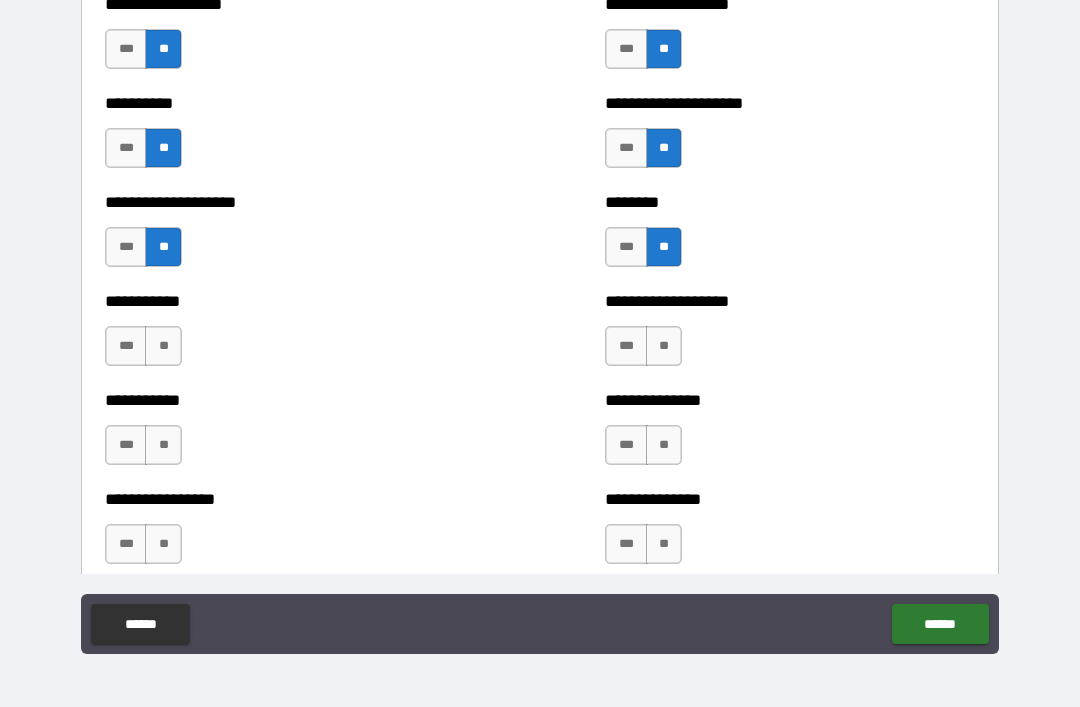 click on "**" at bounding box center (163, 346) 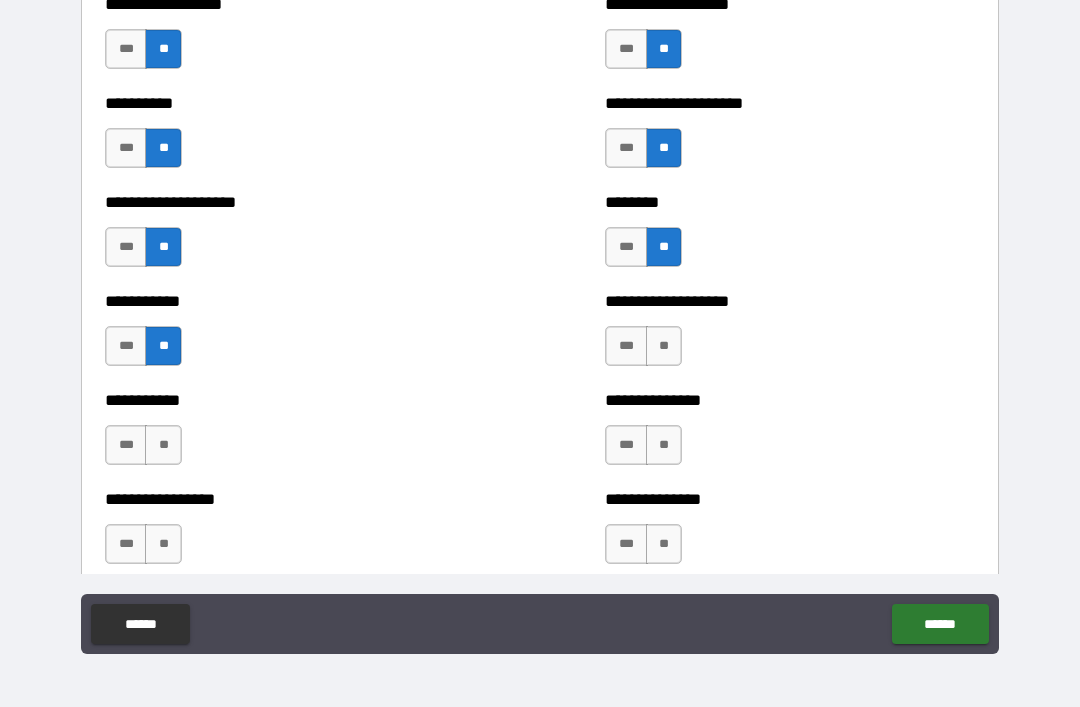 click on "**" at bounding box center (163, 445) 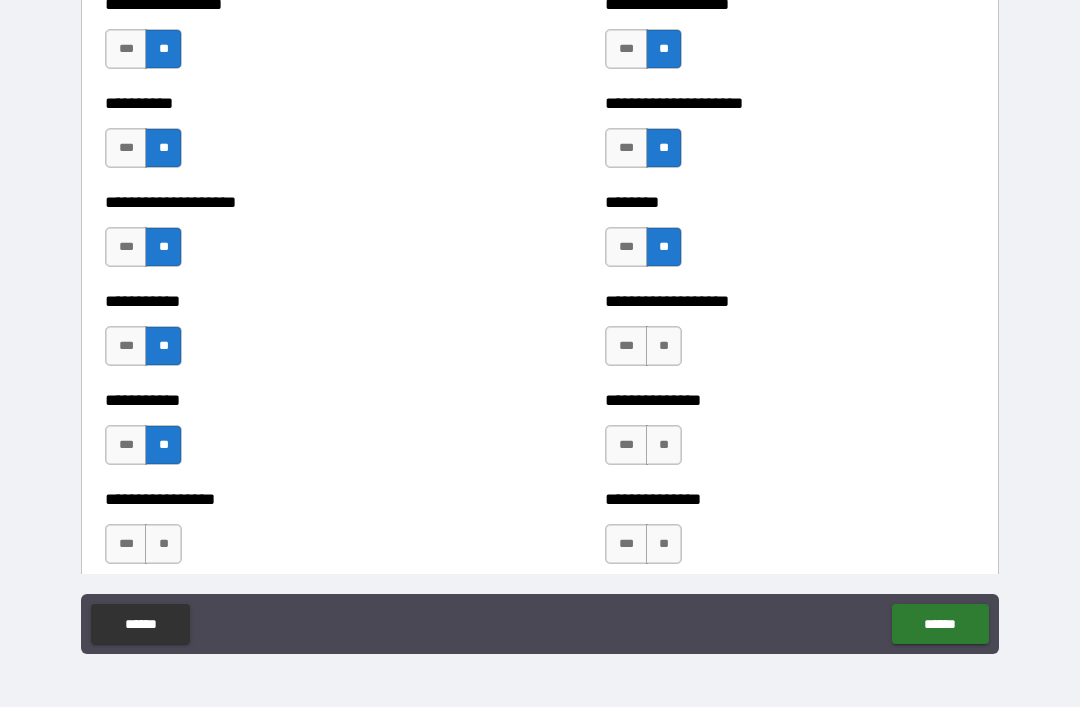 click on "**" at bounding box center (163, 544) 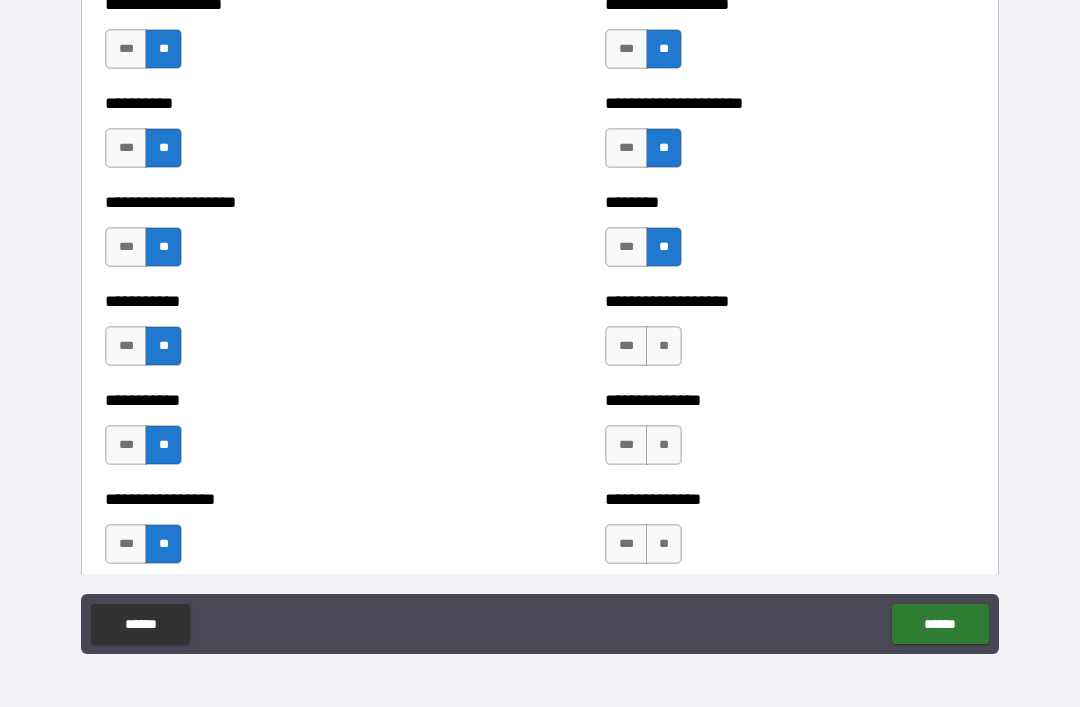 click on "**" at bounding box center [664, 346] 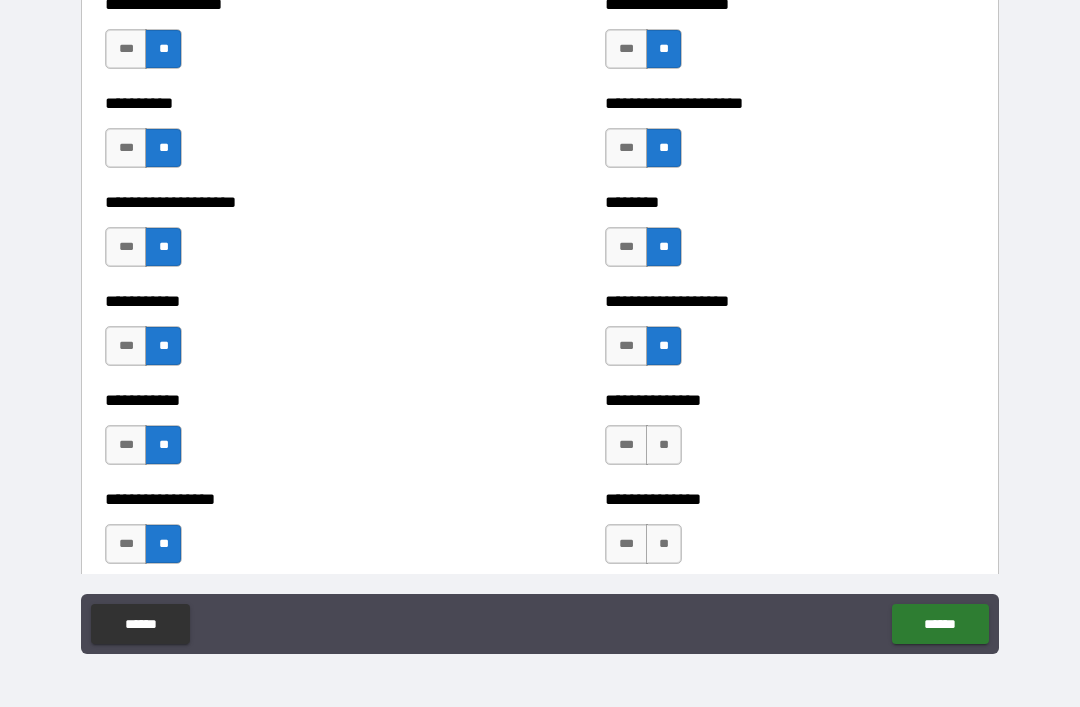 click on "**" at bounding box center (664, 445) 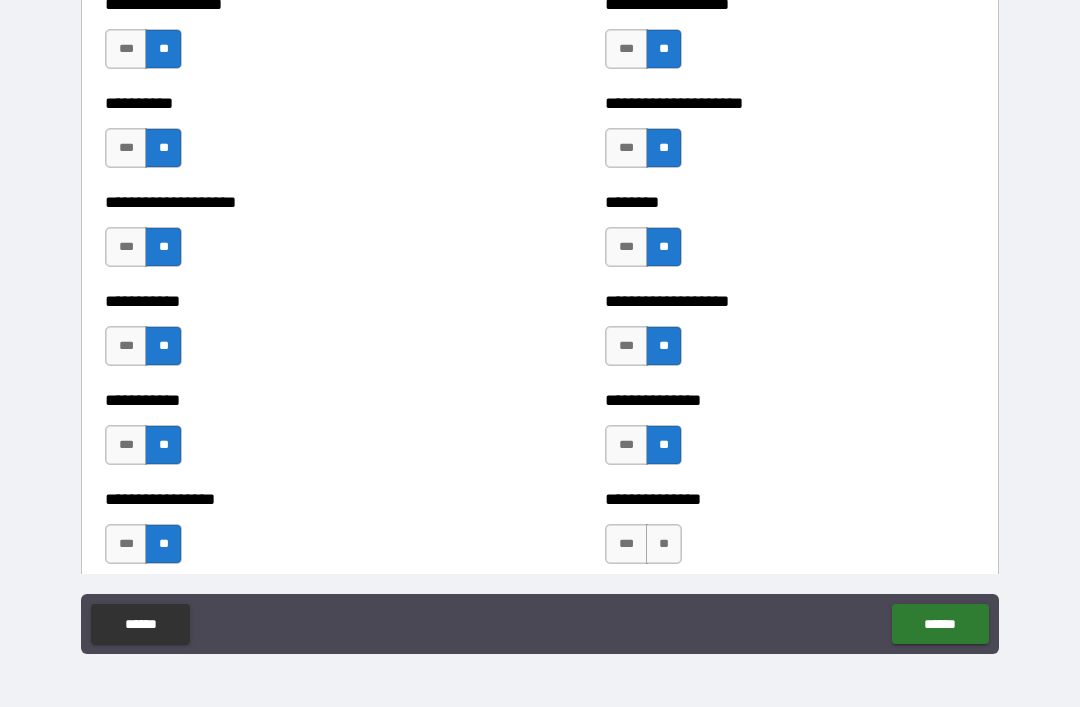 click on "**" at bounding box center (664, 544) 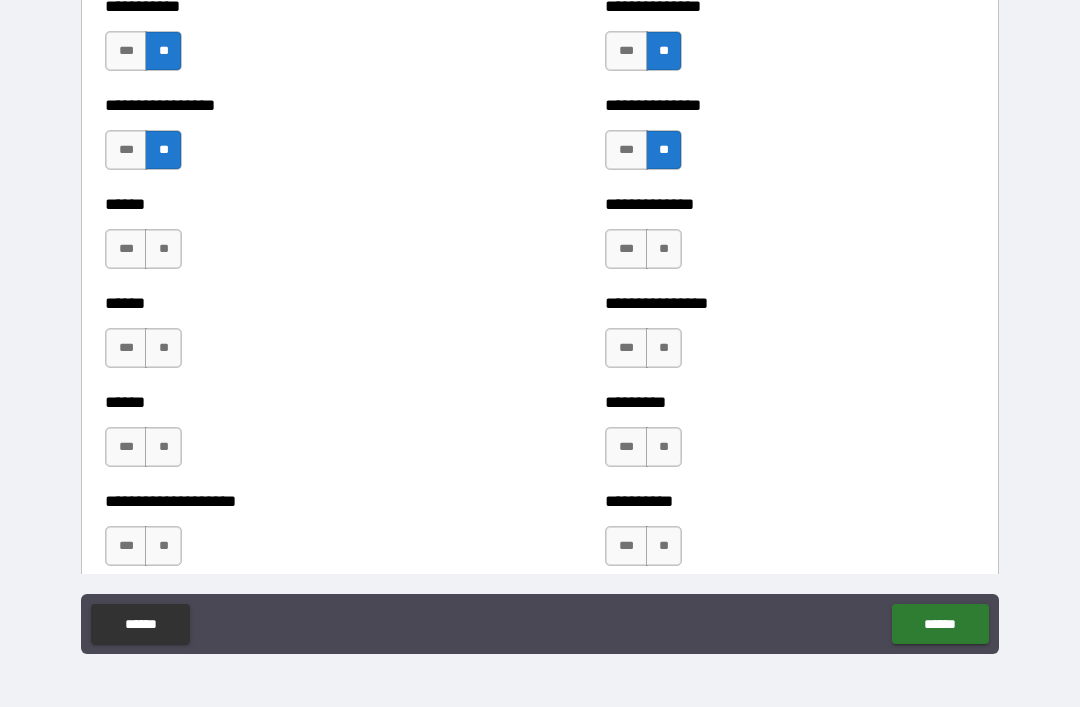 scroll, scrollTop: 2815, scrollLeft: 0, axis: vertical 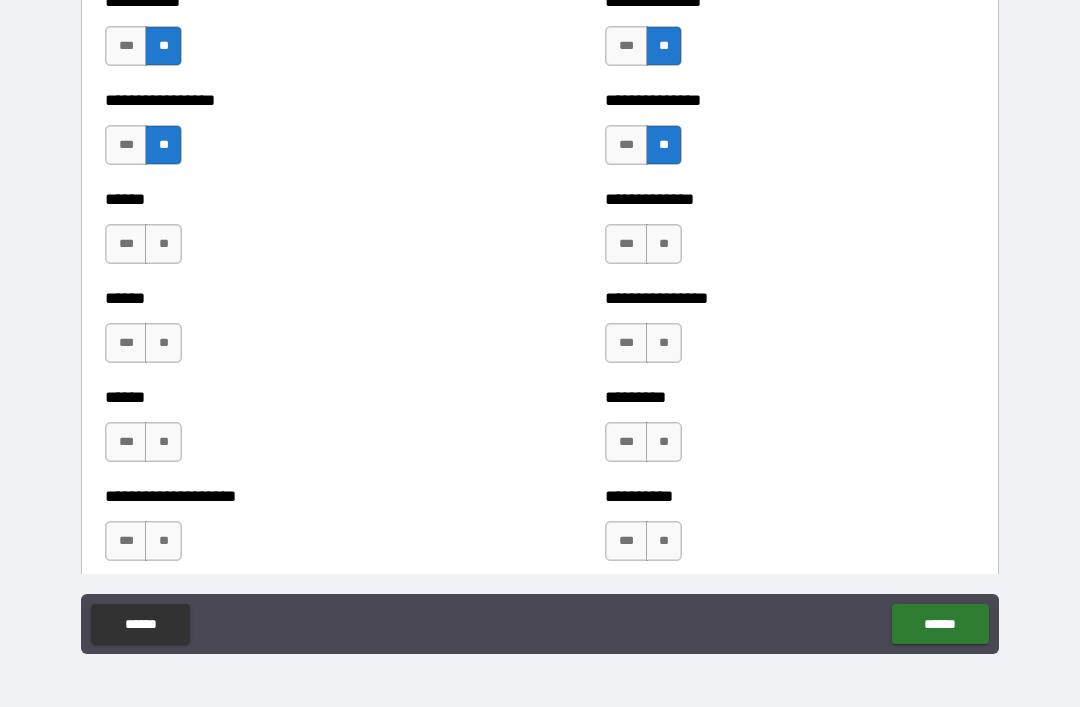 click on "**" at bounding box center [163, 244] 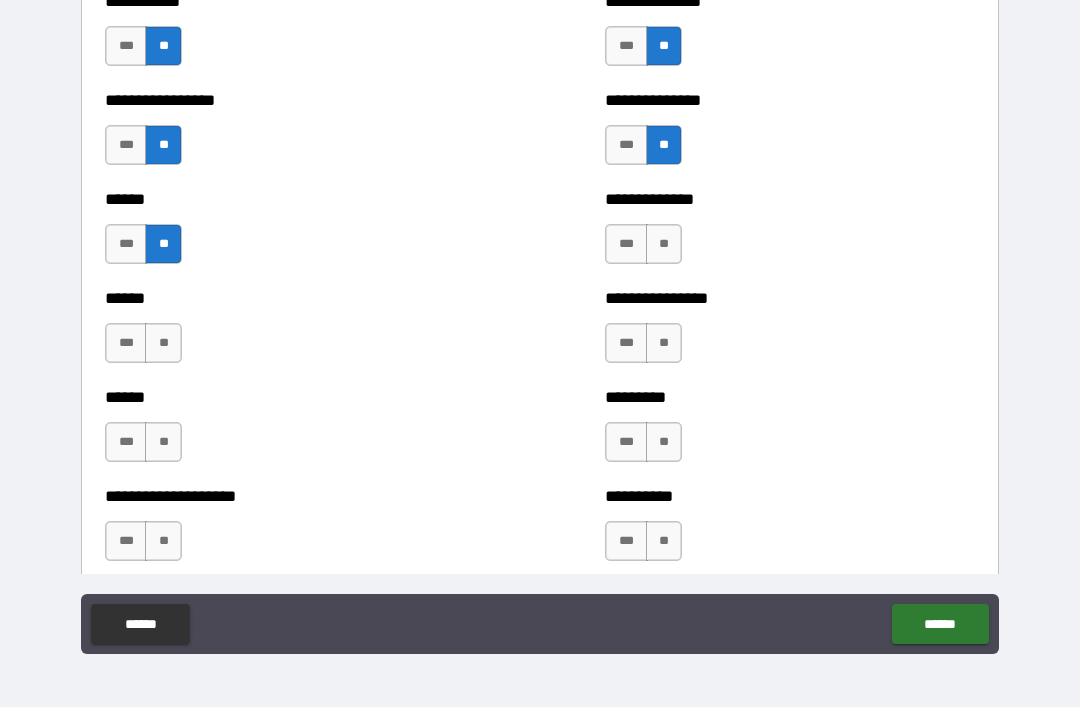 click on "**" at bounding box center [163, 343] 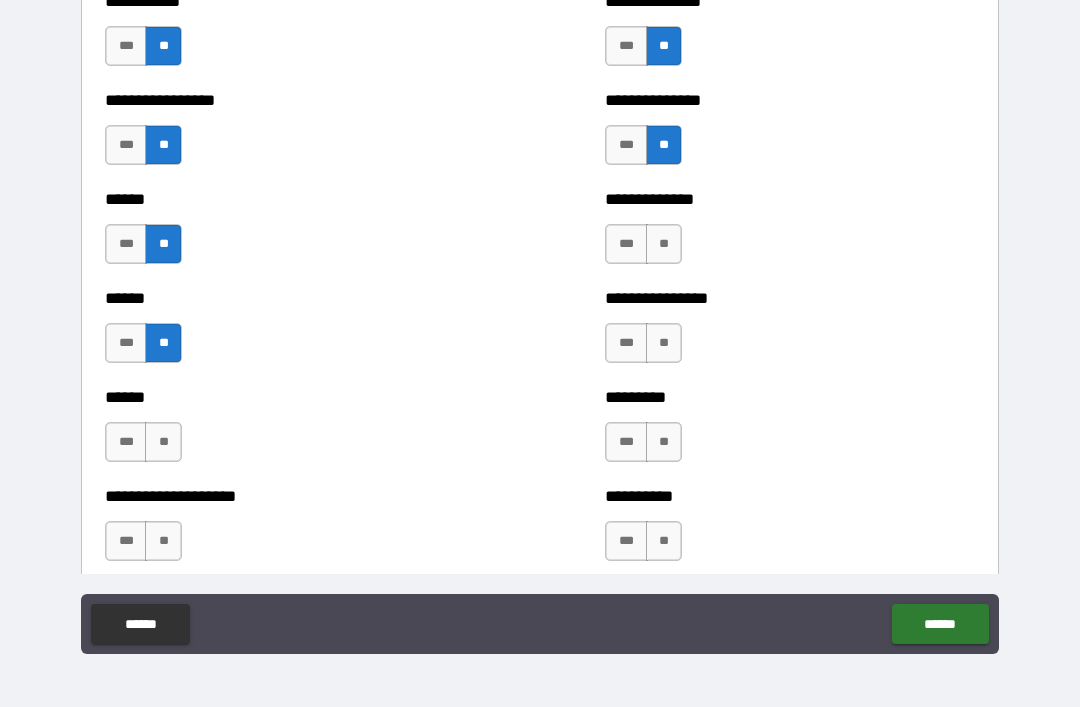 click on "**" at bounding box center [163, 442] 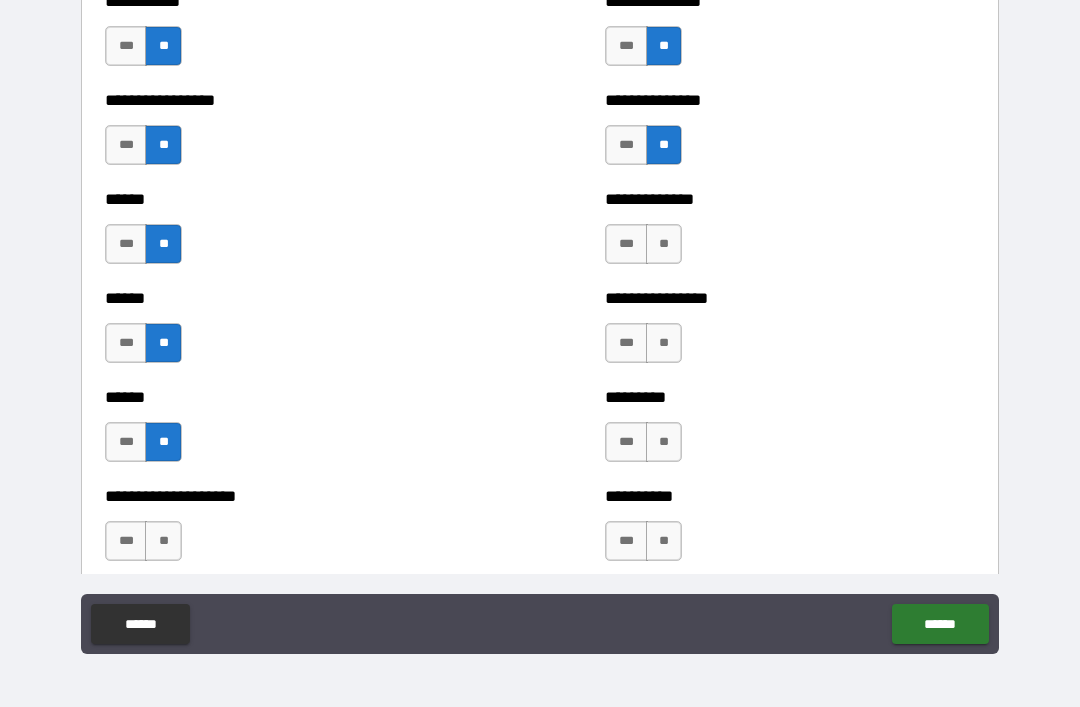 click on "**" at bounding box center [163, 541] 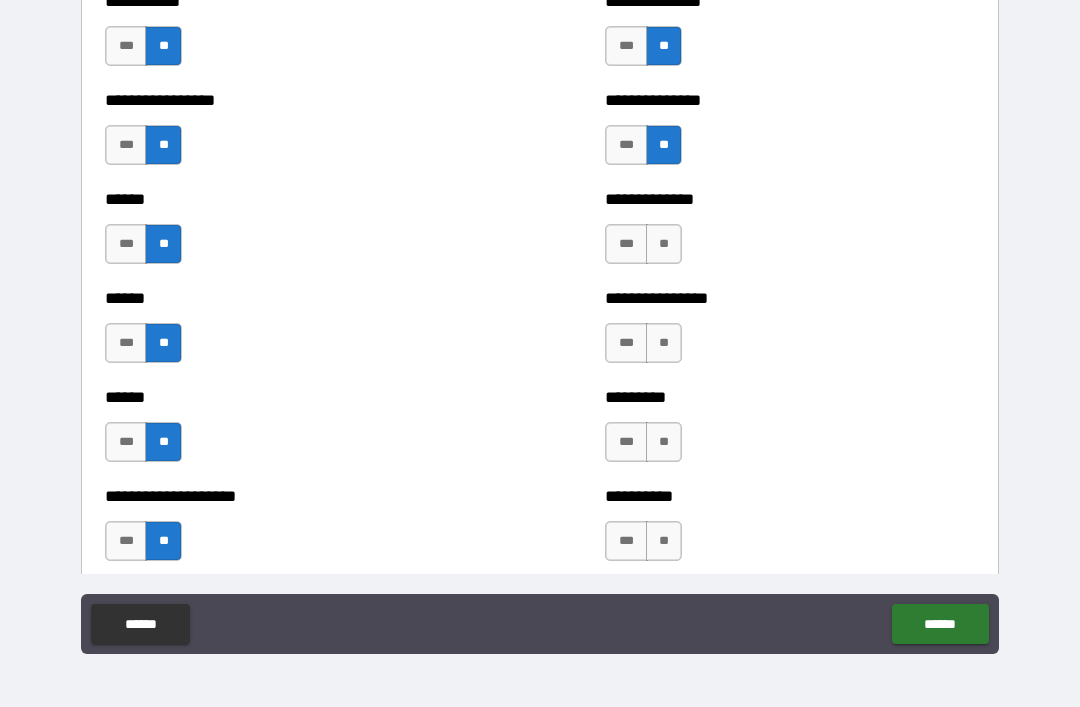 click on "**" at bounding box center (664, 244) 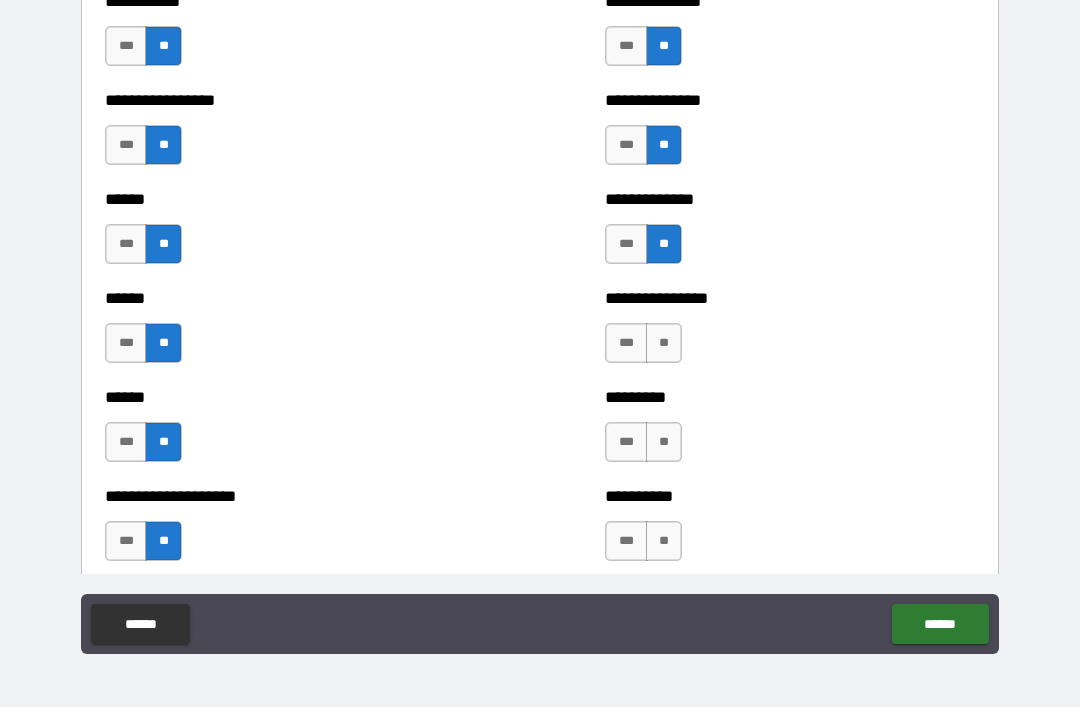 click on "**" at bounding box center (664, 343) 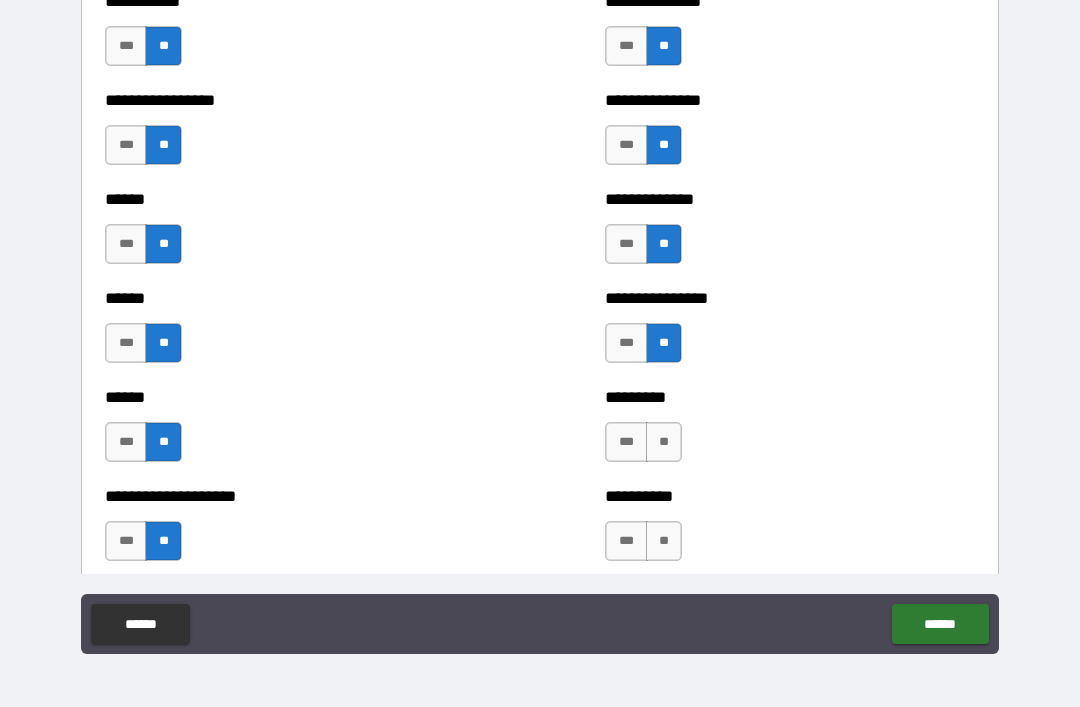 click on "**" at bounding box center [664, 442] 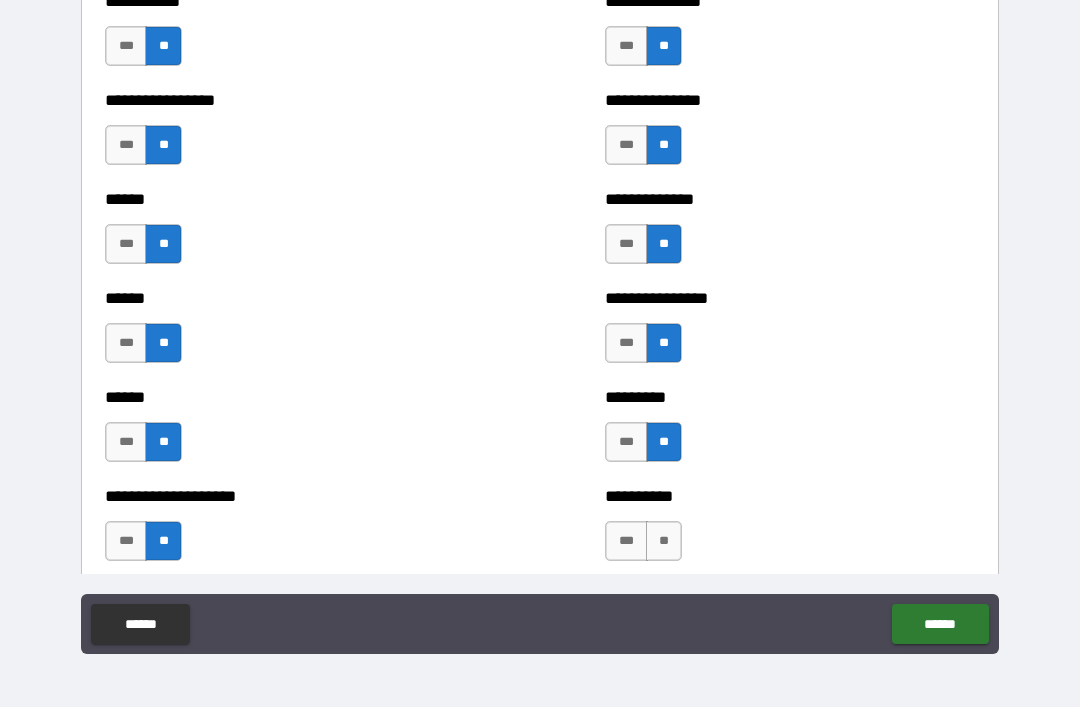 click on "**" at bounding box center (664, 541) 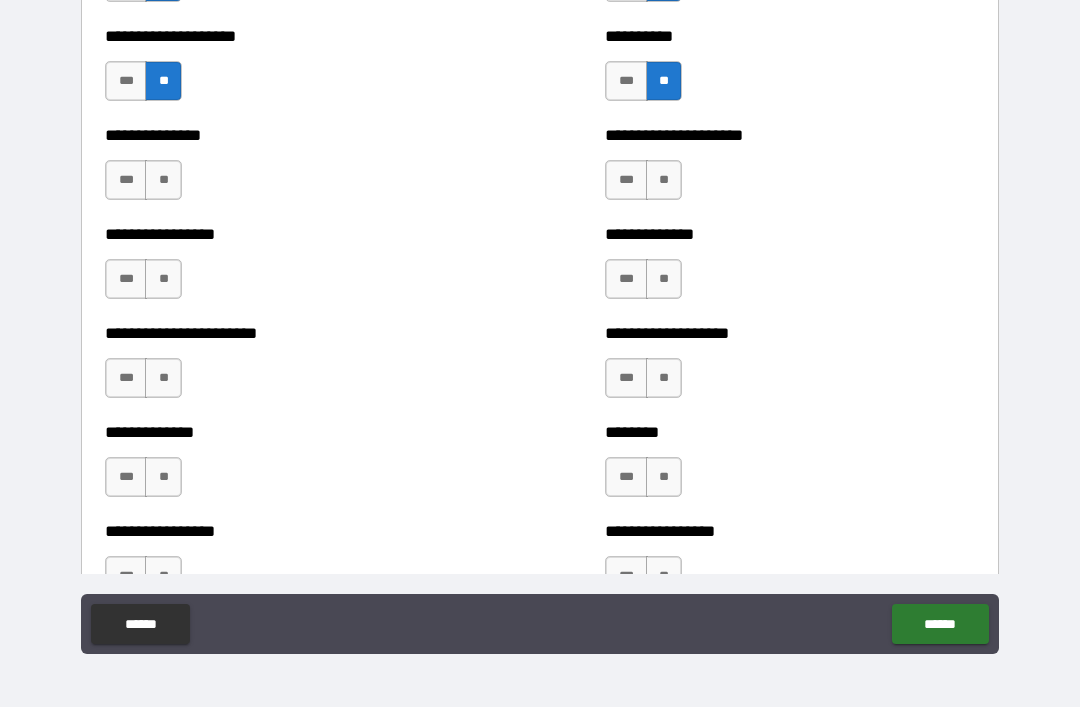 scroll, scrollTop: 3276, scrollLeft: 0, axis: vertical 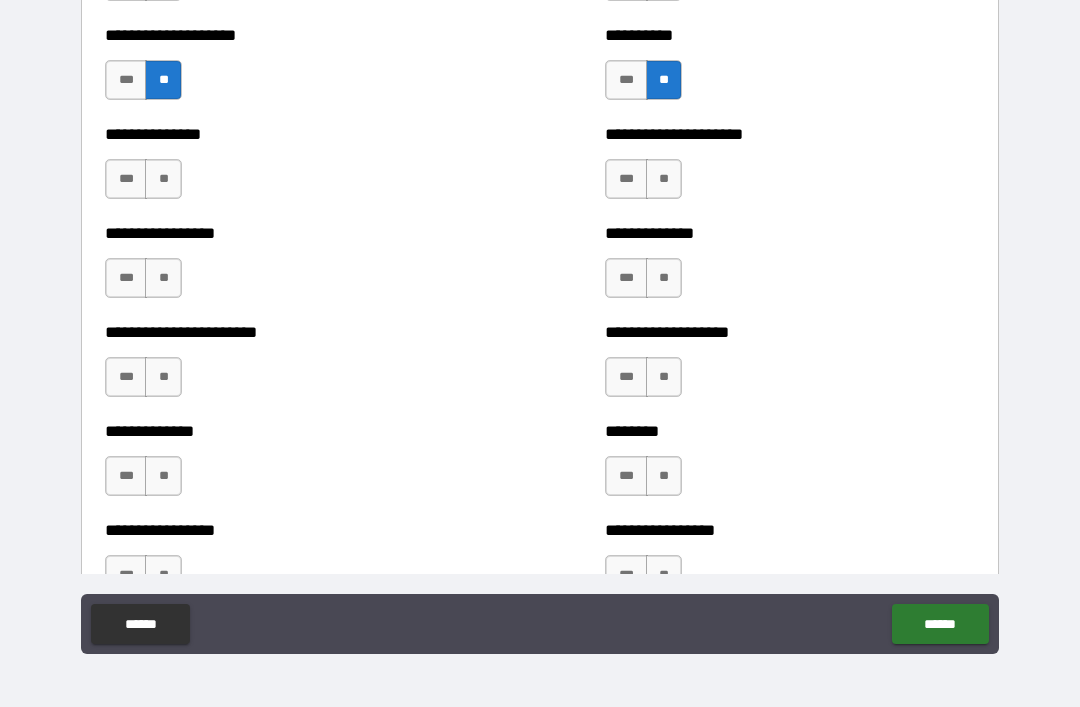 click on "**" at bounding box center (163, 179) 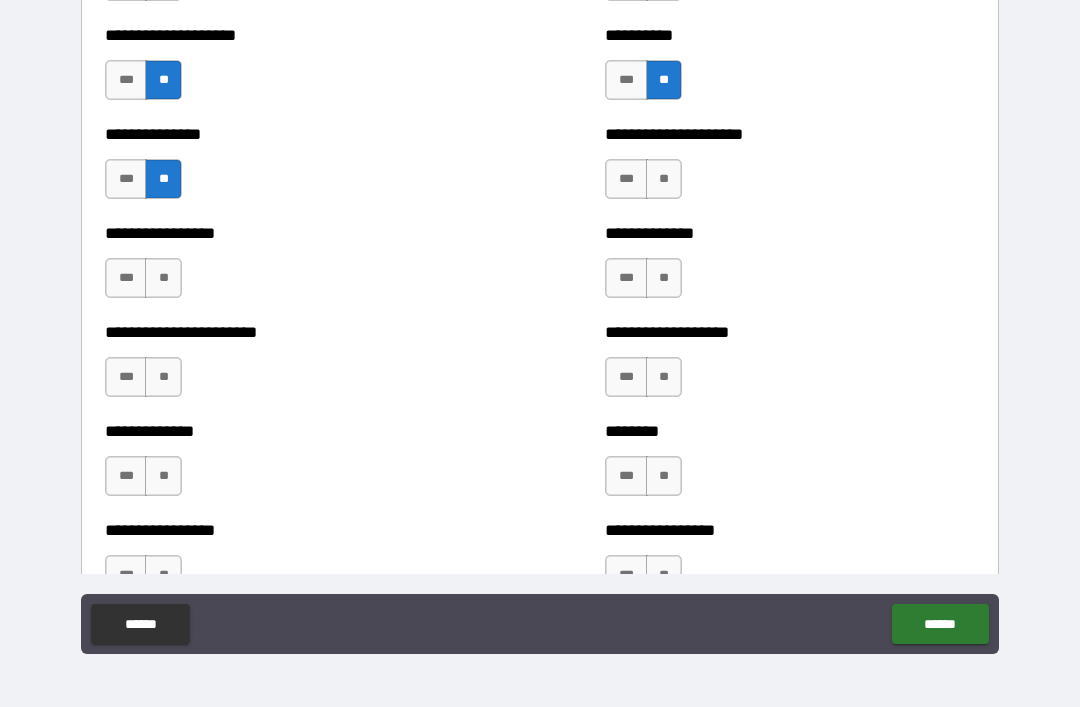click on "**" at bounding box center [163, 278] 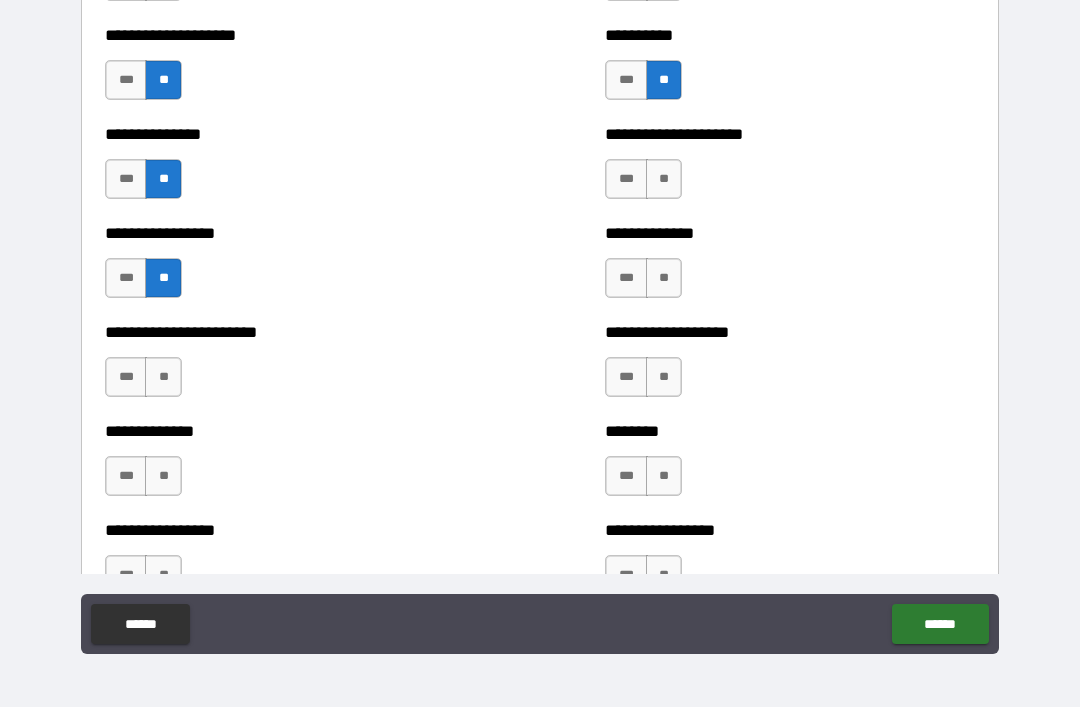 click on "**" at bounding box center [163, 377] 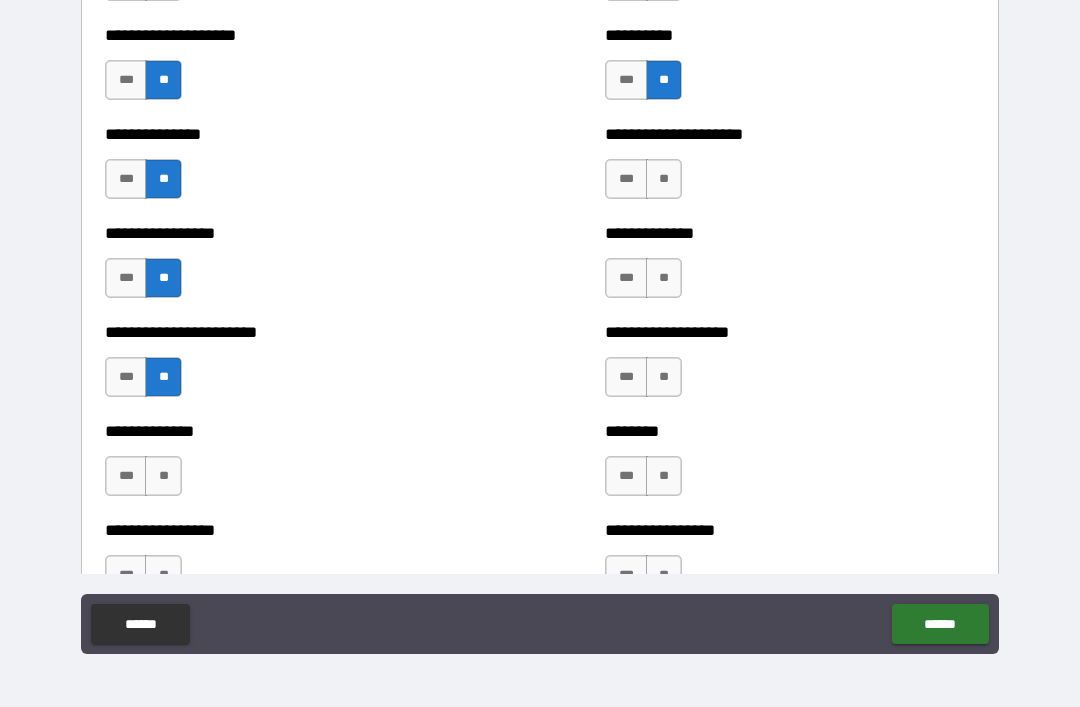 click on "**" at bounding box center [163, 476] 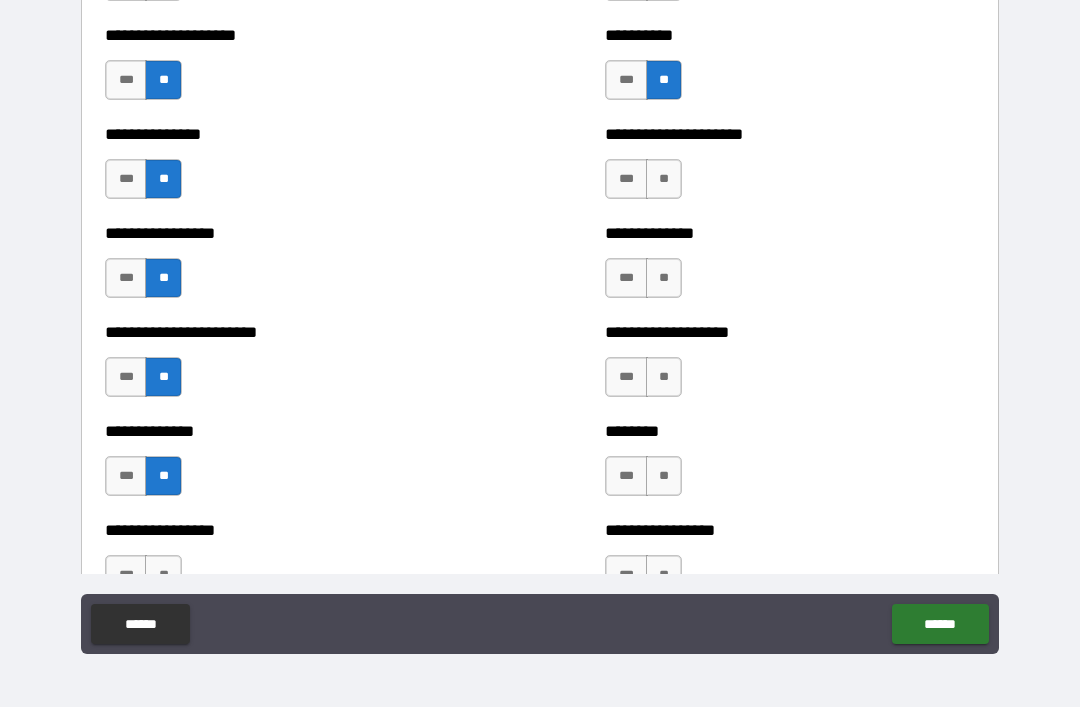 click on "**" at bounding box center (664, 179) 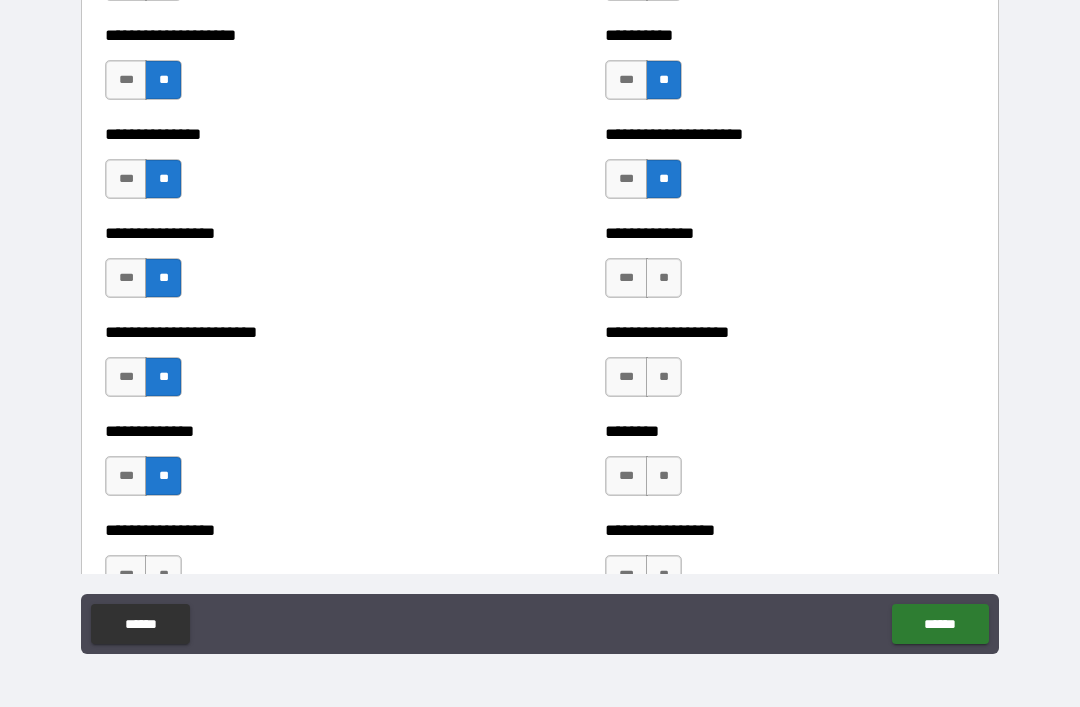click on "**" at bounding box center (664, 278) 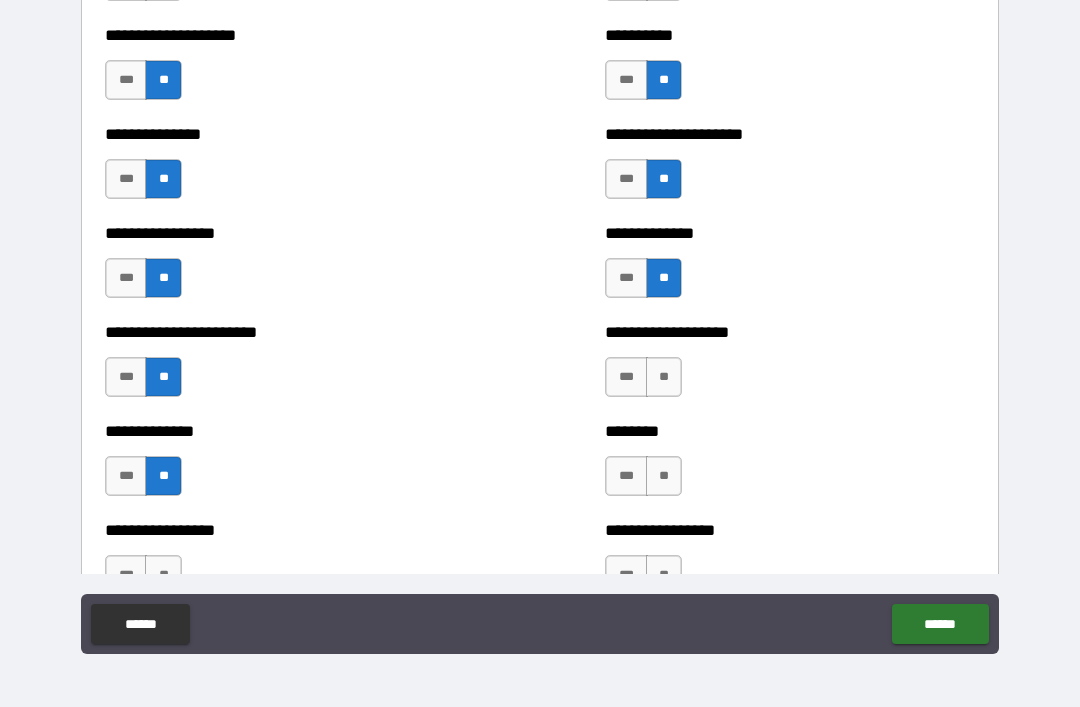 click on "**" at bounding box center [664, 377] 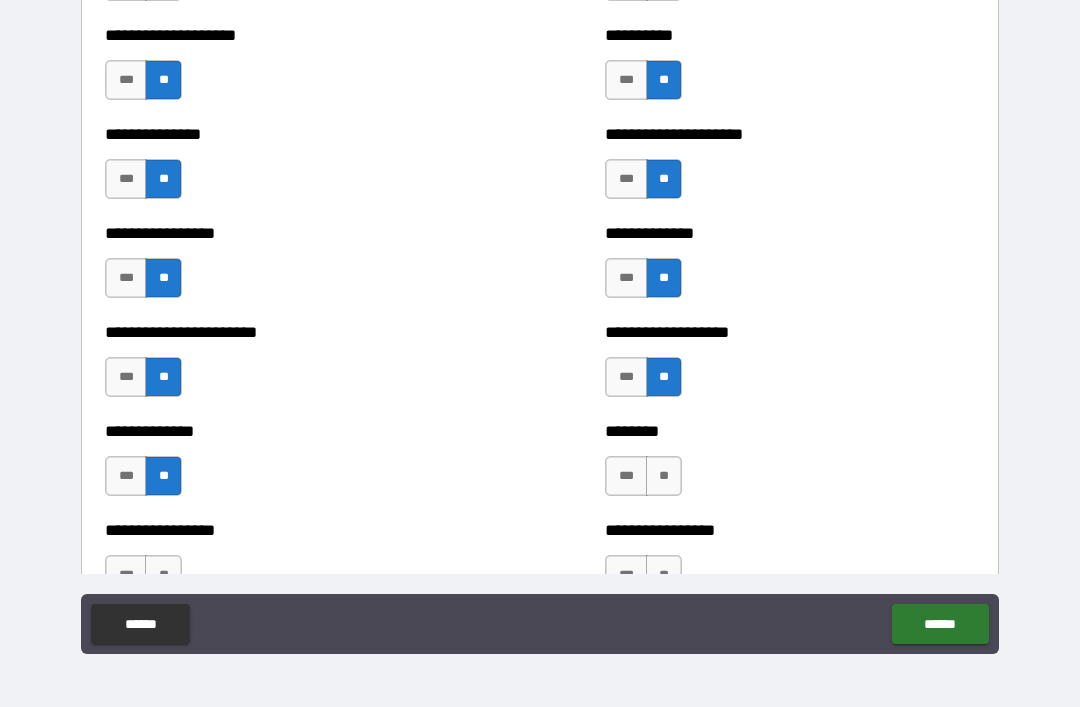 click on "**" at bounding box center (664, 476) 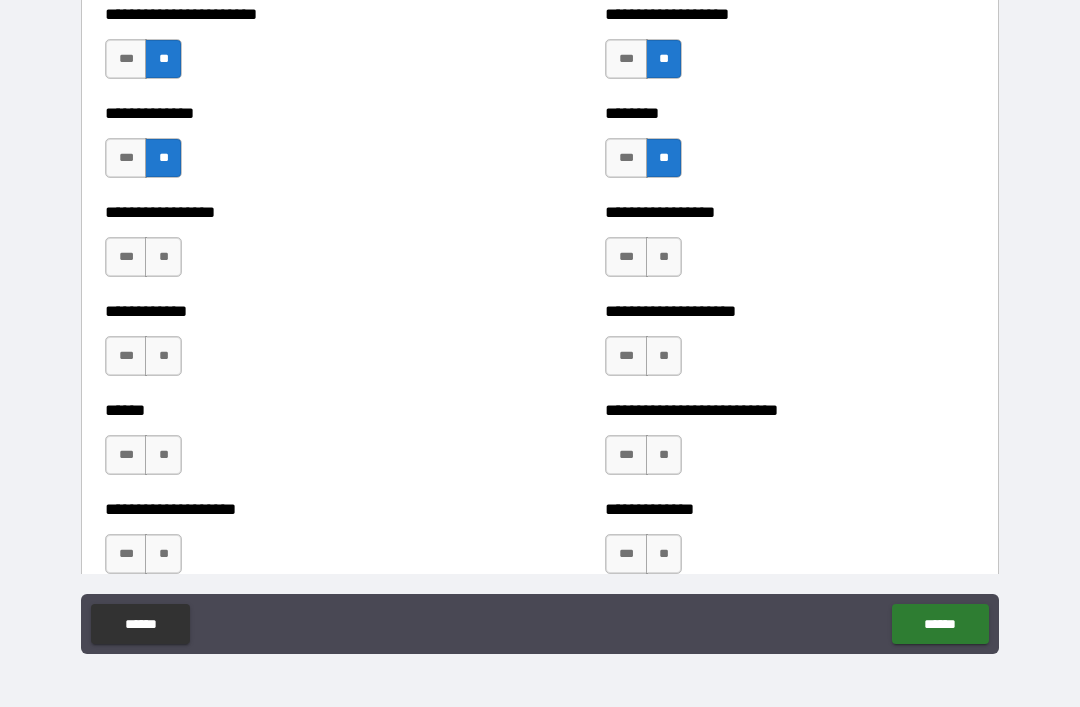 scroll, scrollTop: 3596, scrollLeft: 0, axis: vertical 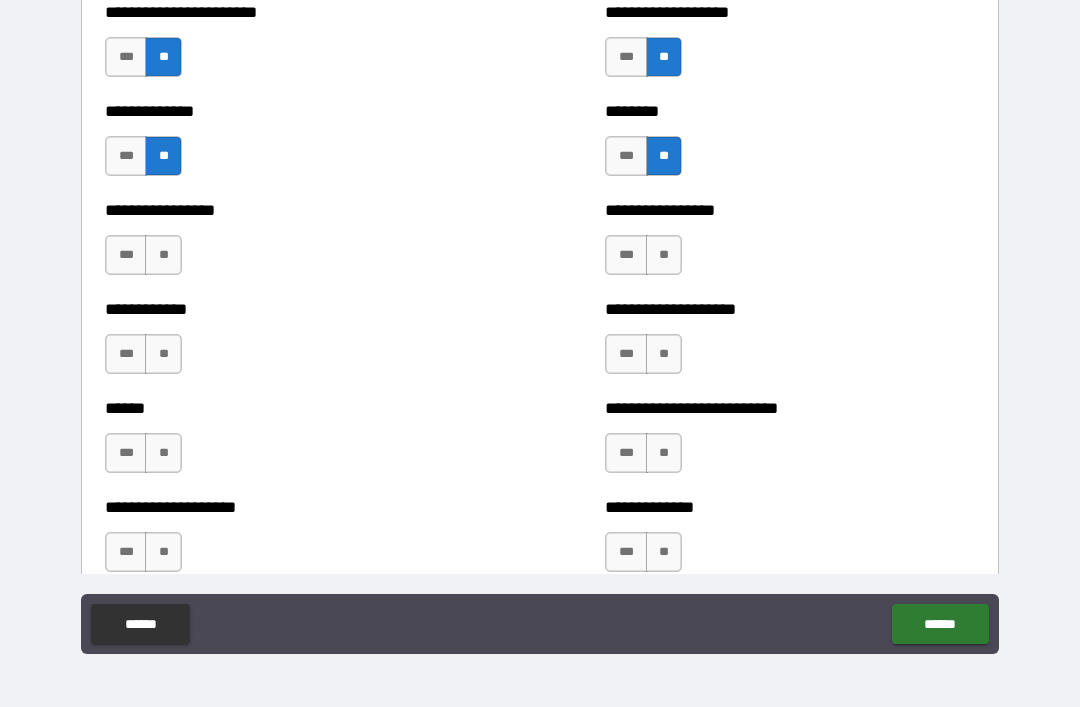 click on "**" at bounding box center (163, 255) 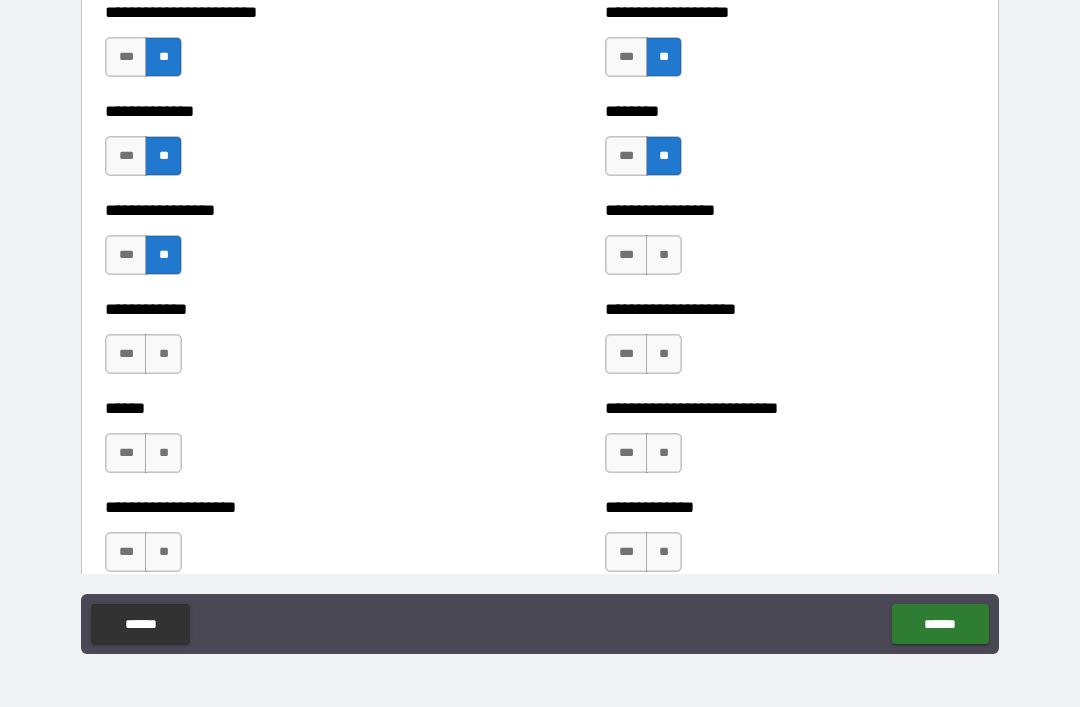 click on "**" at bounding box center (163, 354) 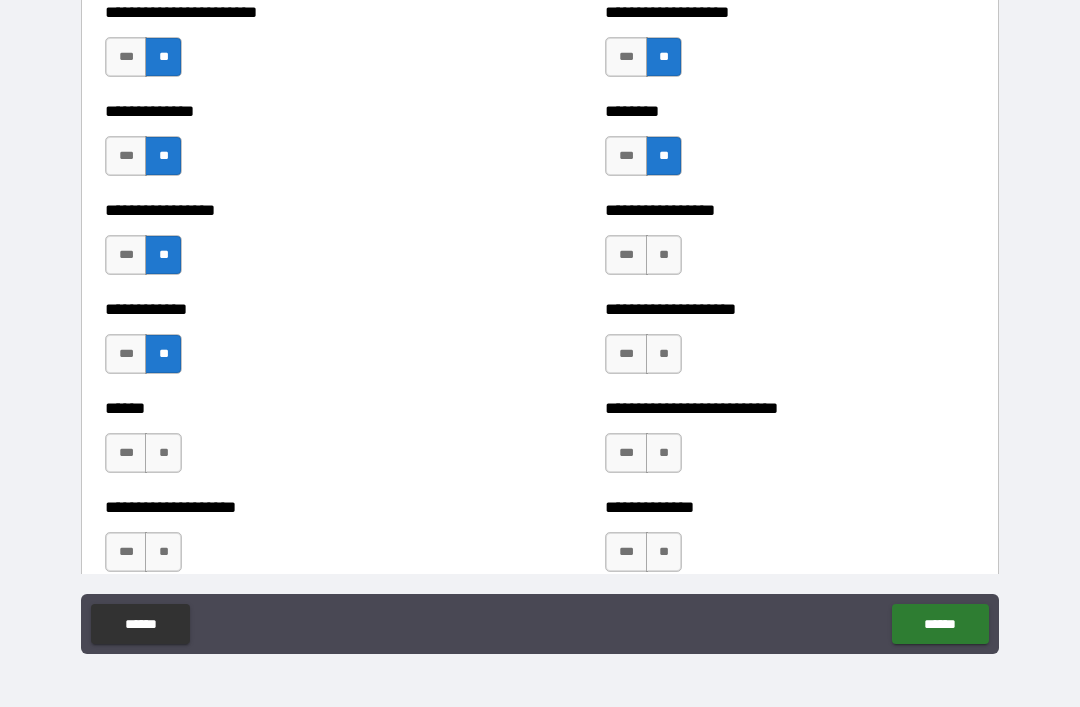 click on "**" at bounding box center (163, 453) 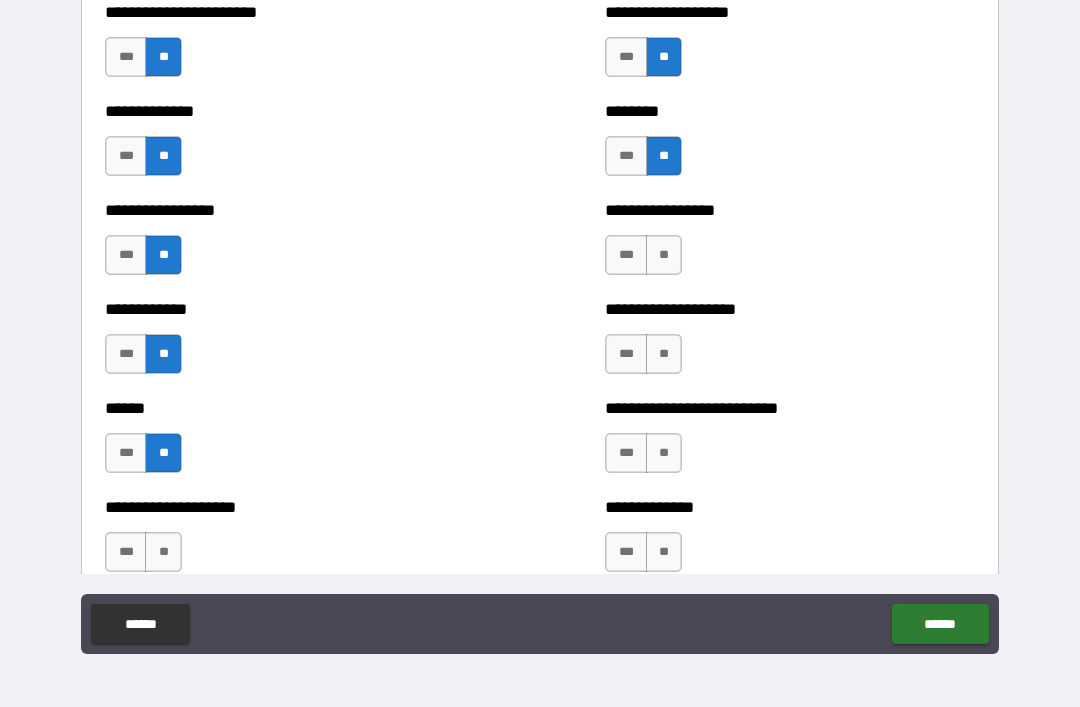 click on "**" at bounding box center [664, 255] 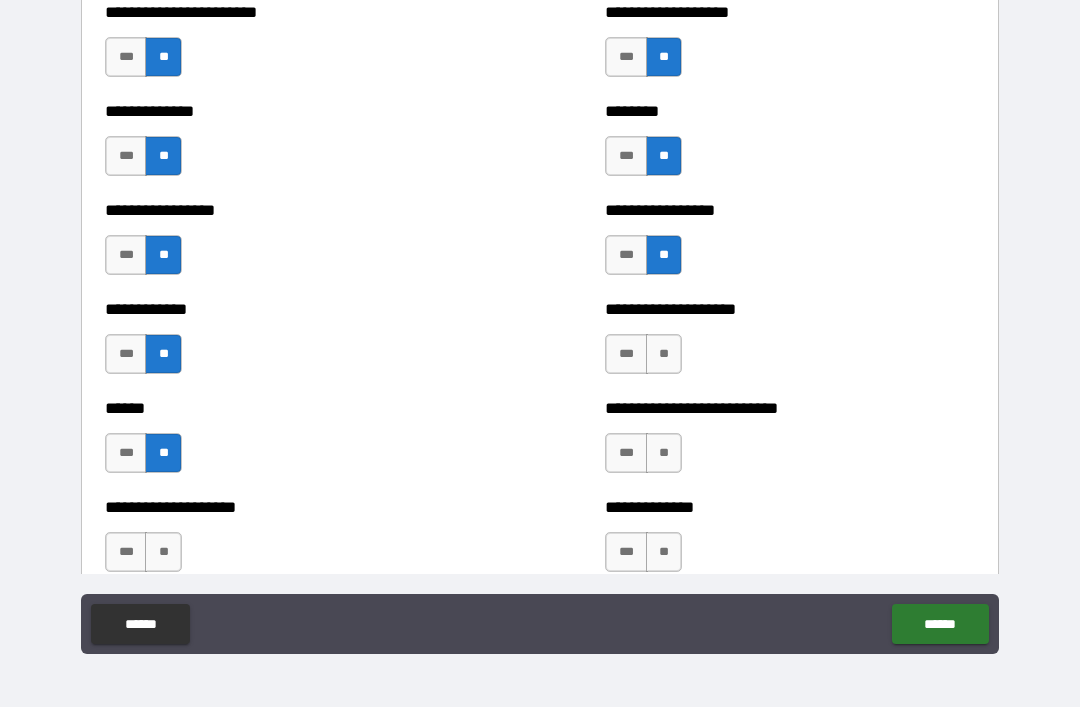 click on "**" at bounding box center (664, 354) 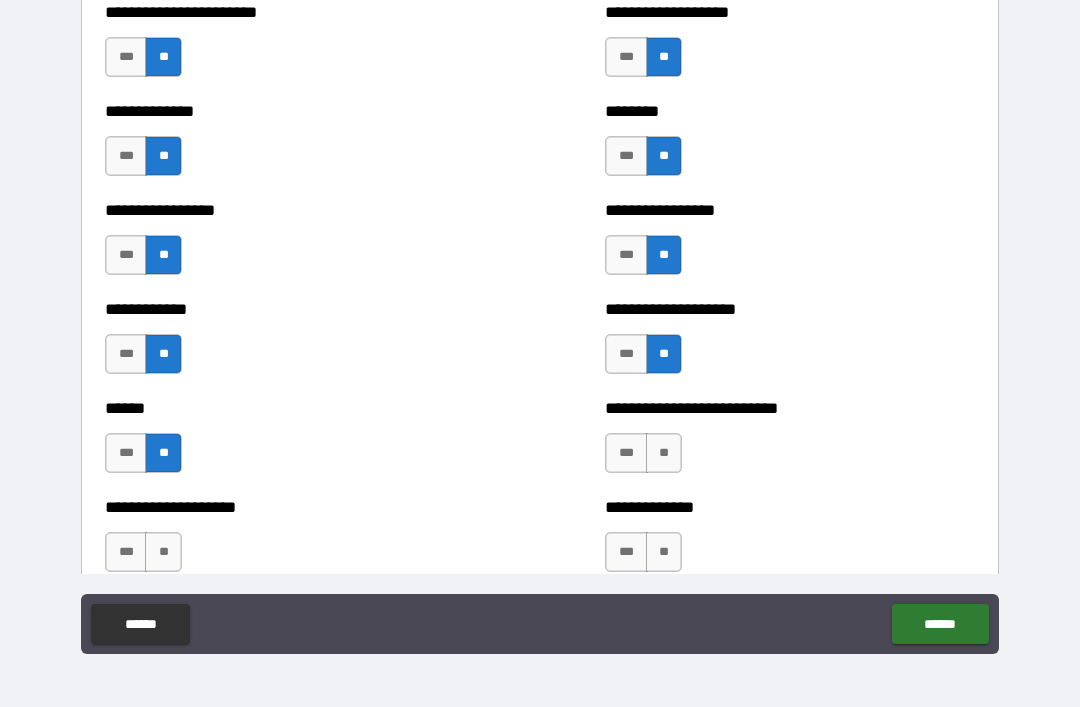click on "**" at bounding box center (664, 453) 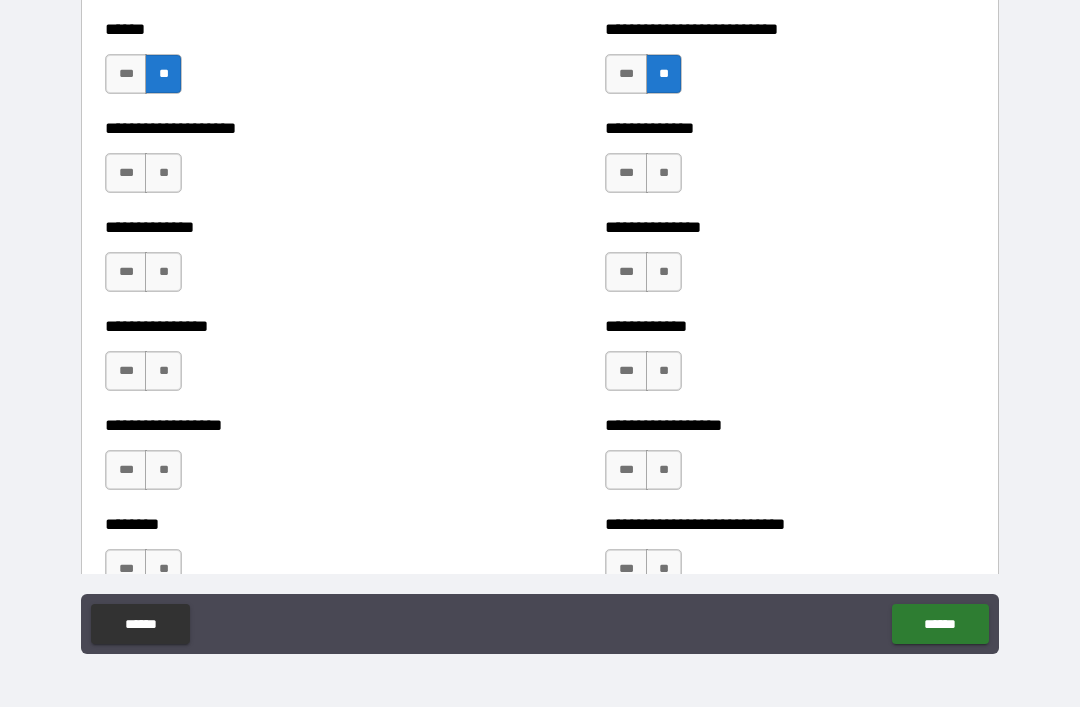 scroll, scrollTop: 3987, scrollLeft: 0, axis: vertical 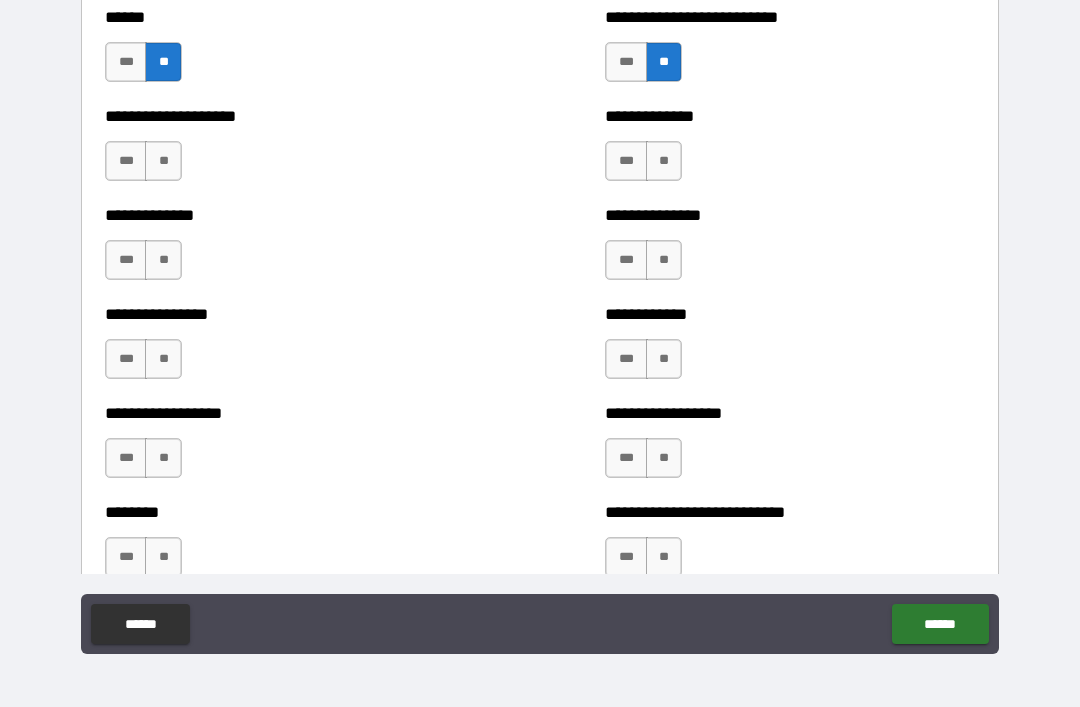 click on "**" at bounding box center (163, 161) 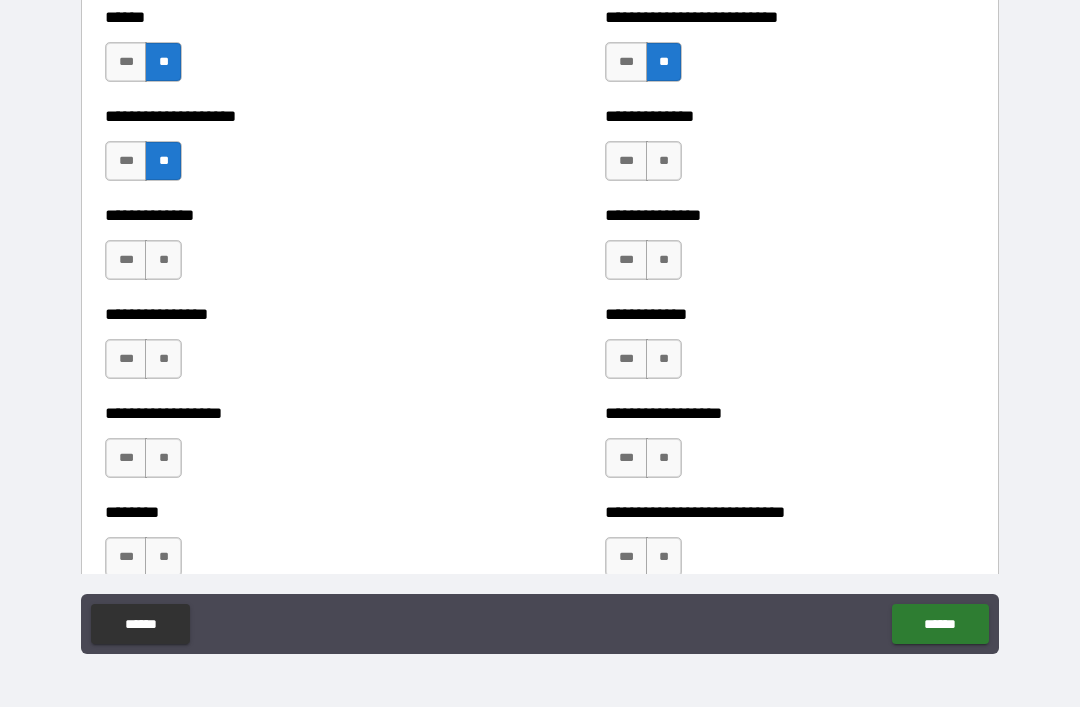 click on "**" at bounding box center (163, 260) 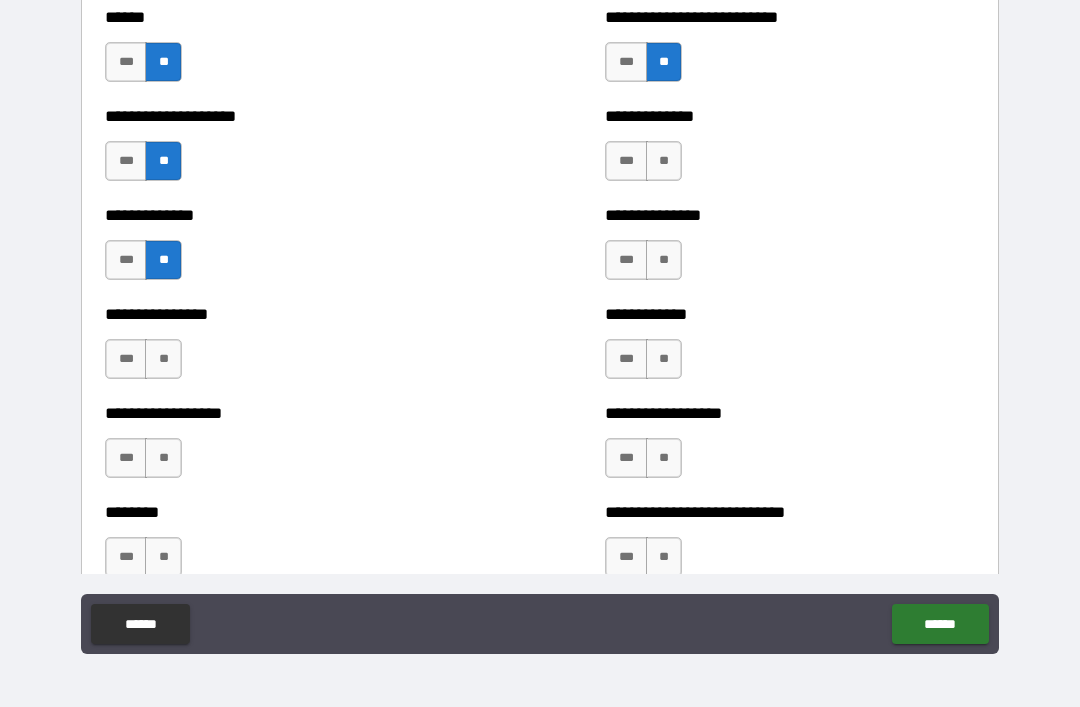 click on "**" at bounding box center [163, 359] 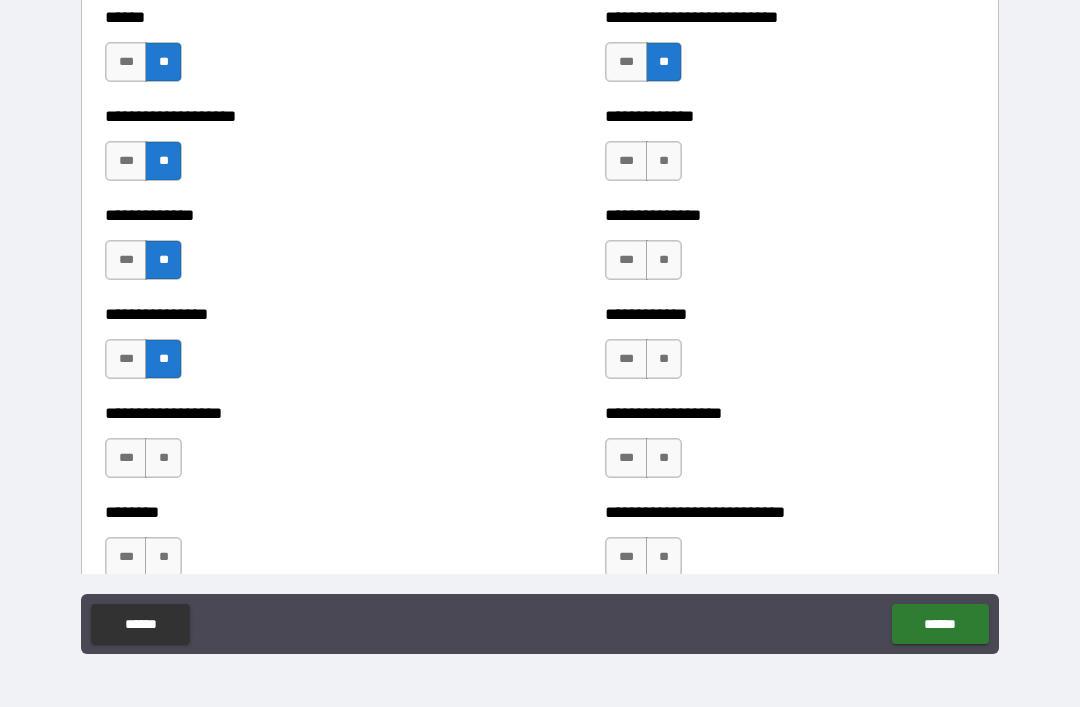 click on "**" at bounding box center [163, 458] 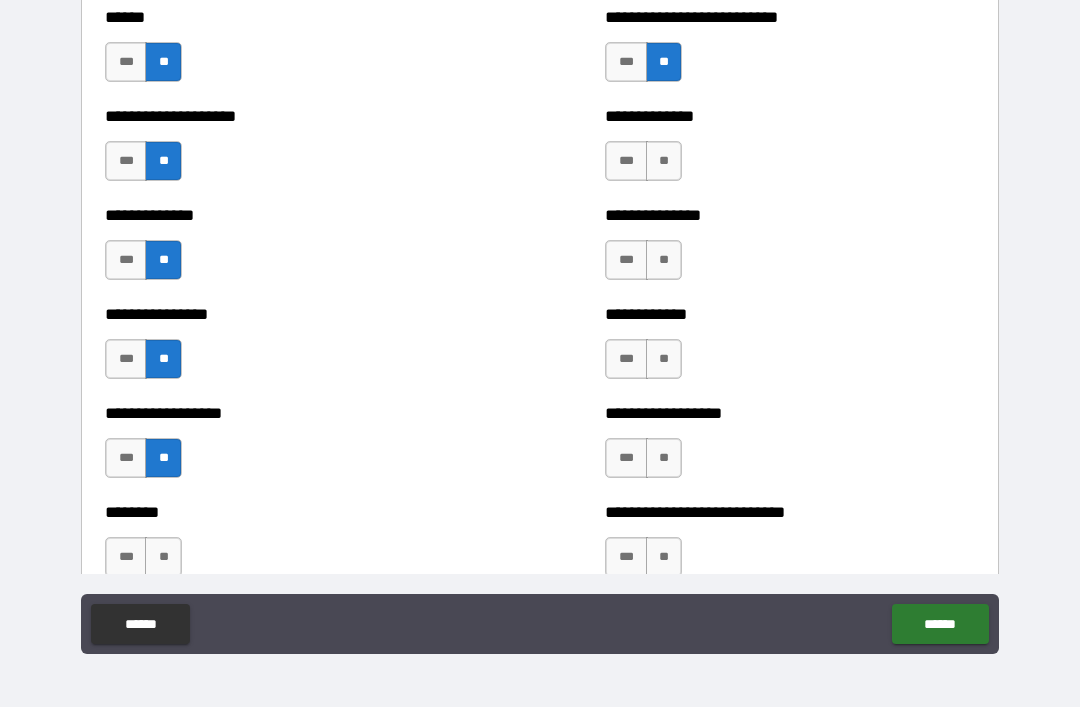 click on "**" at bounding box center [163, 557] 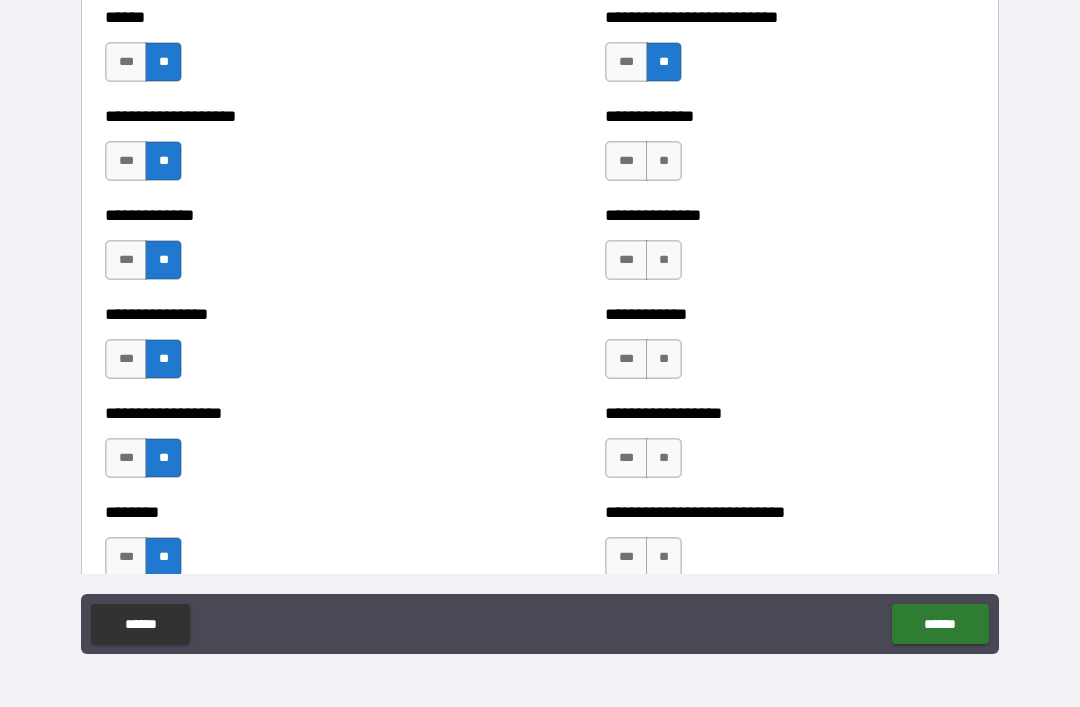 click on "**" at bounding box center (664, 161) 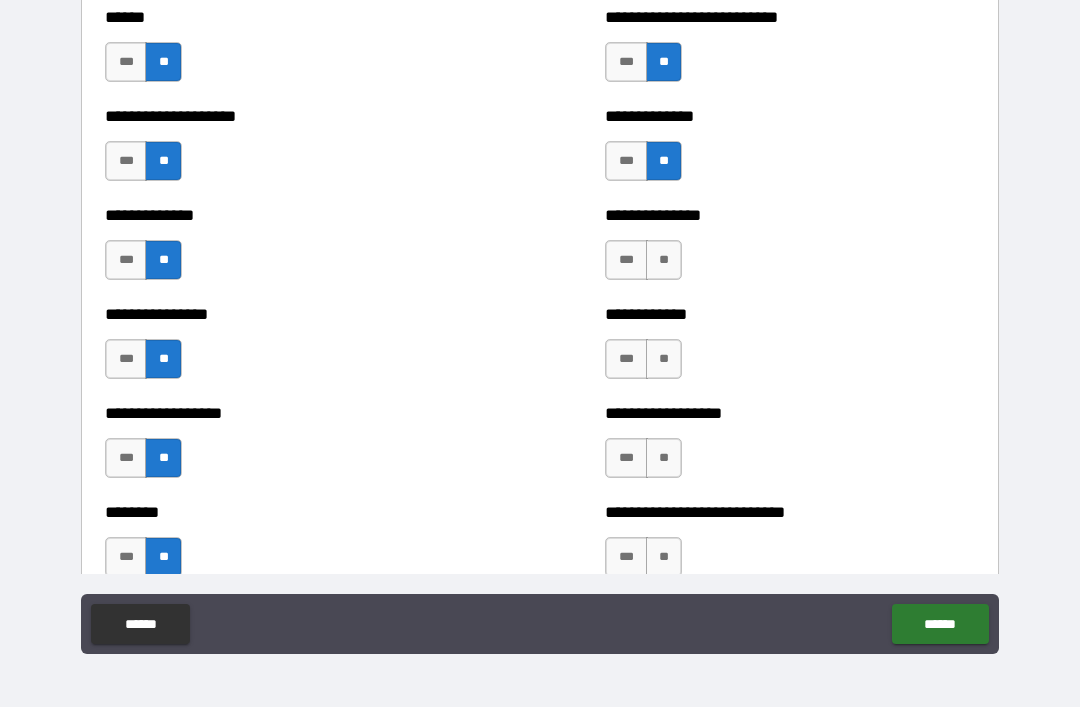 click on "**" at bounding box center [664, 260] 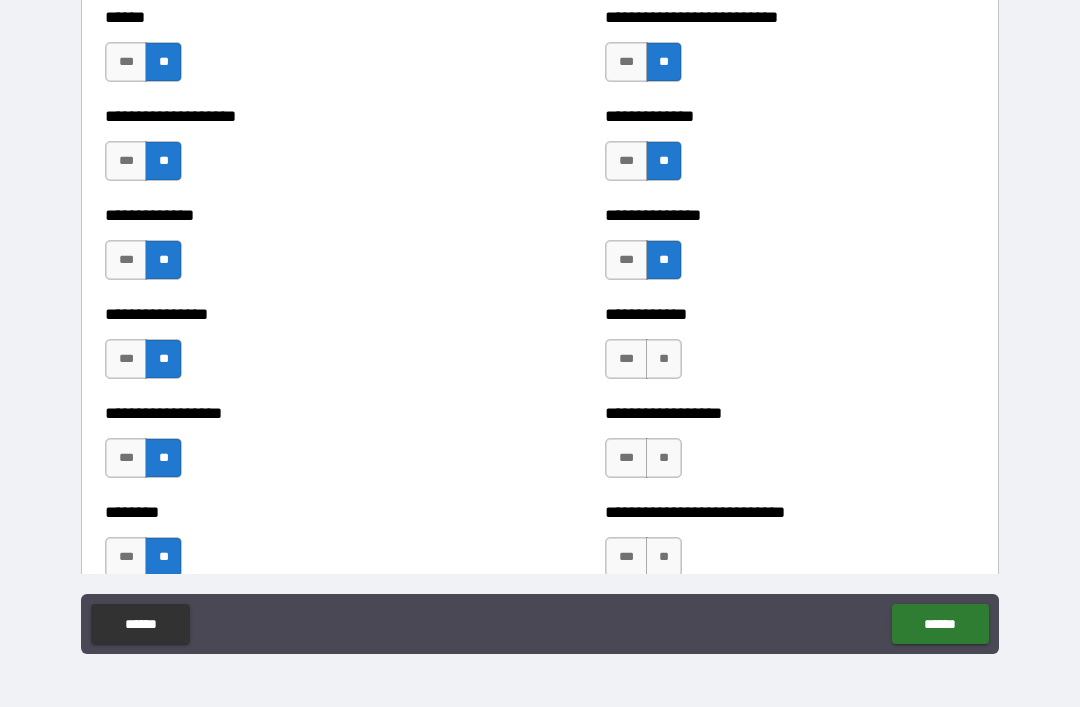 click on "**" at bounding box center (664, 359) 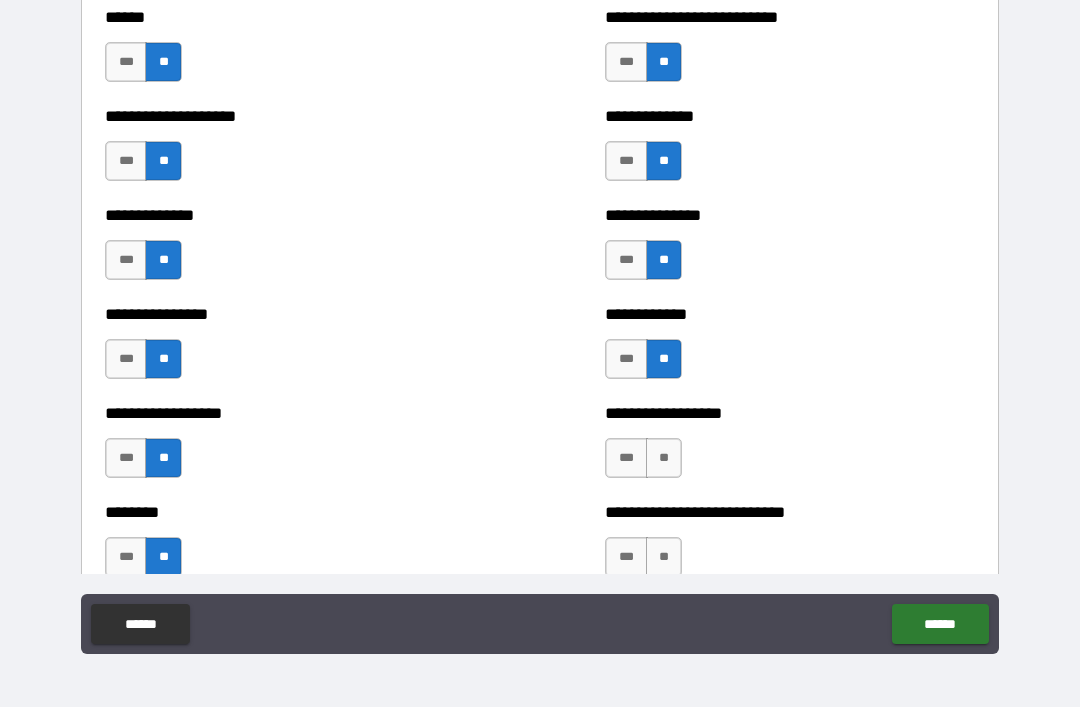click on "**" at bounding box center [664, 458] 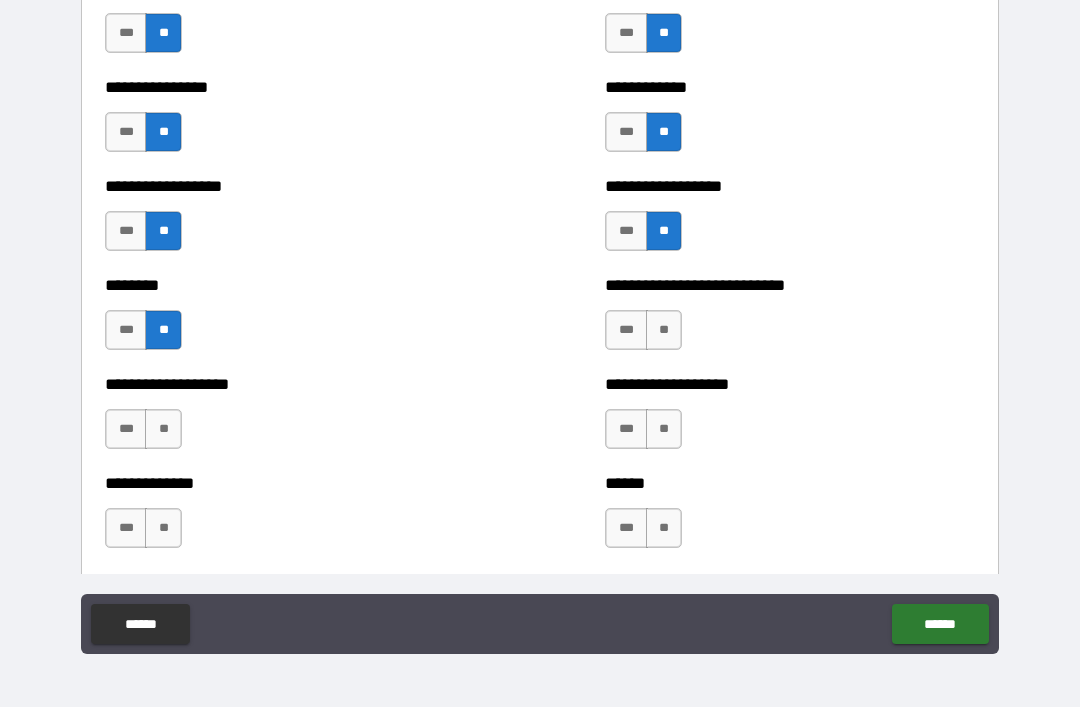 scroll, scrollTop: 4222, scrollLeft: 0, axis: vertical 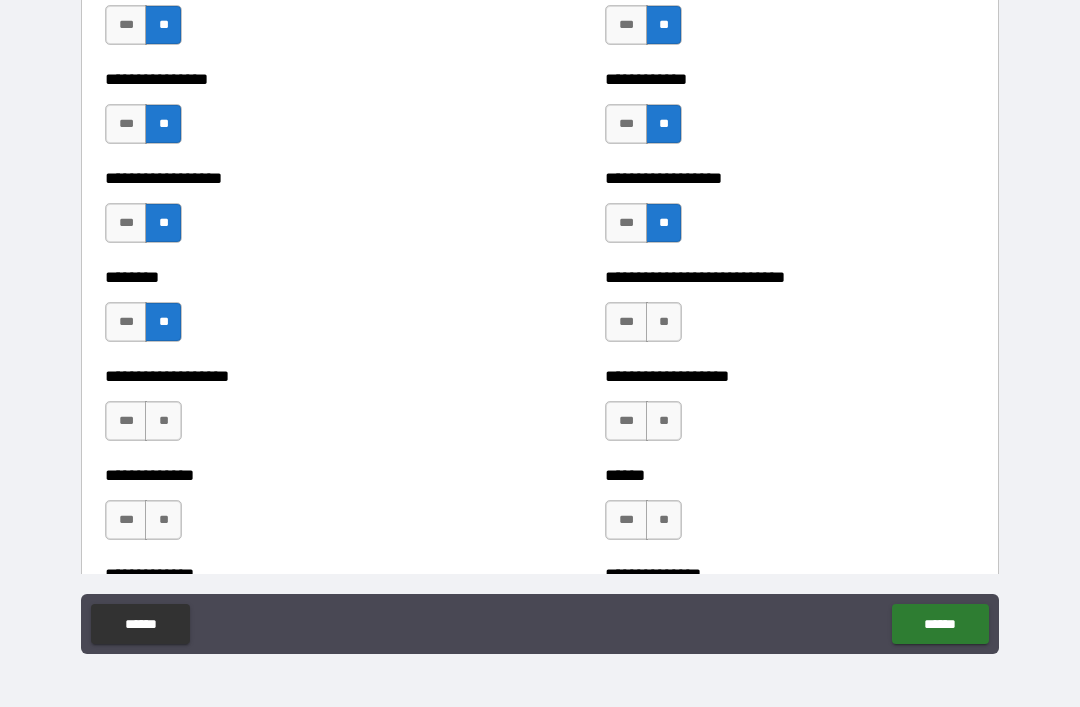 click on "**" at bounding box center (664, 322) 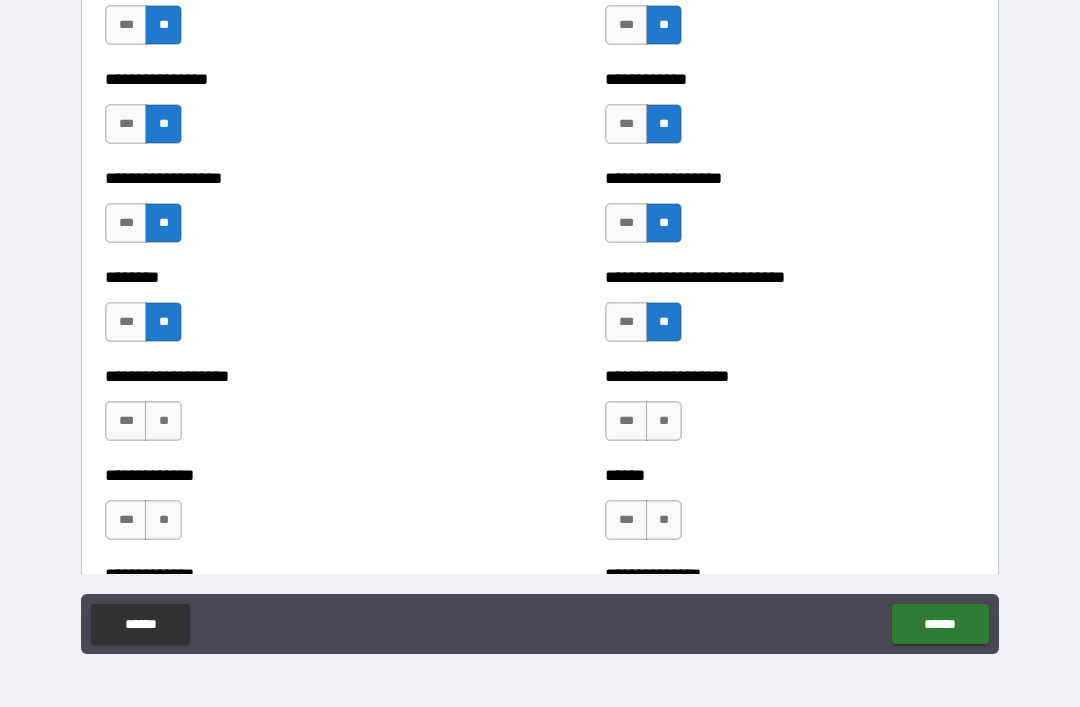 click on "**" at bounding box center [163, 421] 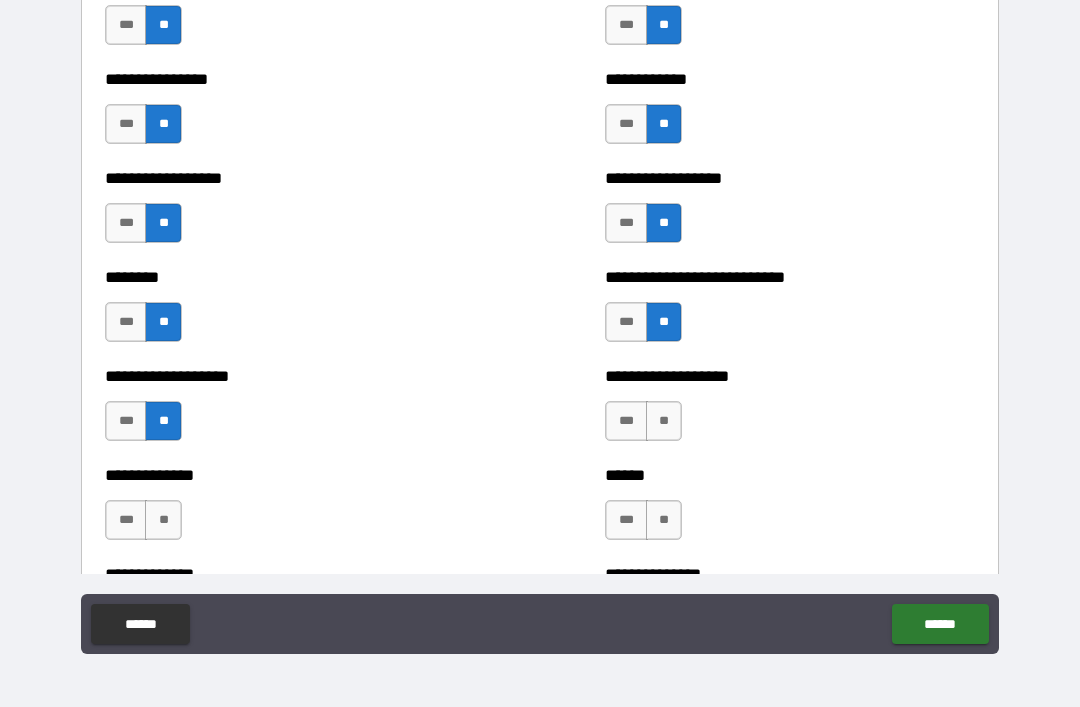 click on "**" at bounding box center [664, 421] 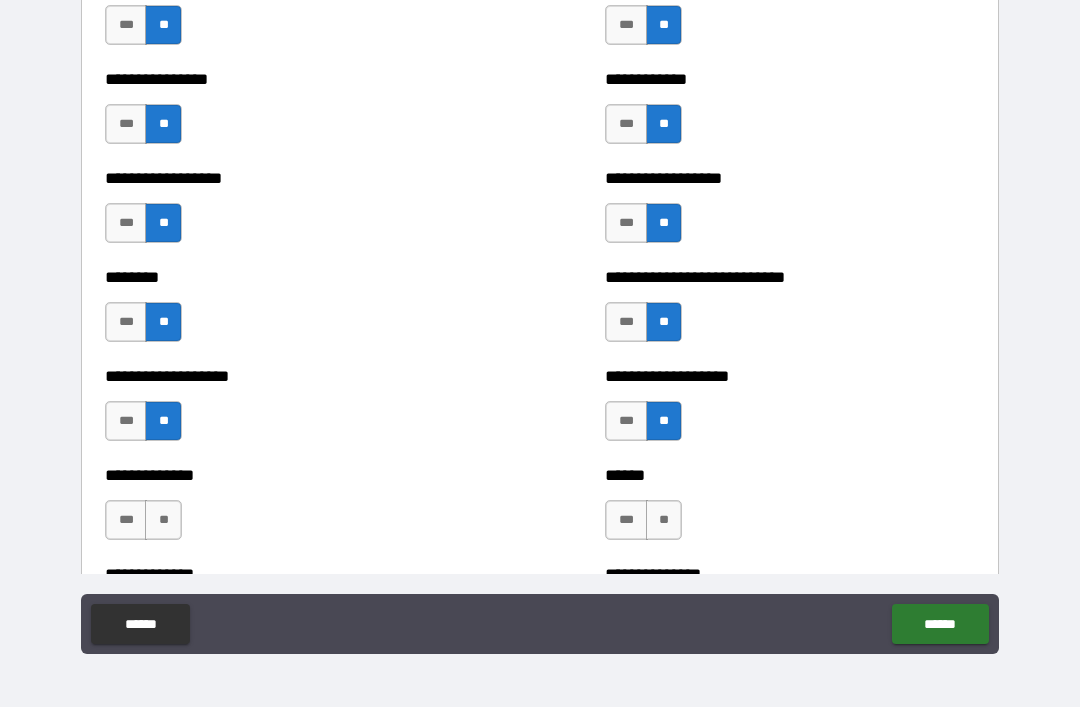 click on "**" at bounding box center [163, 520] 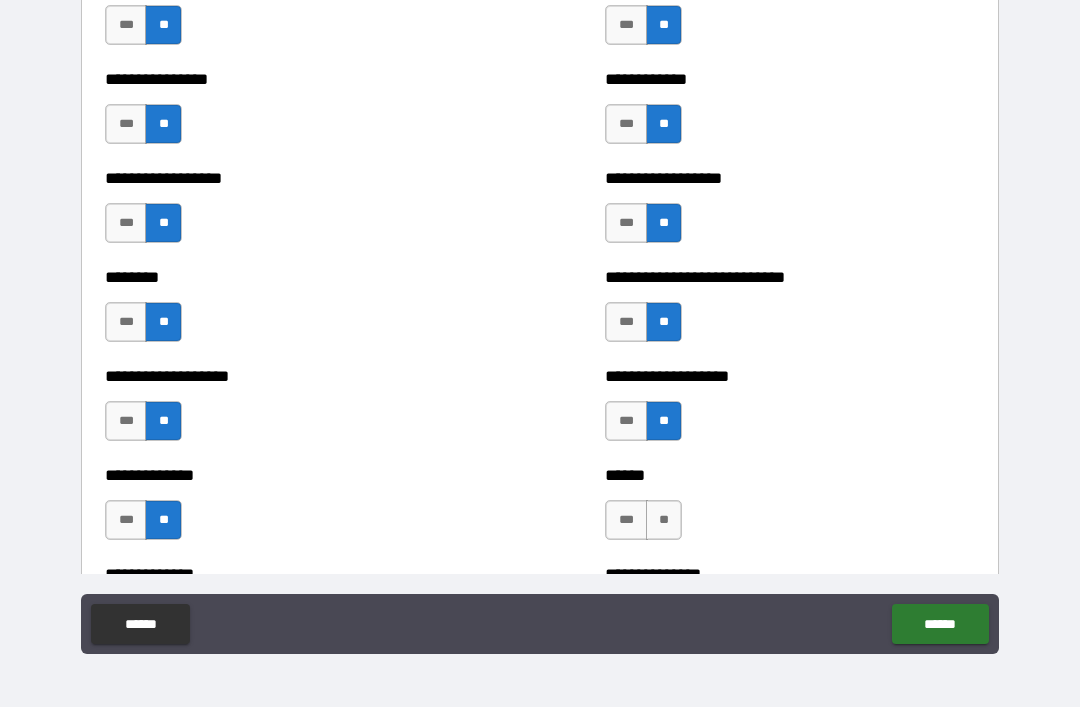 click on "**" at bounding box center [664, 520] 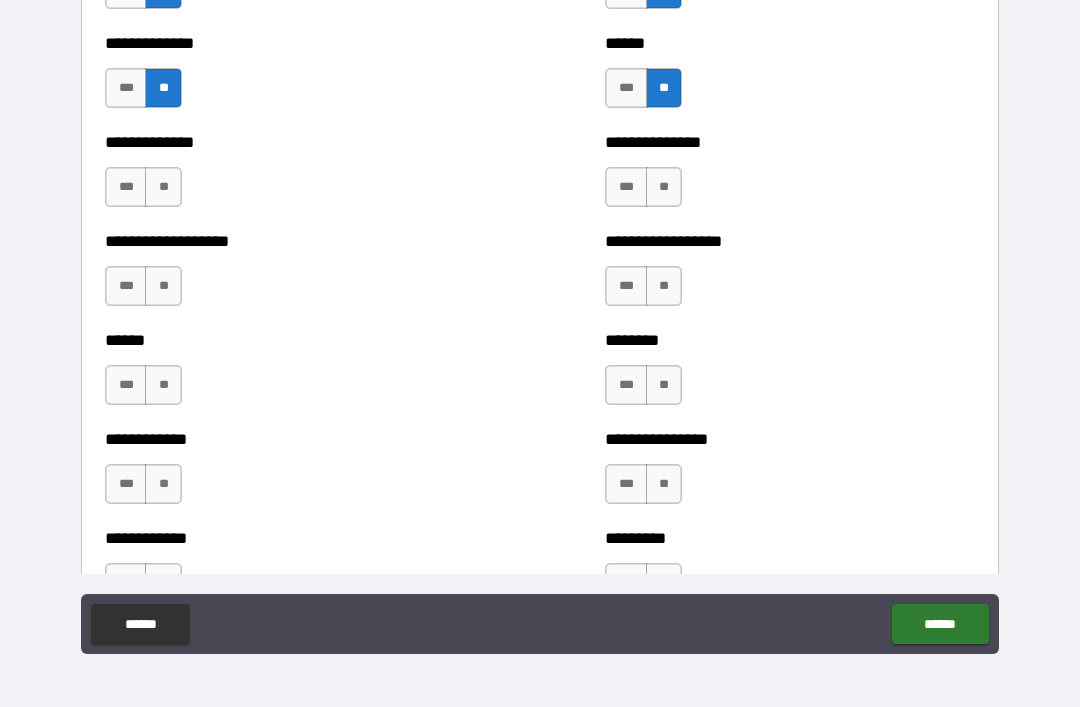 scroll, scrollTop: 4653, scrollLeft: 0, axis: vertical 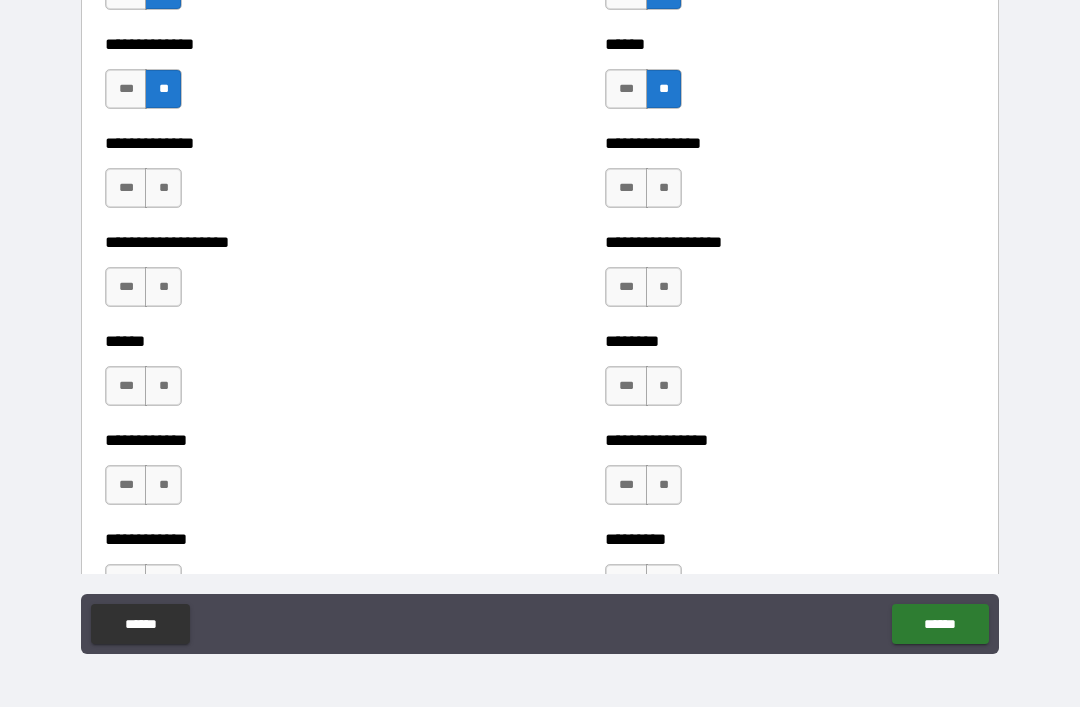 click on "**" at bounding box center [163, 188] 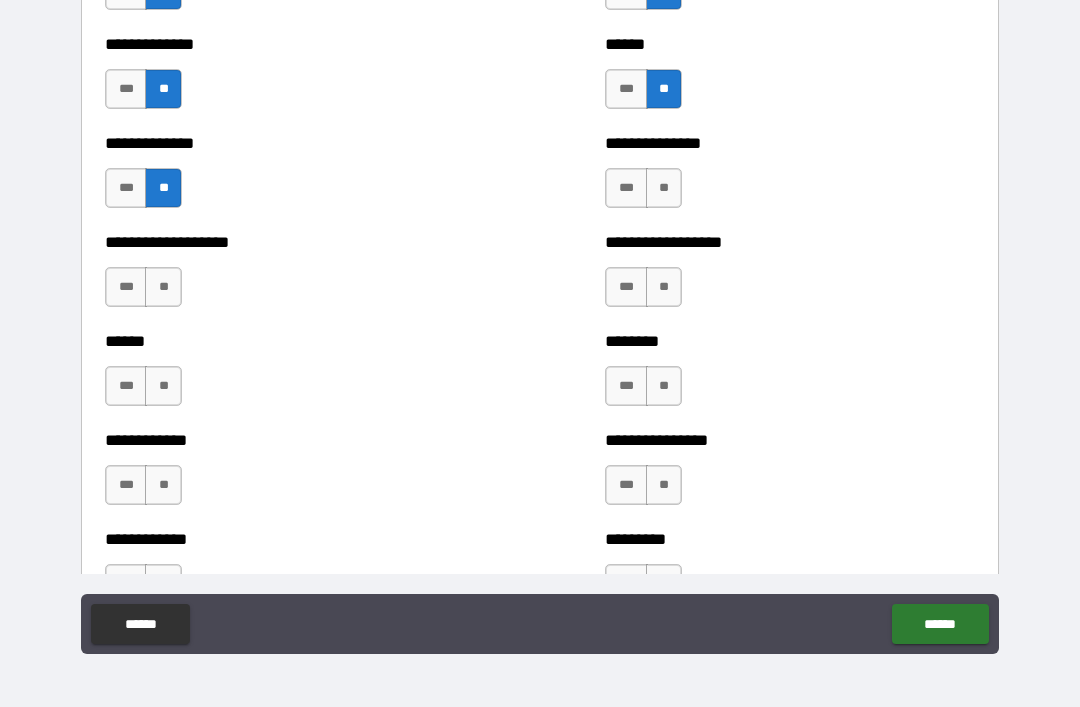 click on "**" at bounding box center [163, 287] 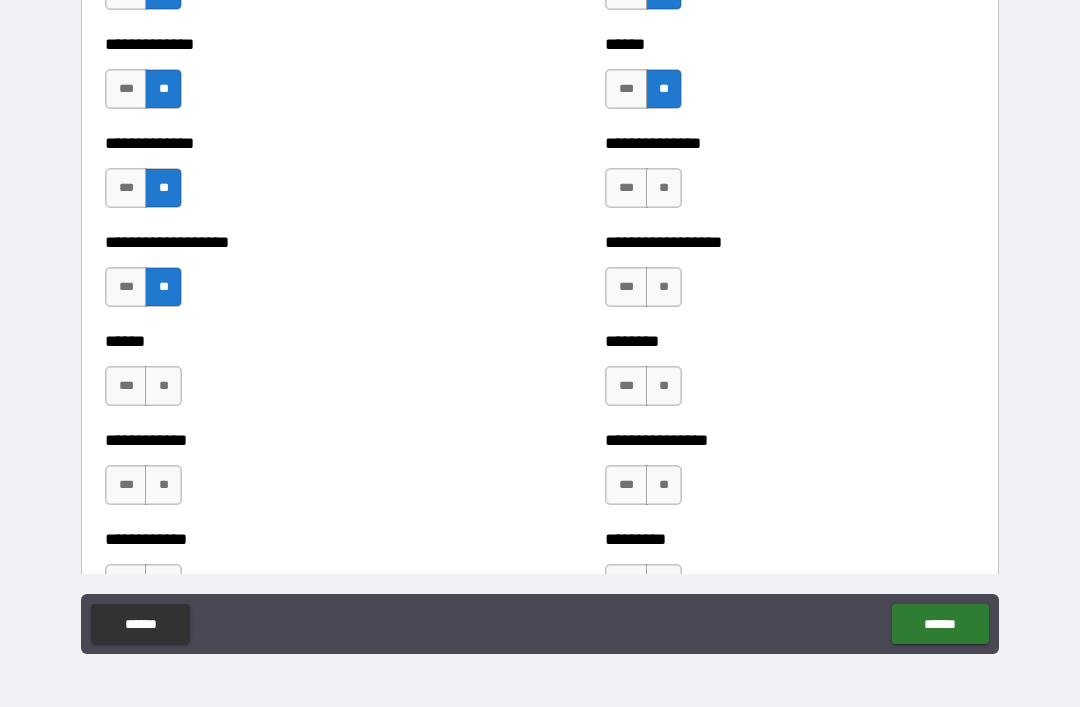 click on "**" at bounding box center (163, 386) 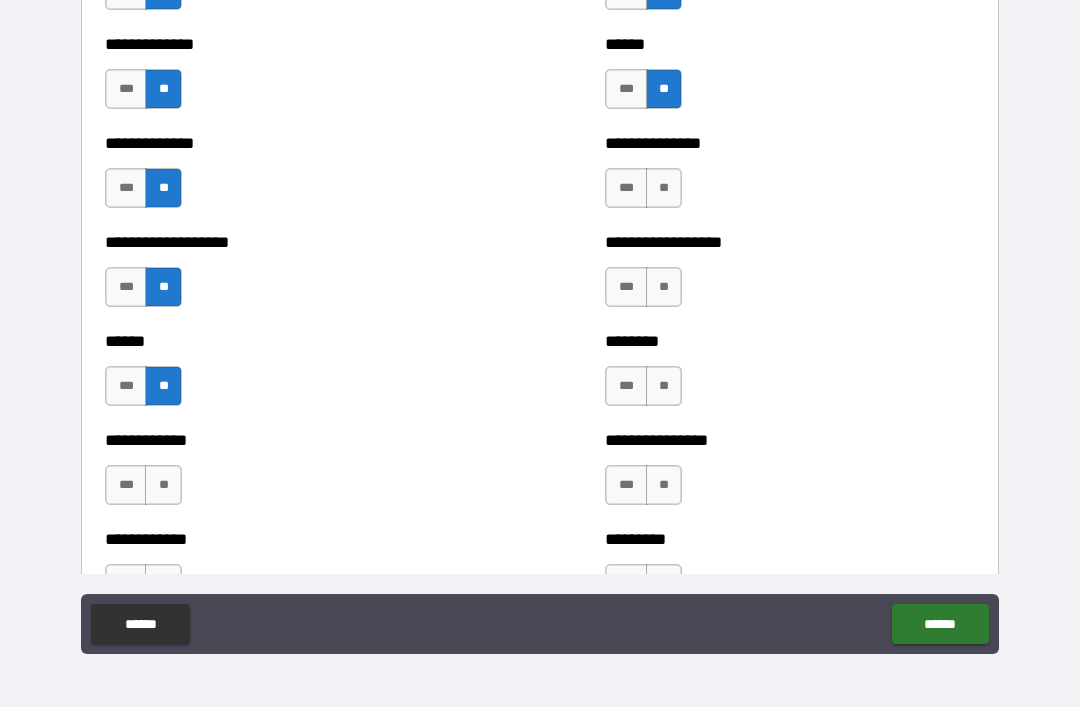 click on "**" at bounding box center [163, 485] 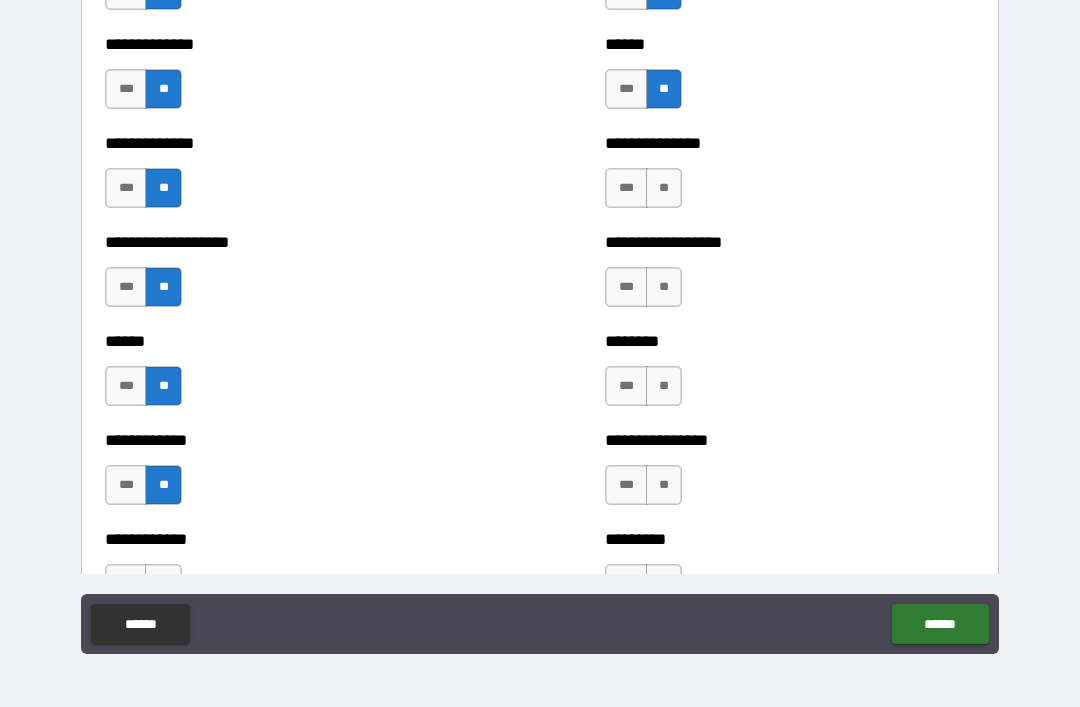 click on "**" at bounding box center [664, 188] 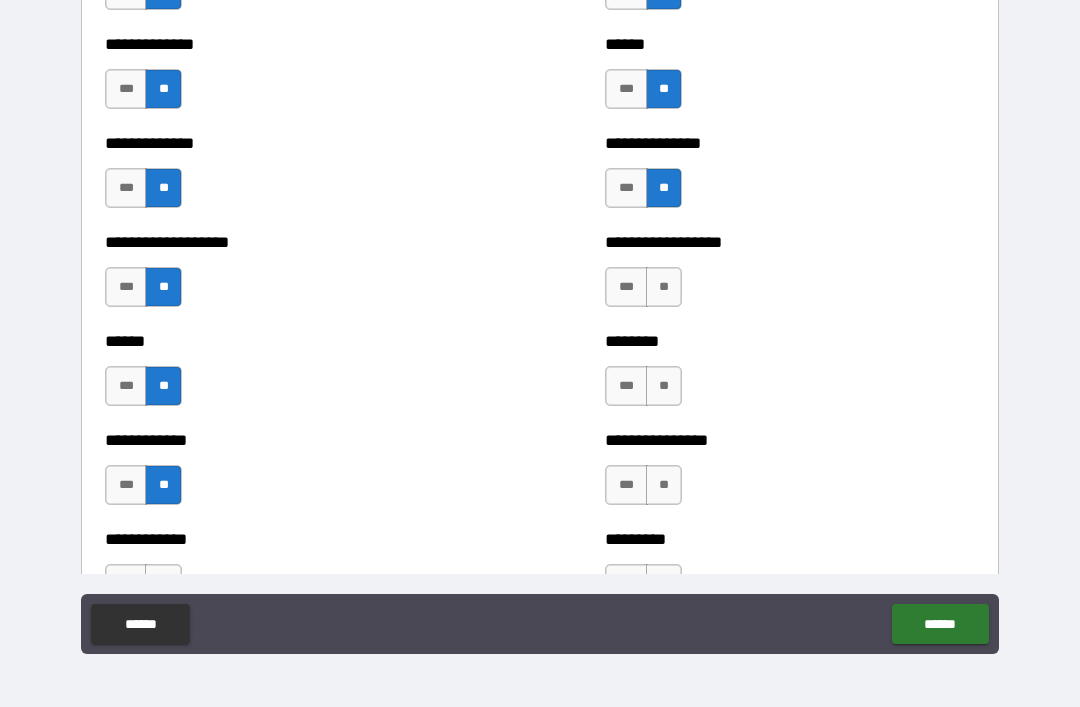 click on "**" at bounding box center (664, 287) 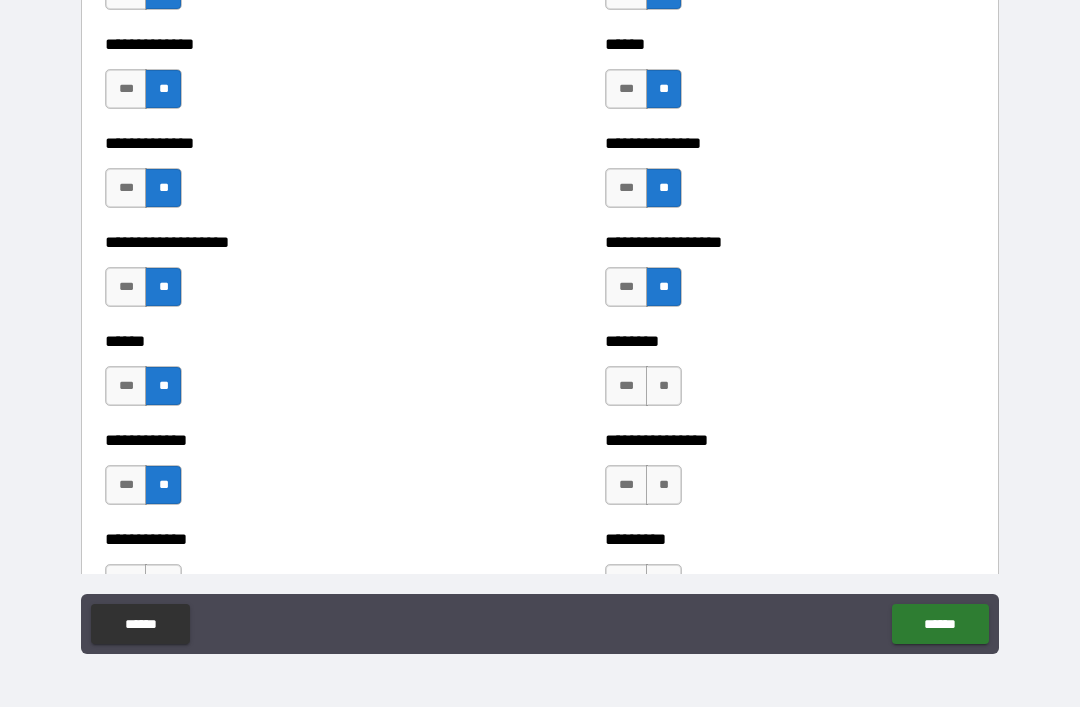click on "**" at bounding box center [664, 386] 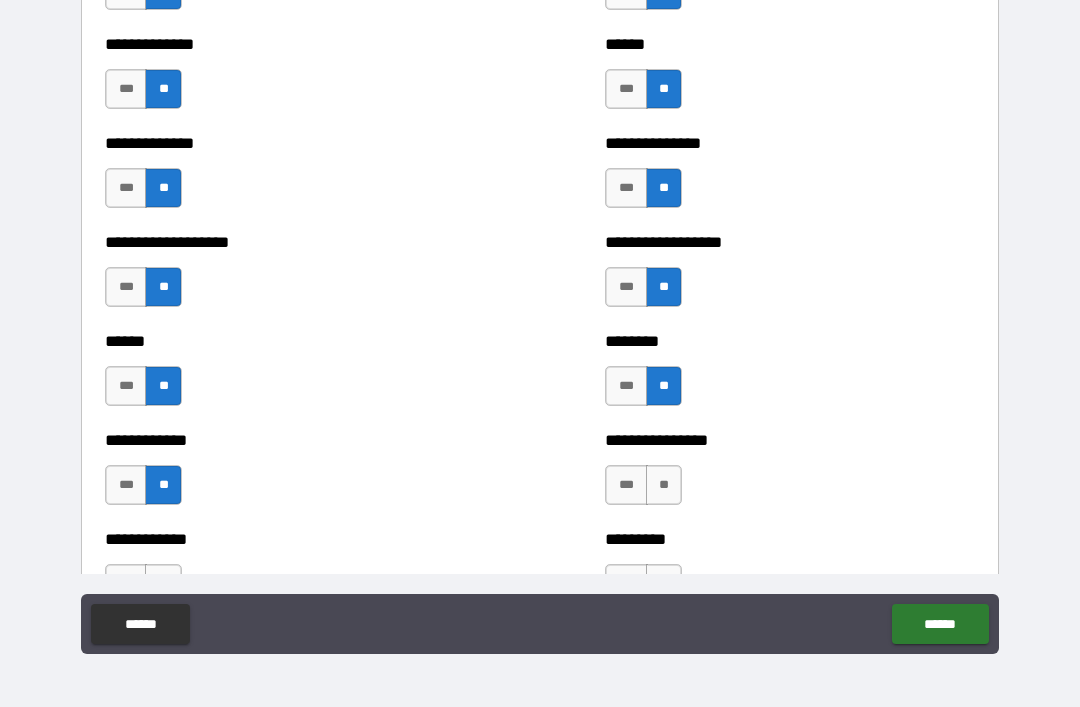 click on "**" at bounding box center [664, 485] 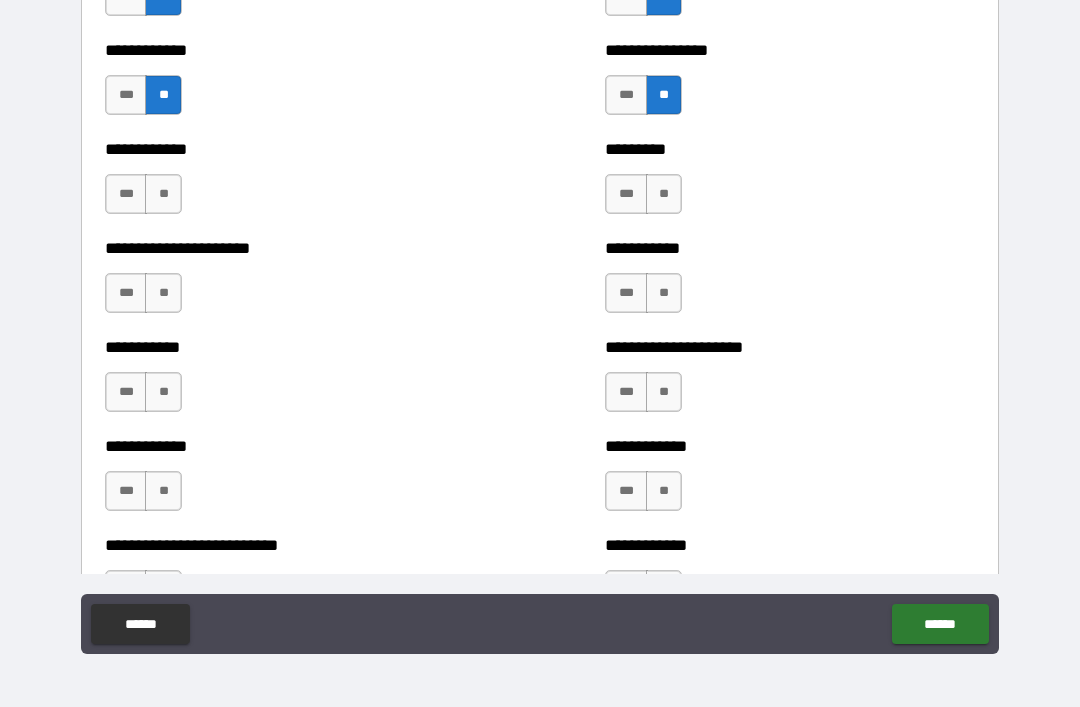 scroll, scrollTop: 5050, scrollLeft: 0, axis: vertical 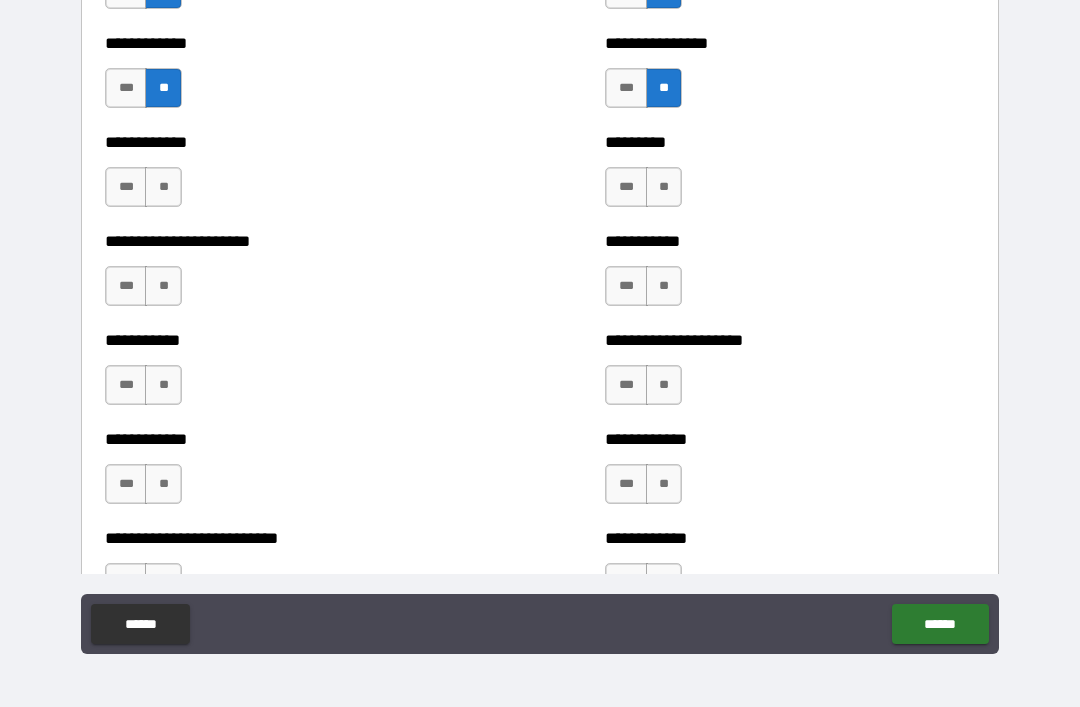 click on "**" at bounding box center [163, 187] 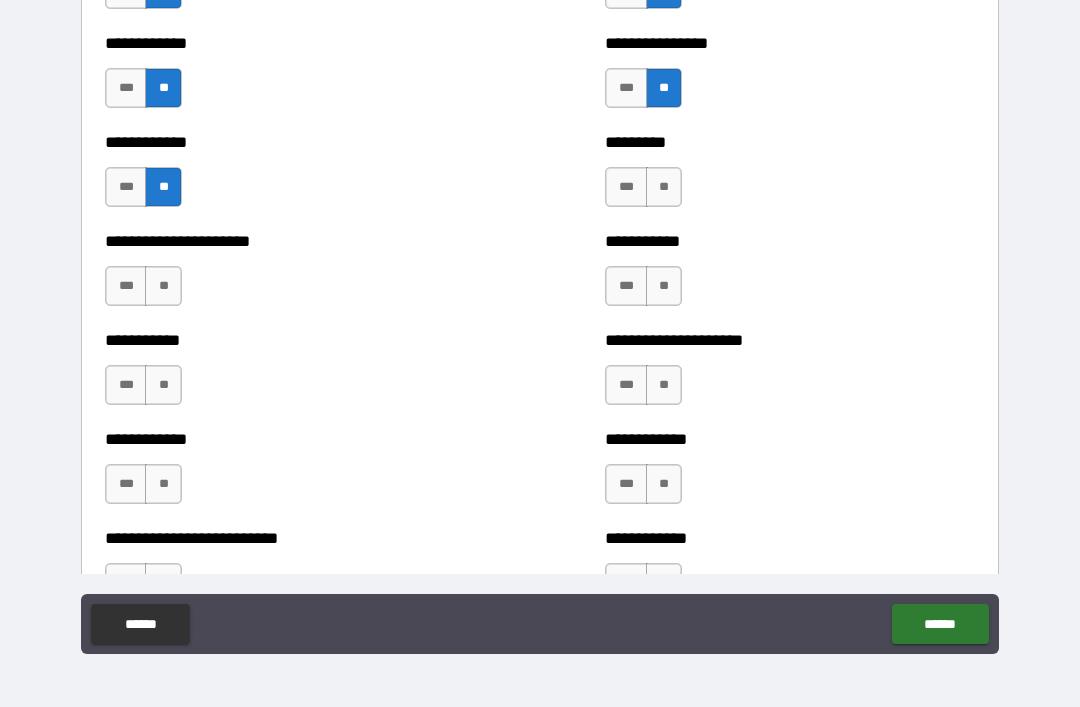 click on "**" at bounding box center (163, 286) 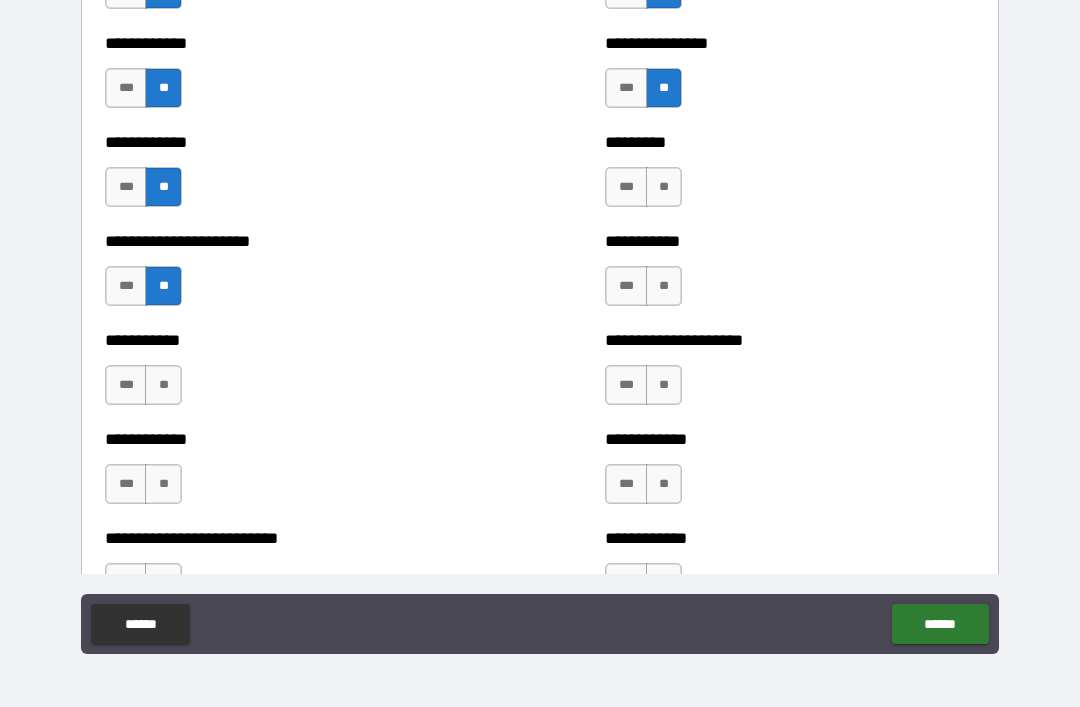 click on "**" at bounding box center (163, 385) 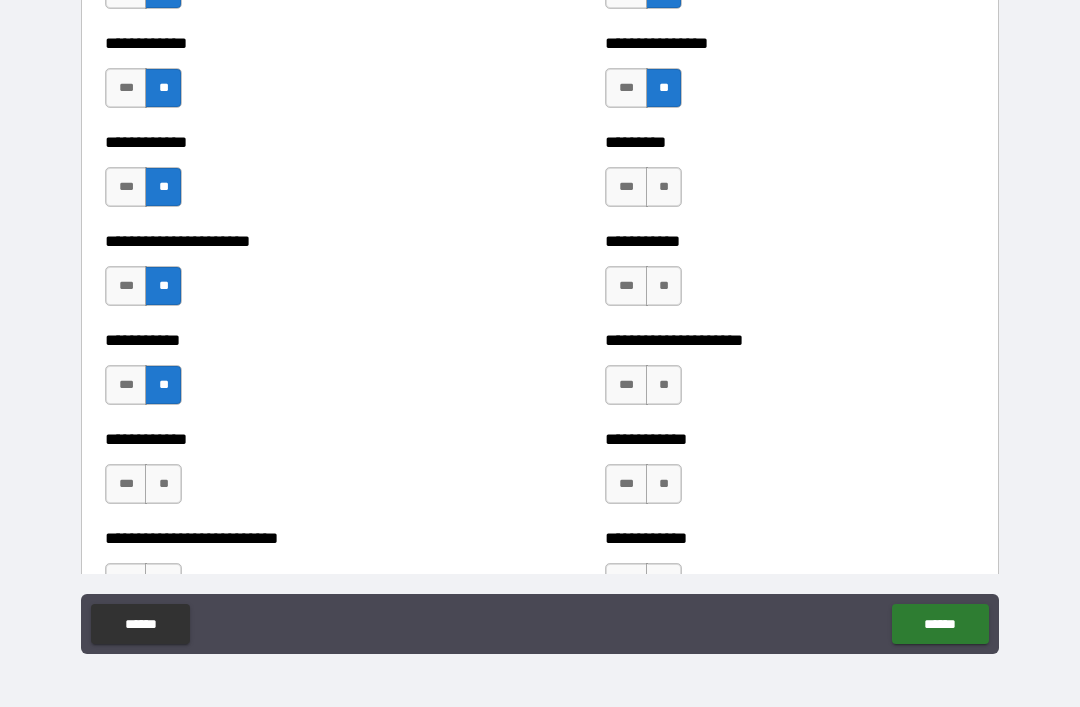 click on "**" at bounding box center [163, 484] 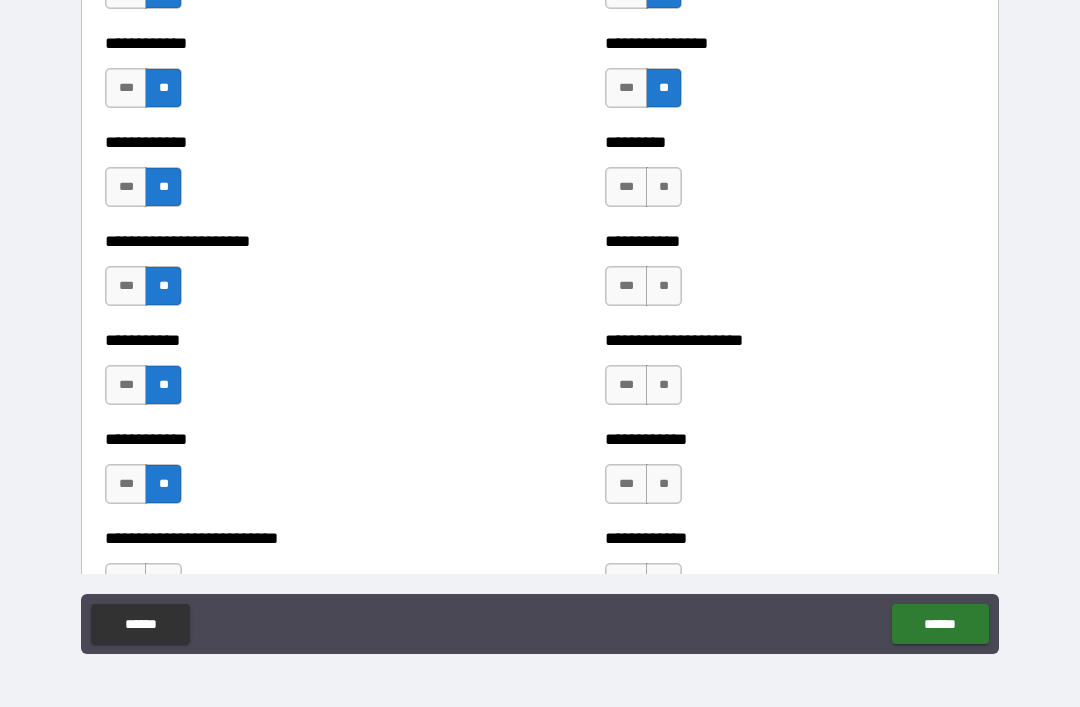 click on "**" at bounding box center [664, 187] 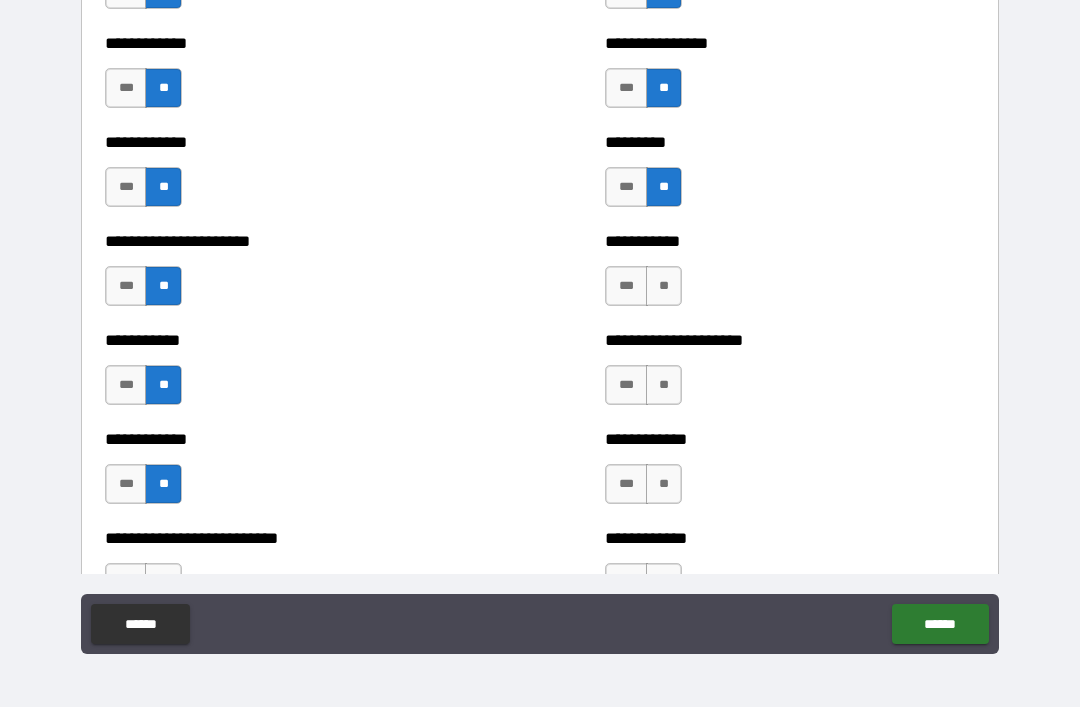 click on "**" at bounding box center [664, 286] 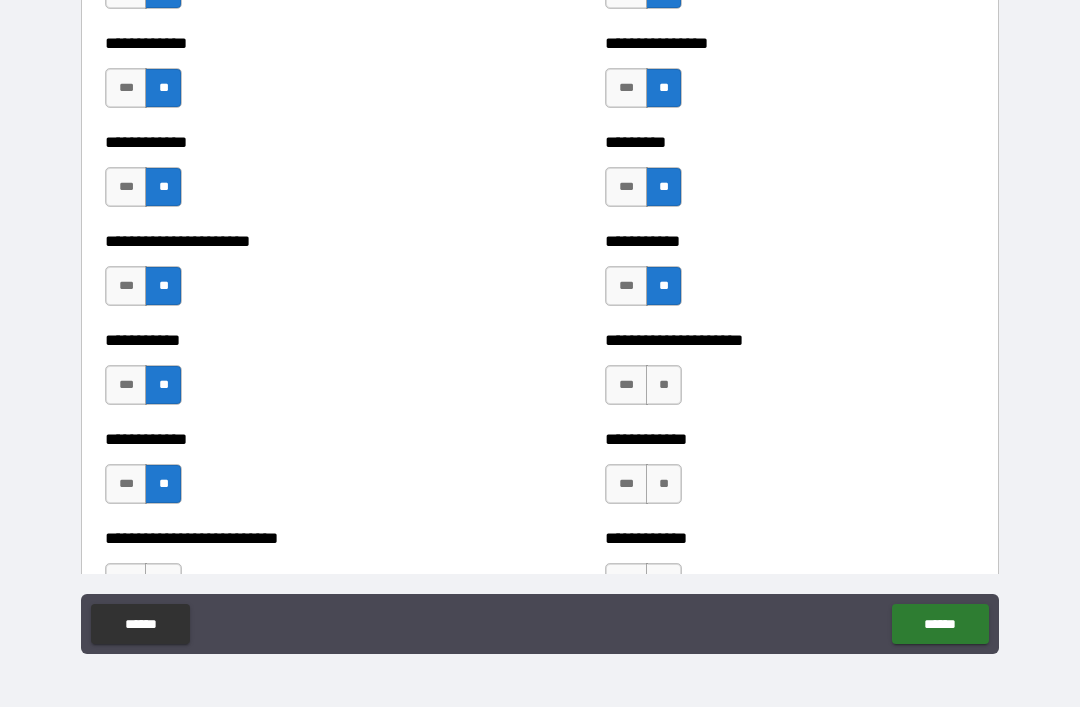 click on "**" at bounding box center [664, 385] 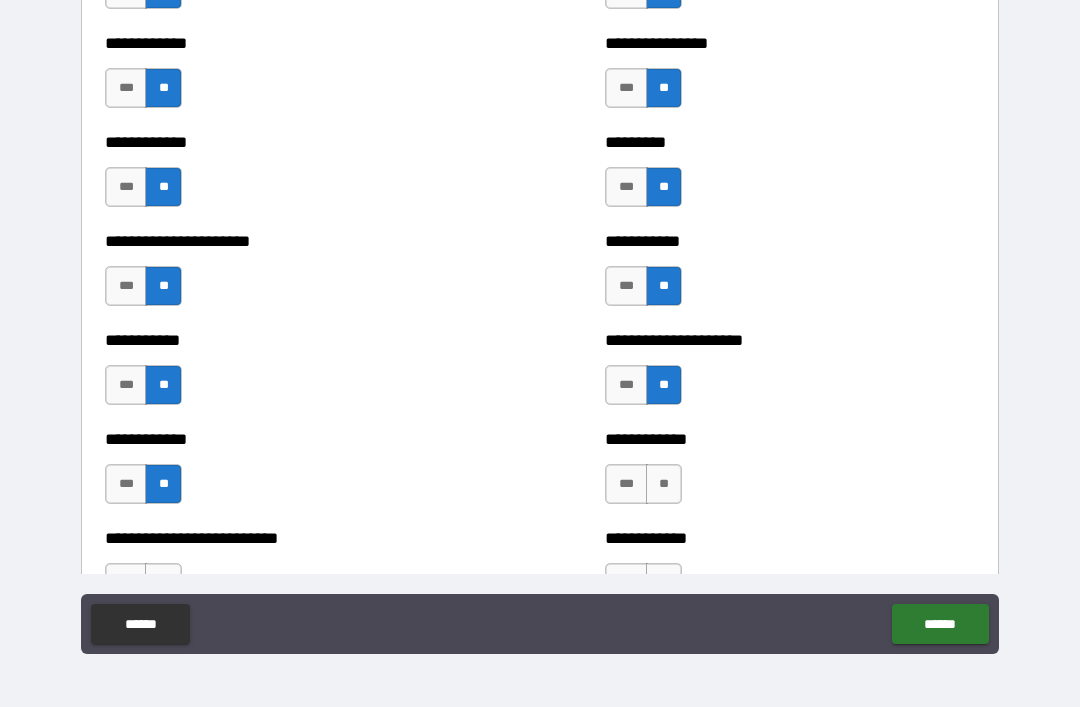 click on "**" at bounding box center [664, 484] 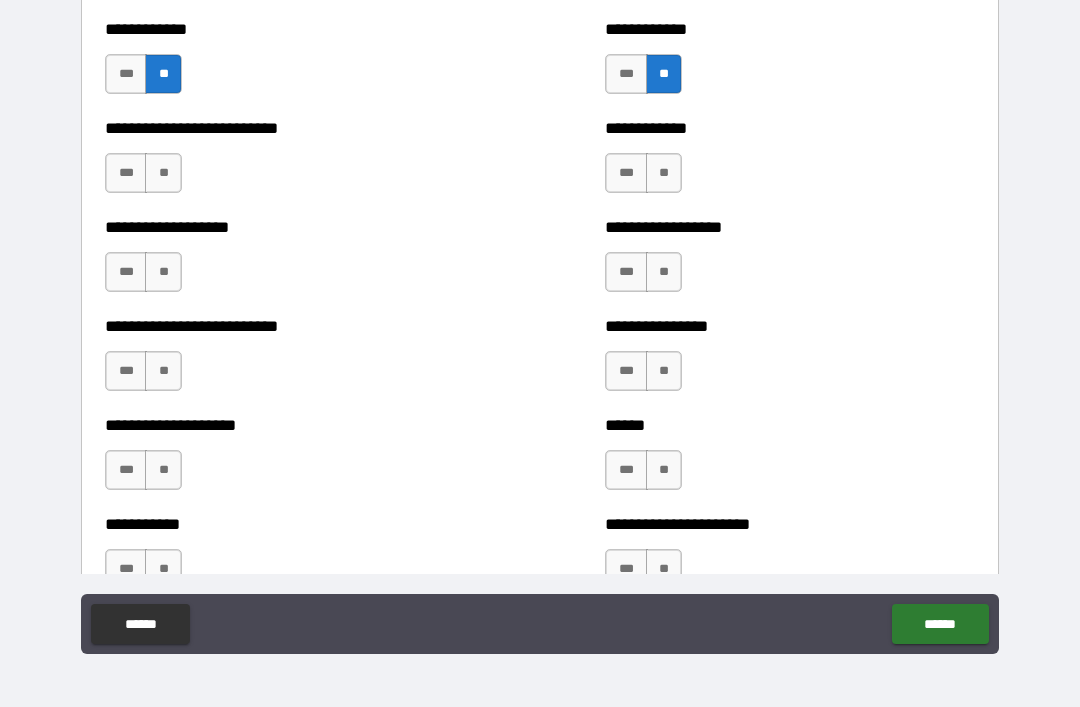 scroll, scrollTop: 5475, scrollLeft: 0, axis: vertical 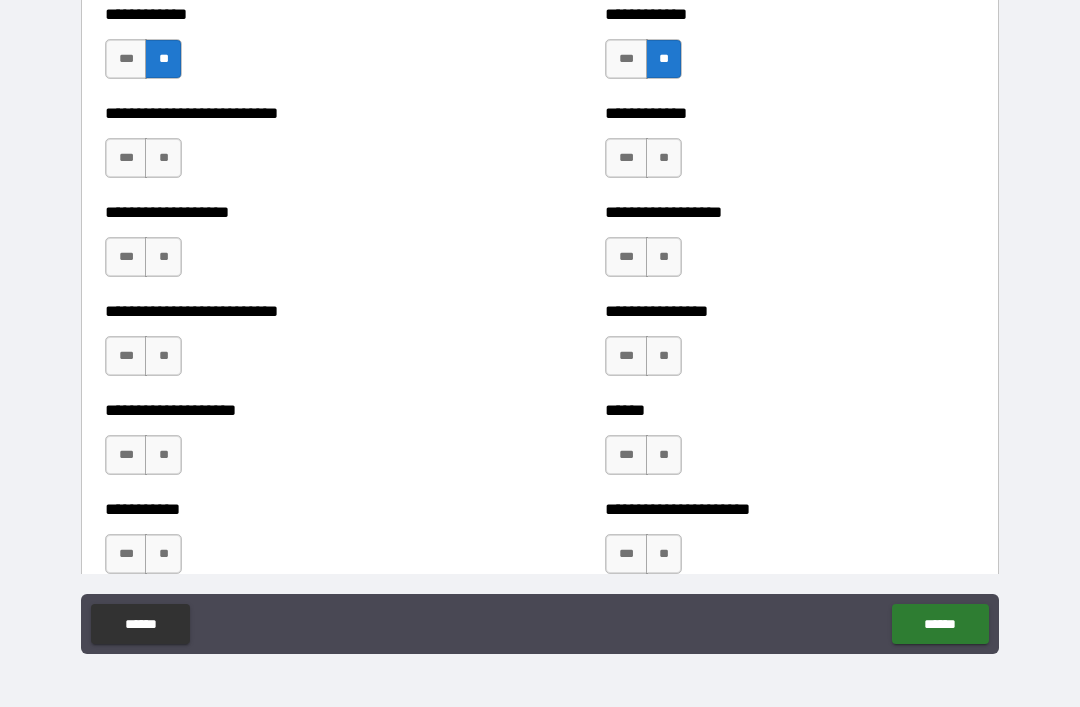 click on "**" at bounding box center (163, 158) 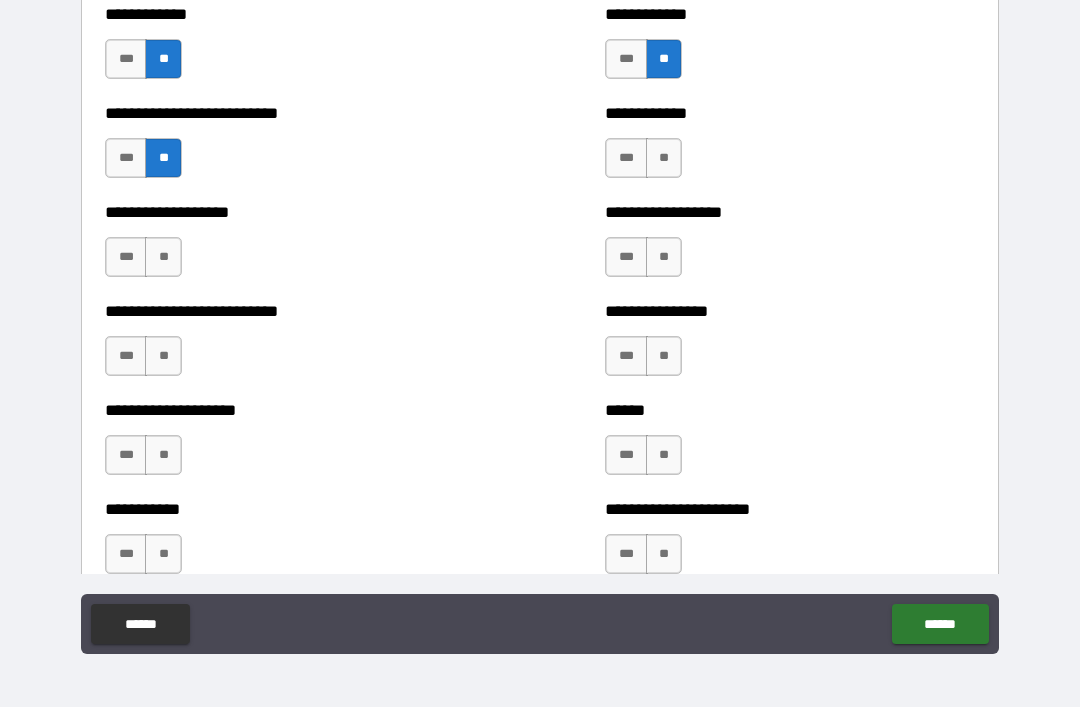 click on "**" at bounding box center (163, 257) 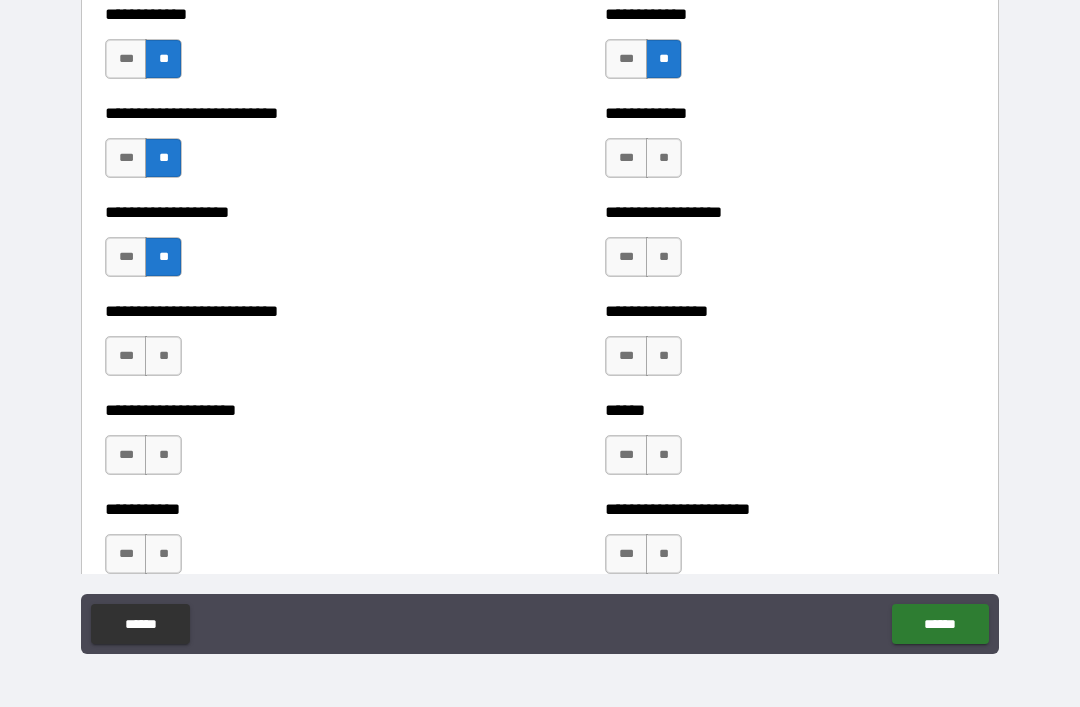 click on "**" at bounding box center [163, 356] 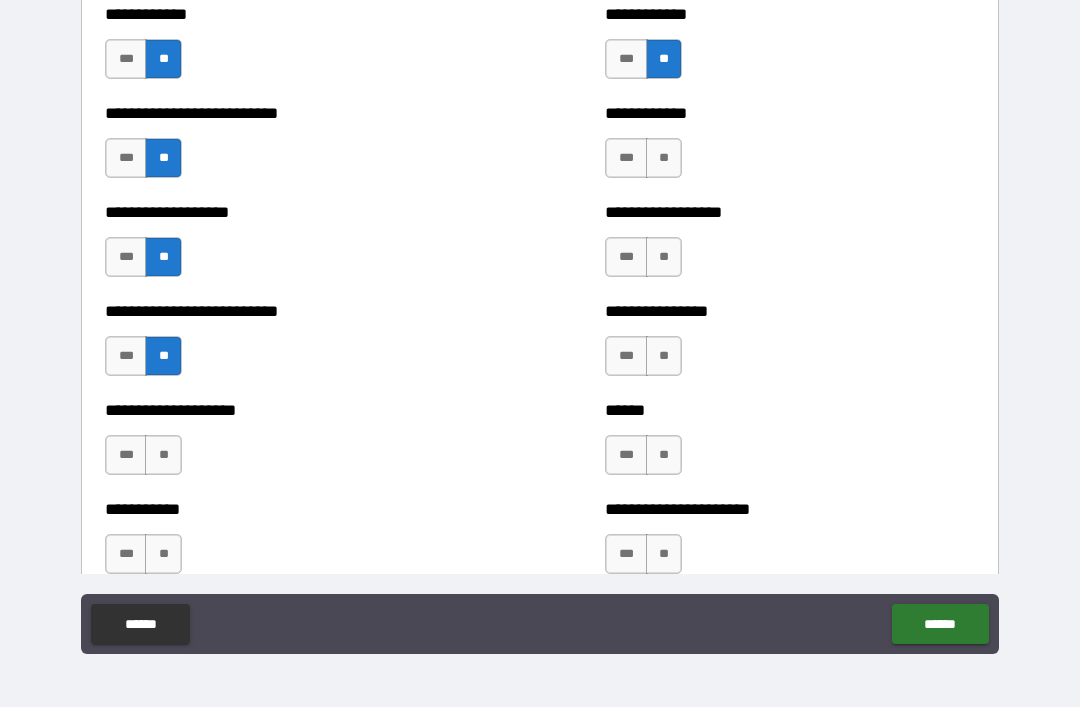 click on "**" at bounding box center (163, 455) 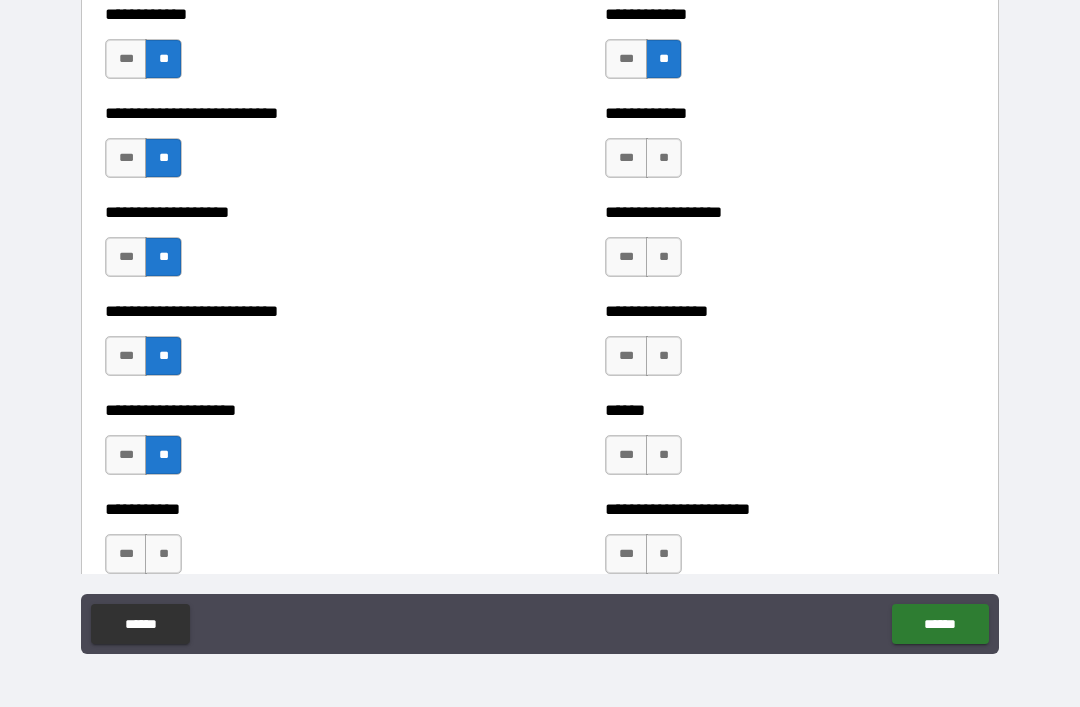 click on "**" at bounding box center (163, 554) 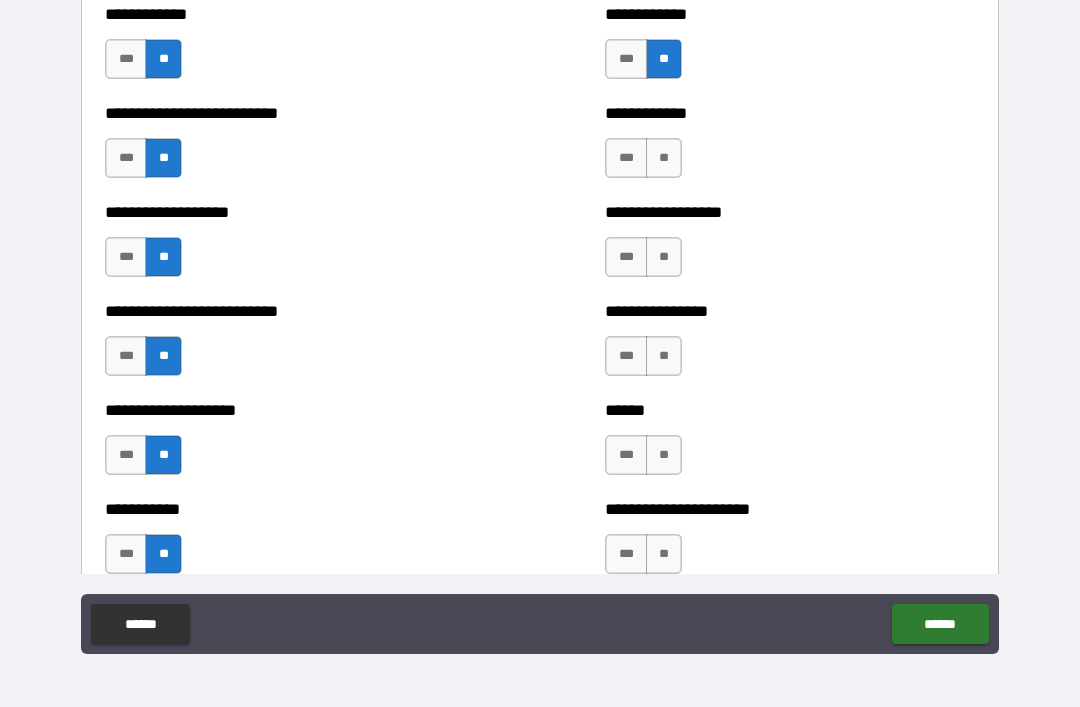 click on "**" at bounding box center [664, 158] 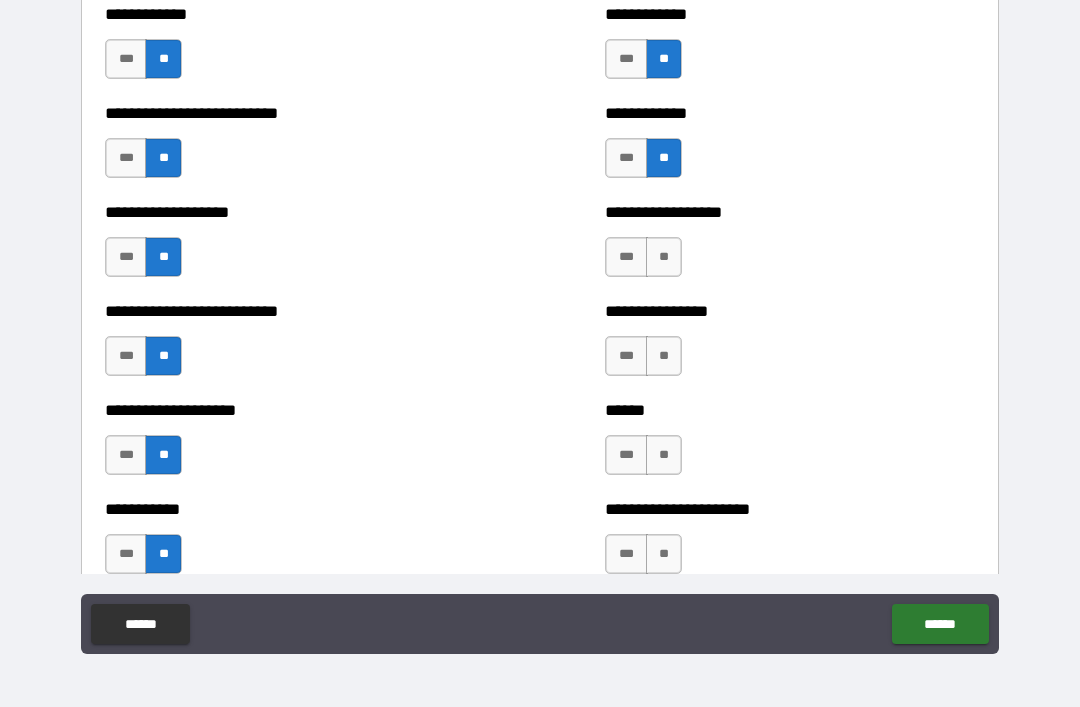 click on "**" at bounding box center (664, 257) 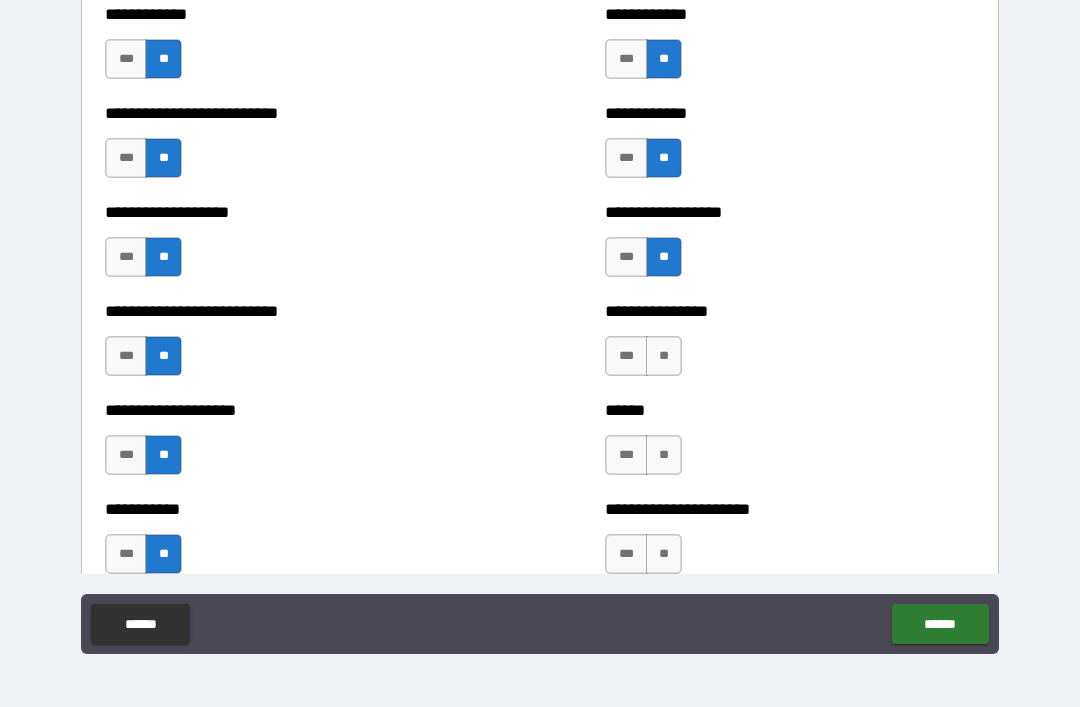 click on "**" at bounding box center [664, 356] 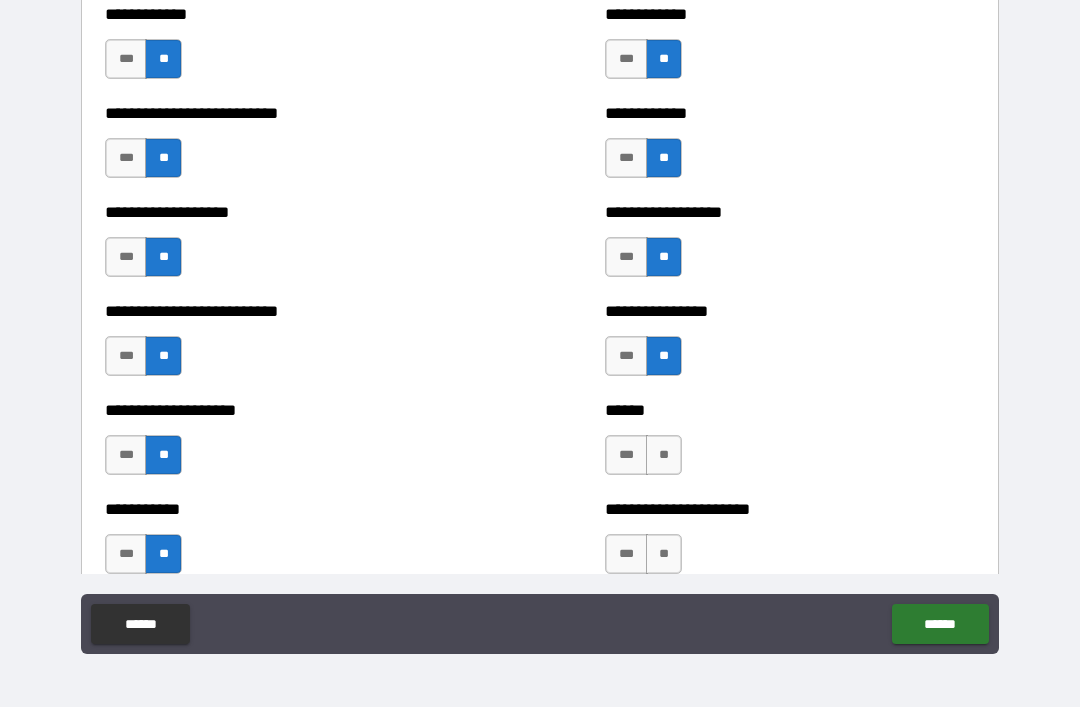 click on "**" at bounding box center (664, 455) 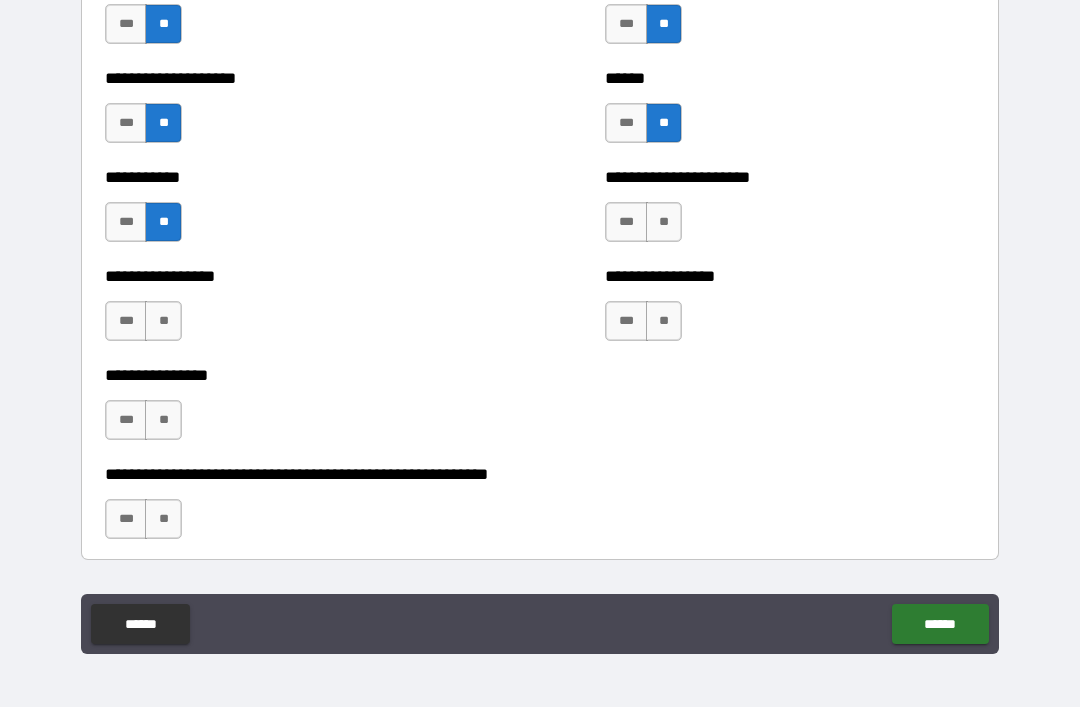 scroll, scrollTop: 5806, scrollLeft: 0, axis: vertical 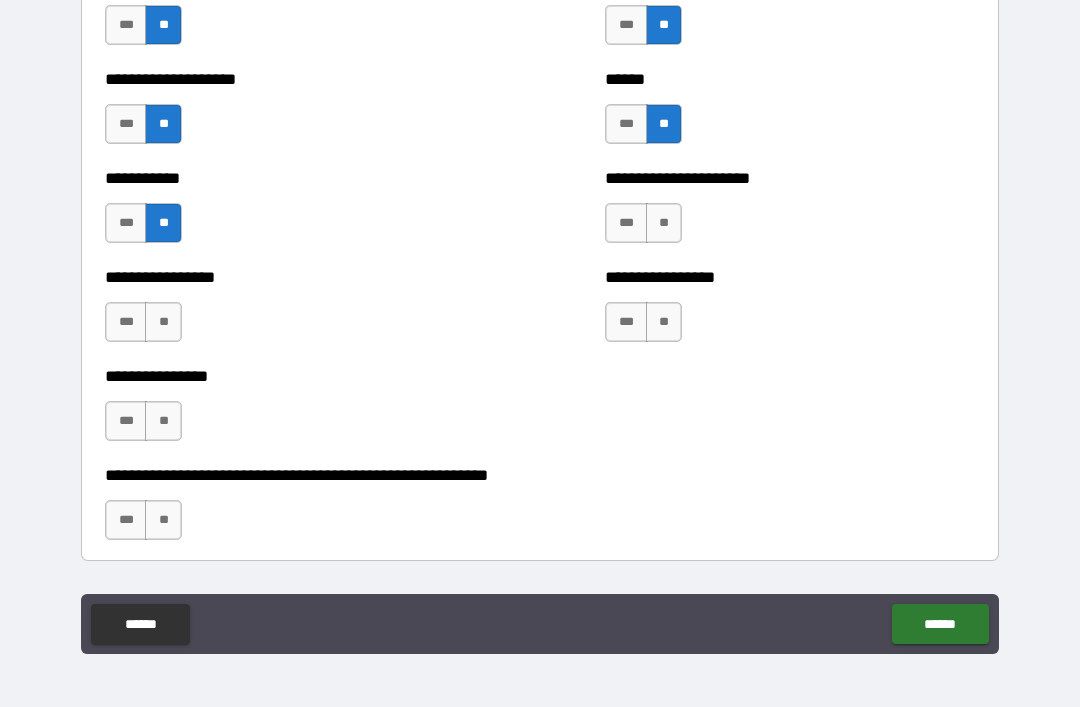click on "**" at bounding box center (664, 223) 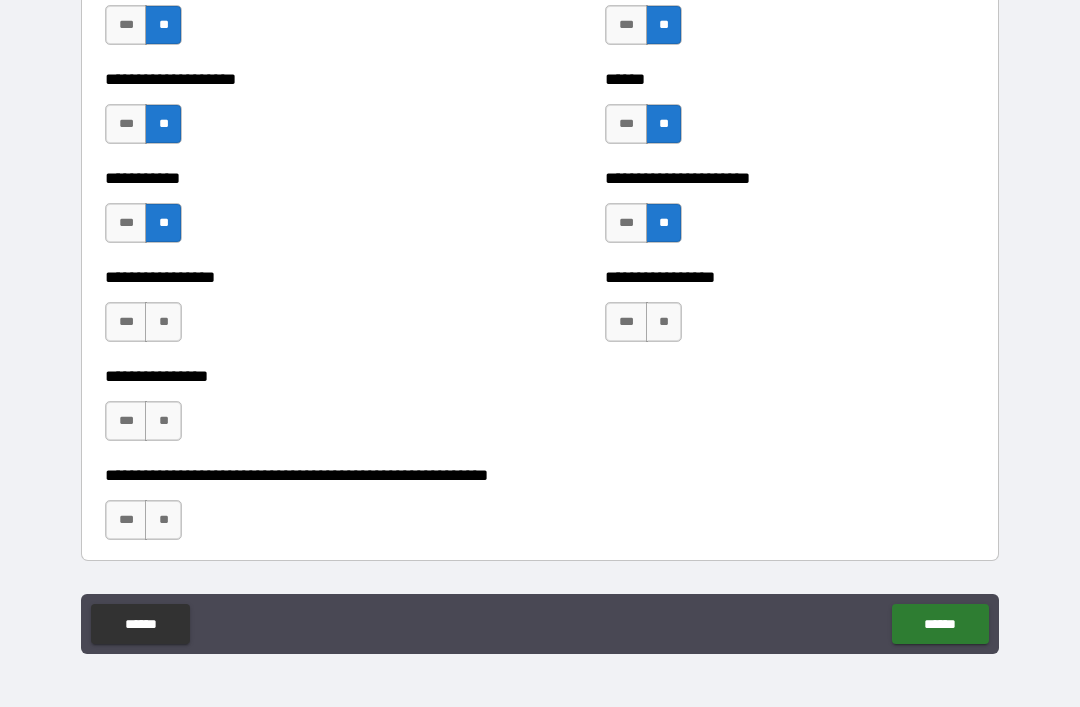 click on "**" at bounding box center [163, 322] 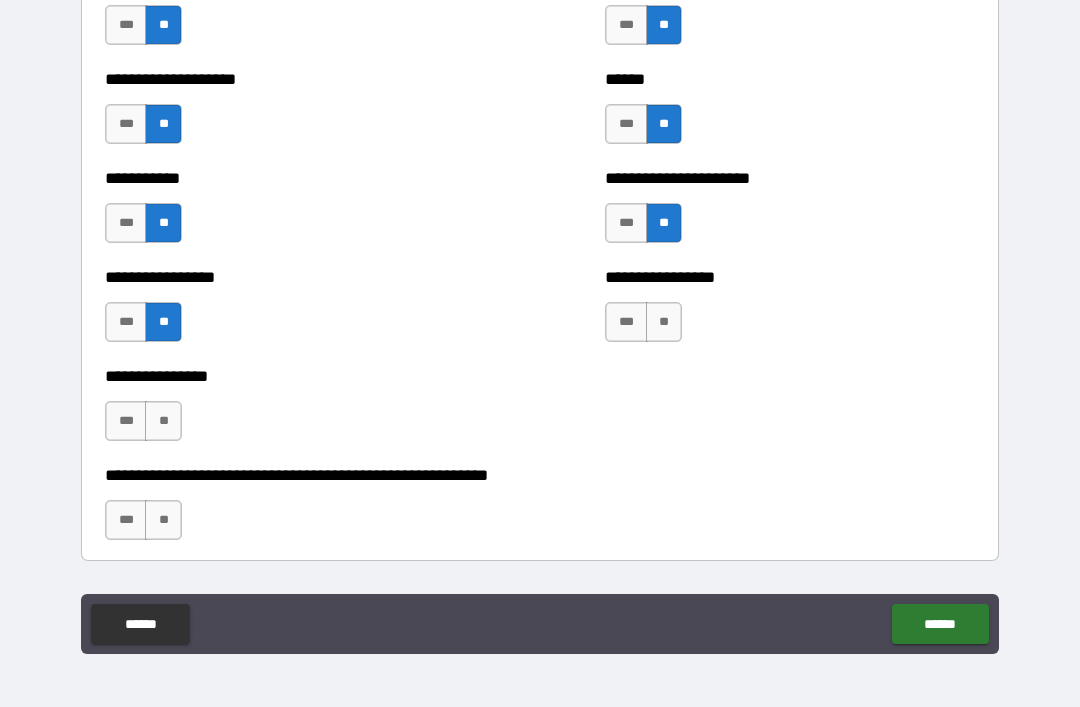 click on "**" at bounding box center [163, 421] 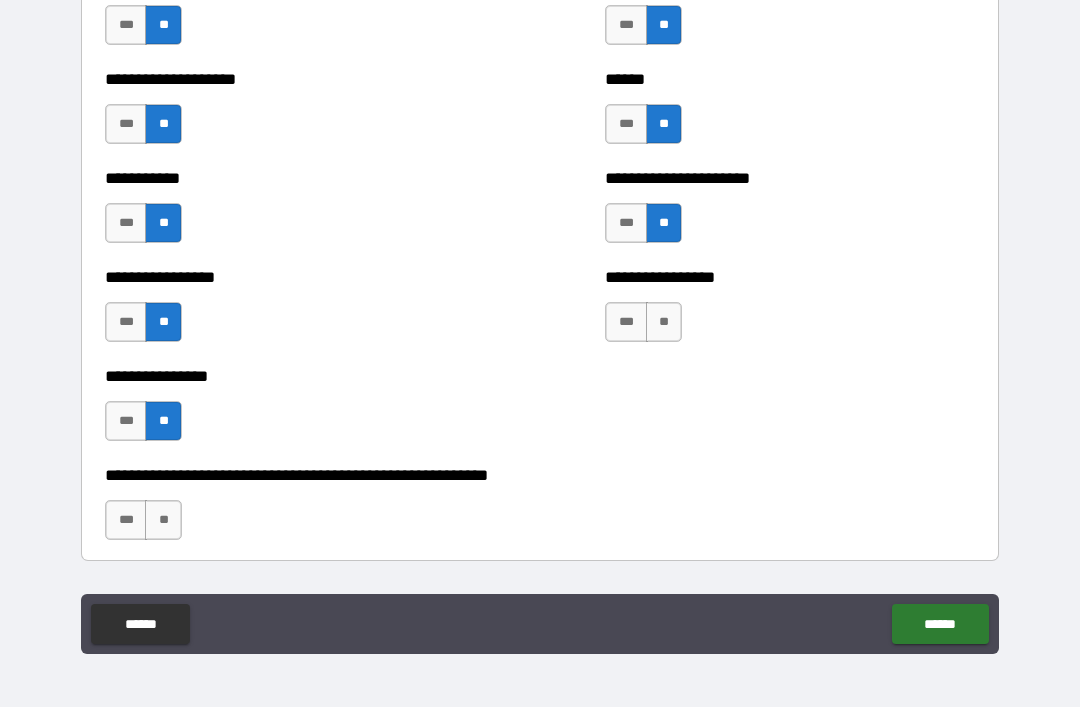 click on "**" at bounding box center (163, 520) 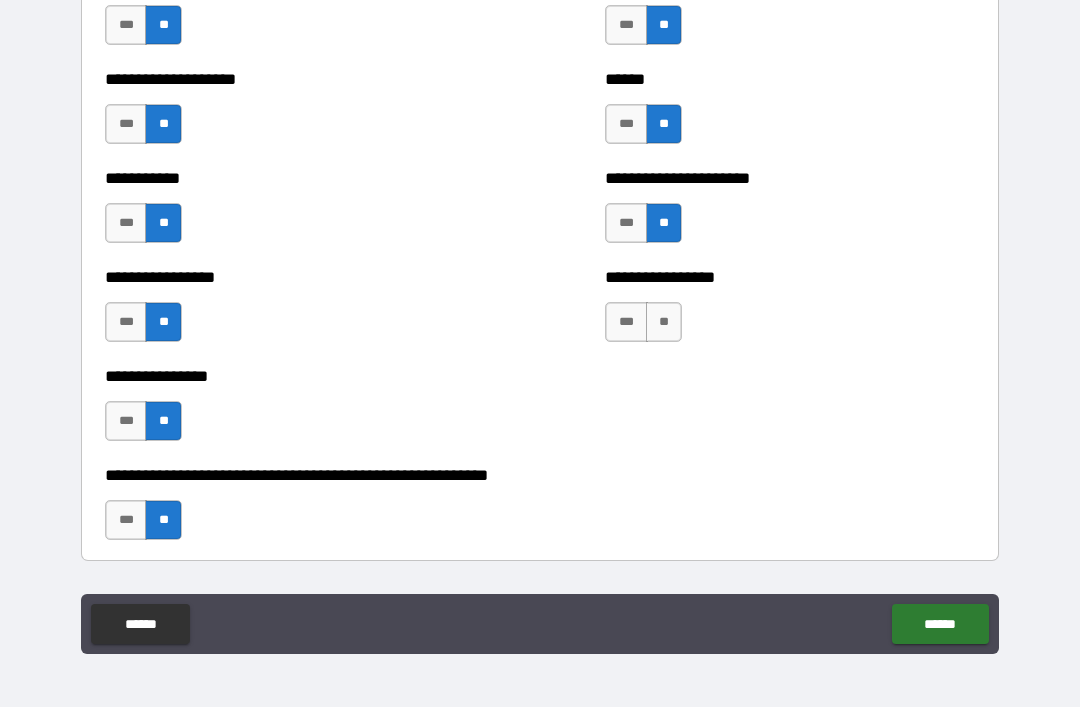click on "**" at bounding box center [664, 322] 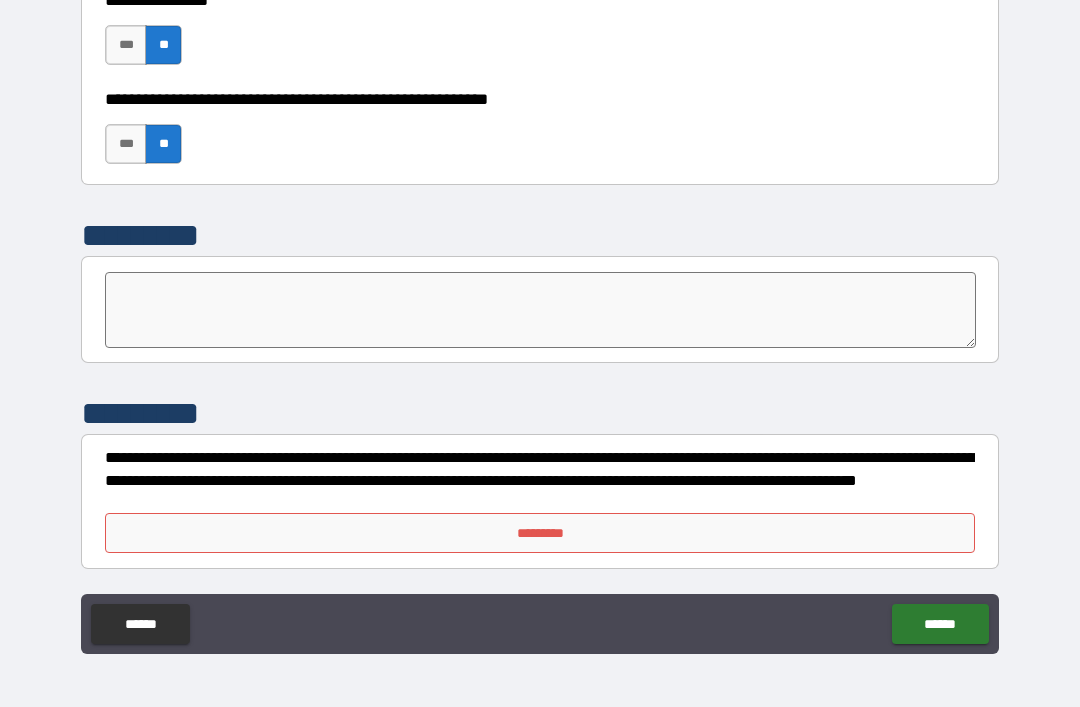 scroll, scrollTop: 6182, scrollLeft: 0, axis: vertical 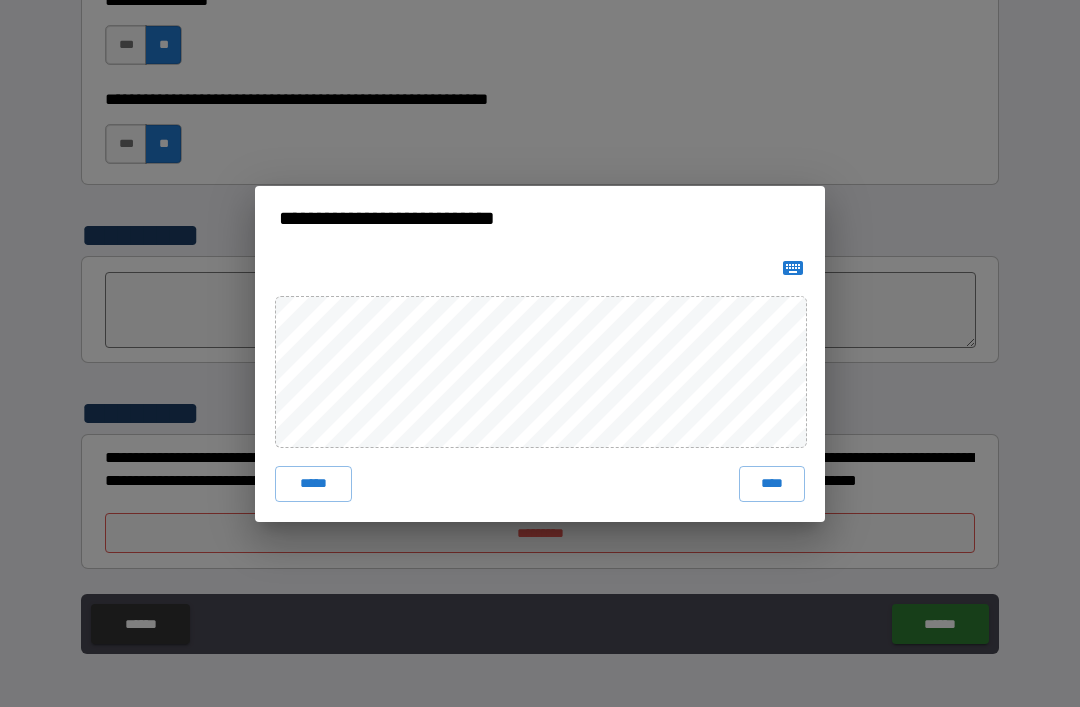 click on "****" at bounding box center (772, 484) 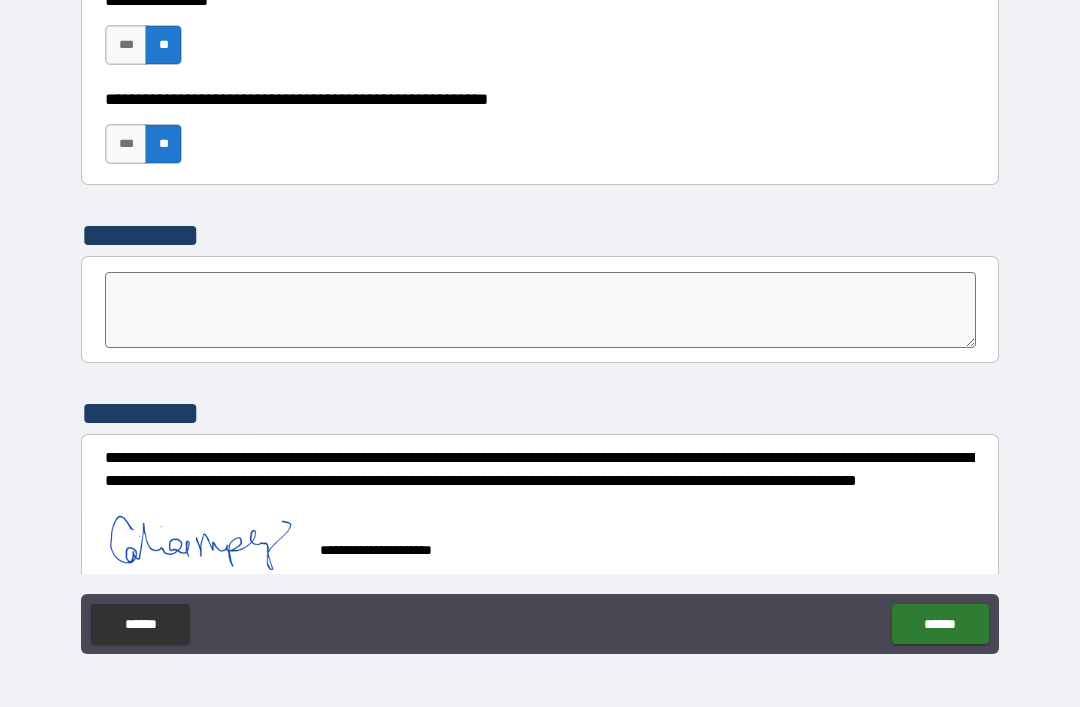 click on "******" at bounding box center (940, 624) 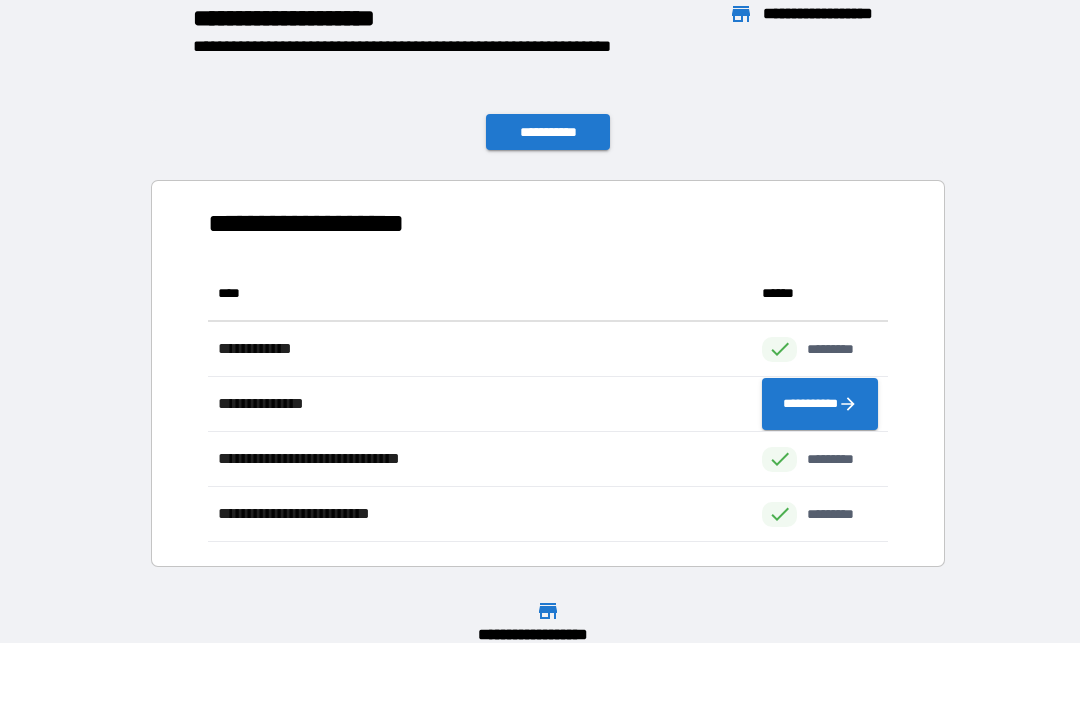 scroll, scrollTop: 1, scrollLeft: 1, axis: both 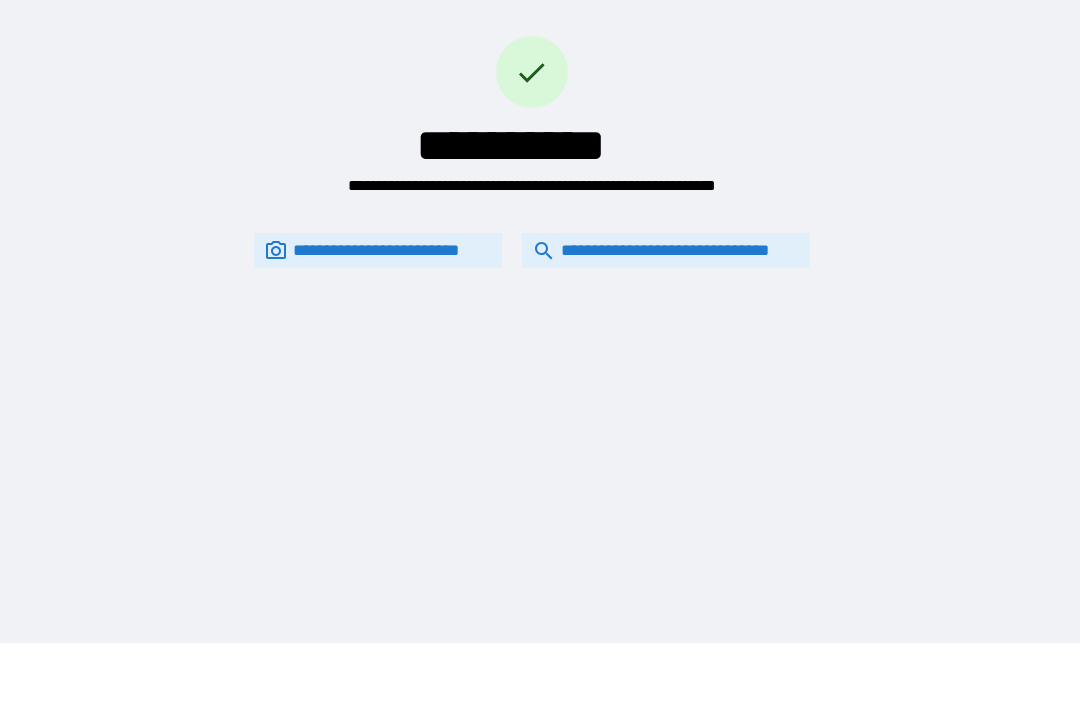 click on "**********" at bounding box center (666, 250) 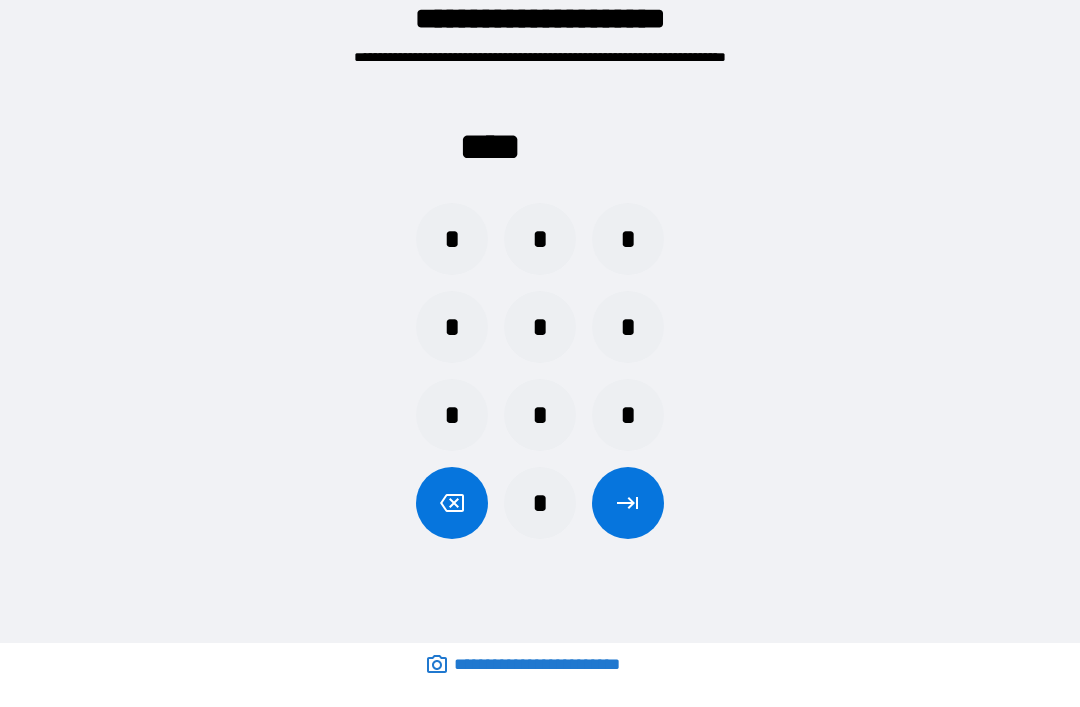 click on "*" at bounding box center (540, 239) 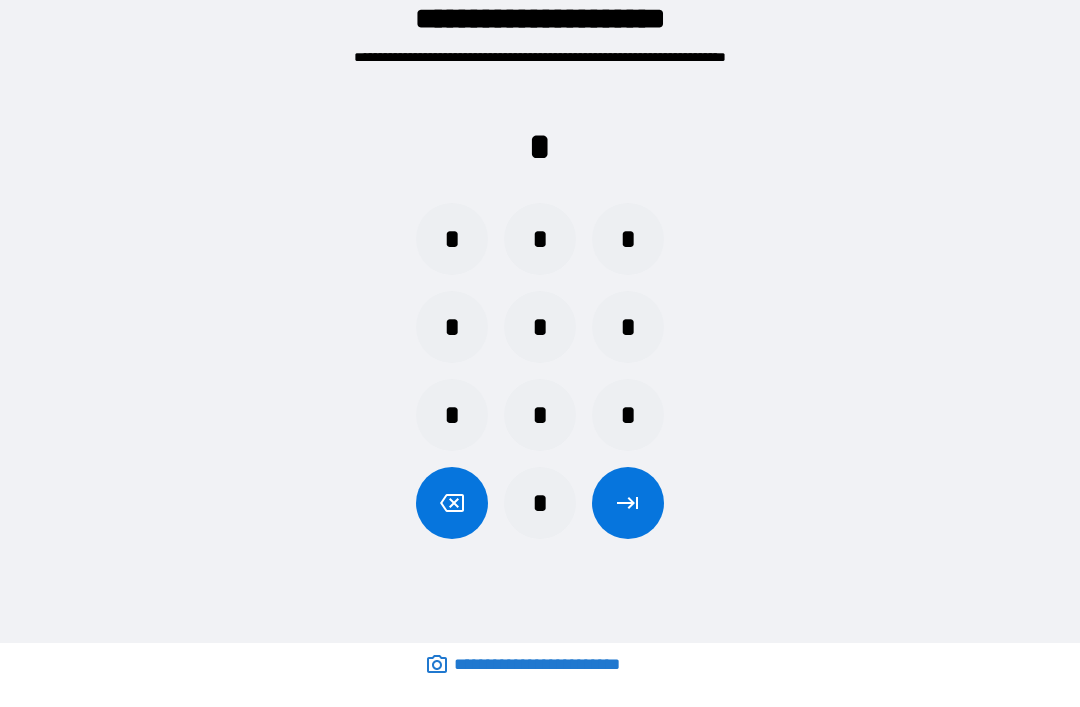 click on "*" at bounding box center [628, 239] 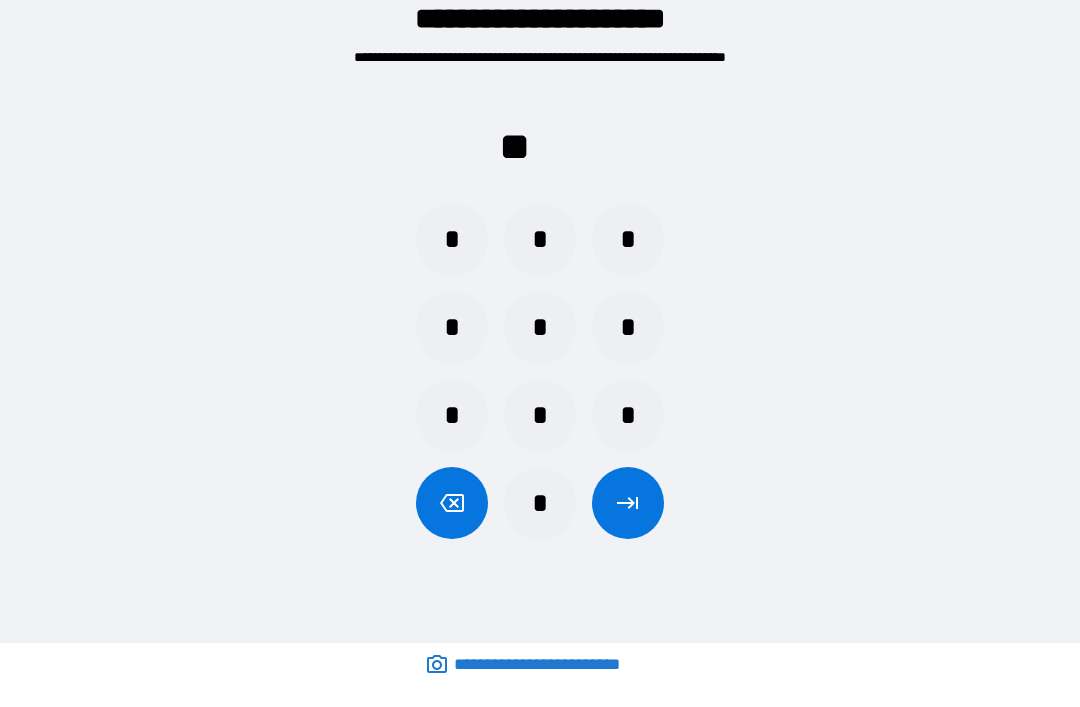 click on "*" at bounding box center (540, 327) 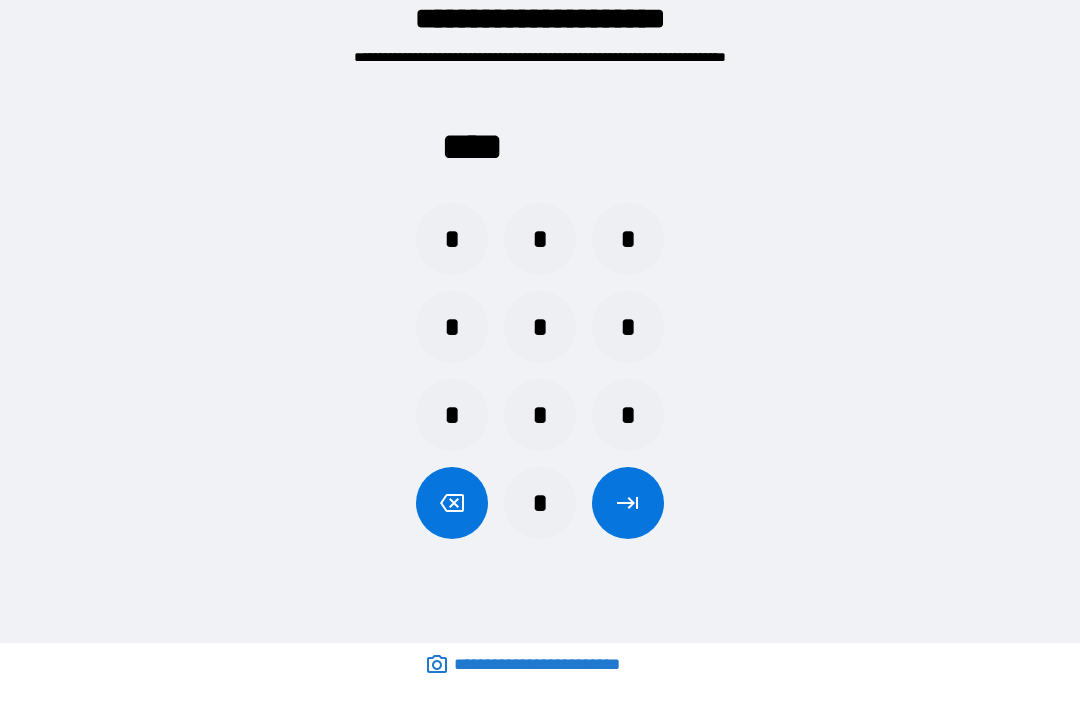click 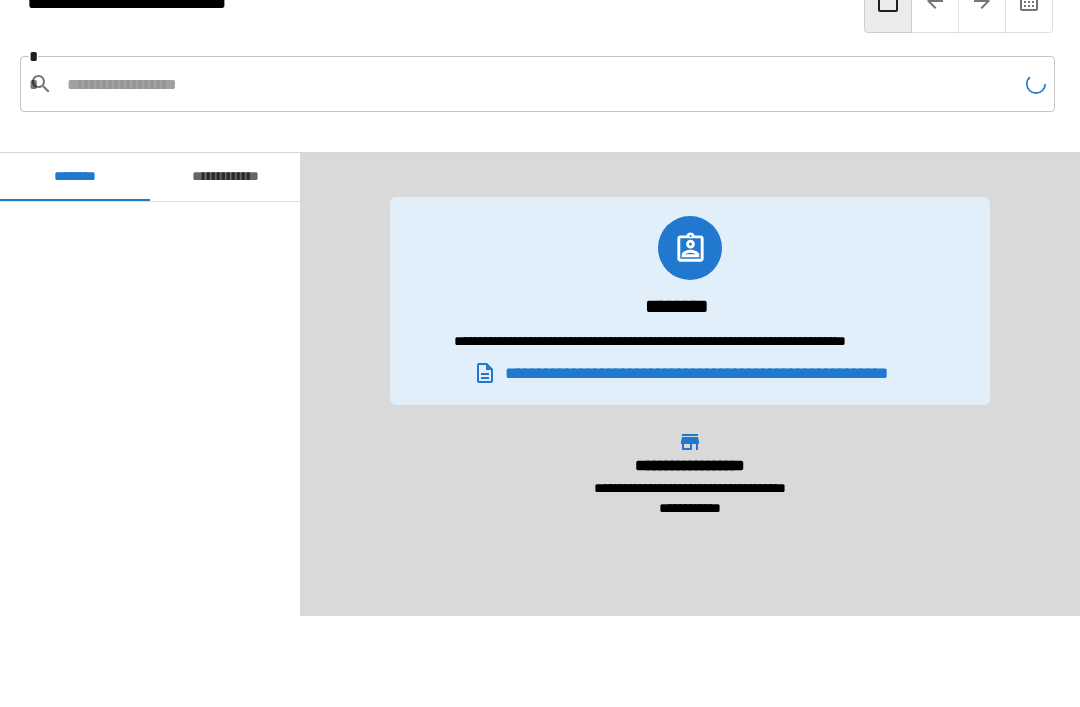 scroll, scrollTop: 180, scrollLeft: 0, axis: vertical 